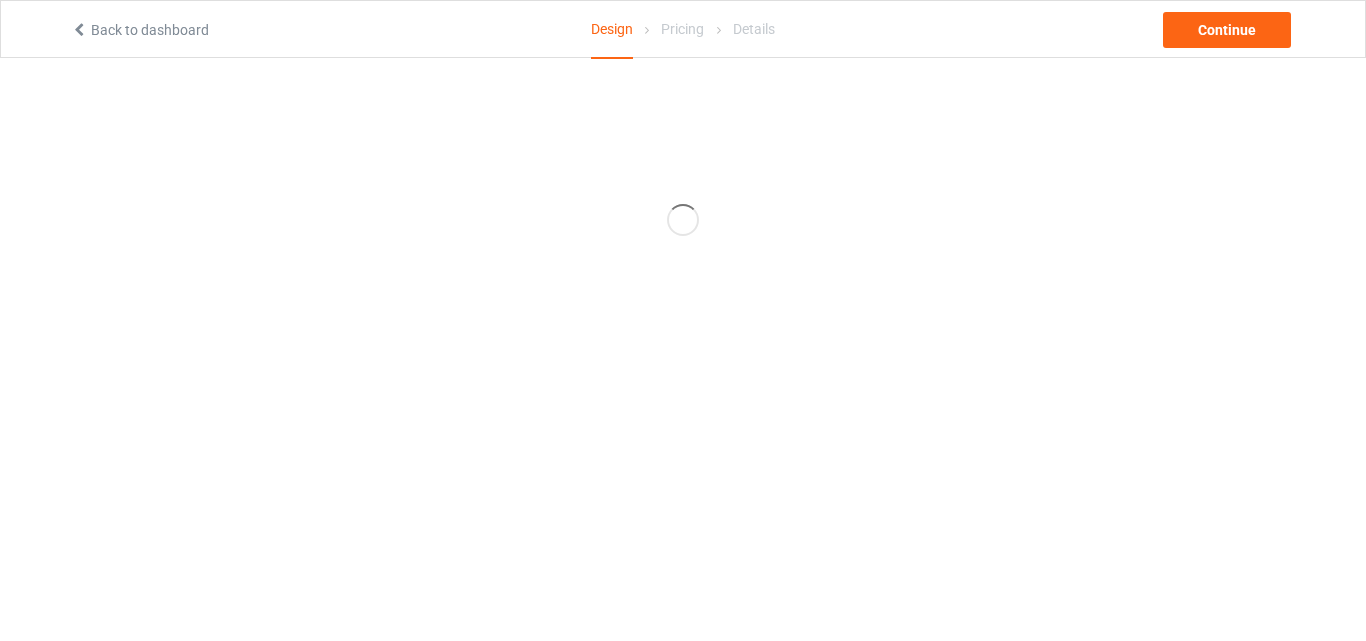 scroll, scrollTop: 0, scrollLeft: 0, axis: both 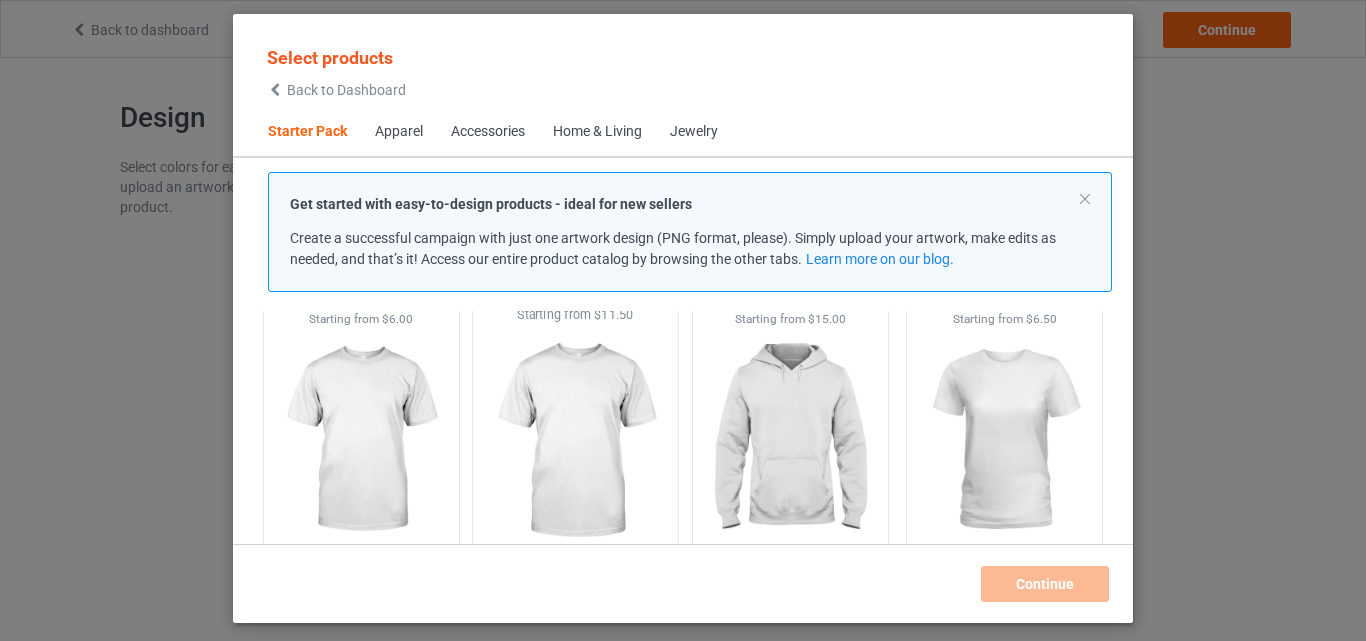 click at bounding box center (361, 440) 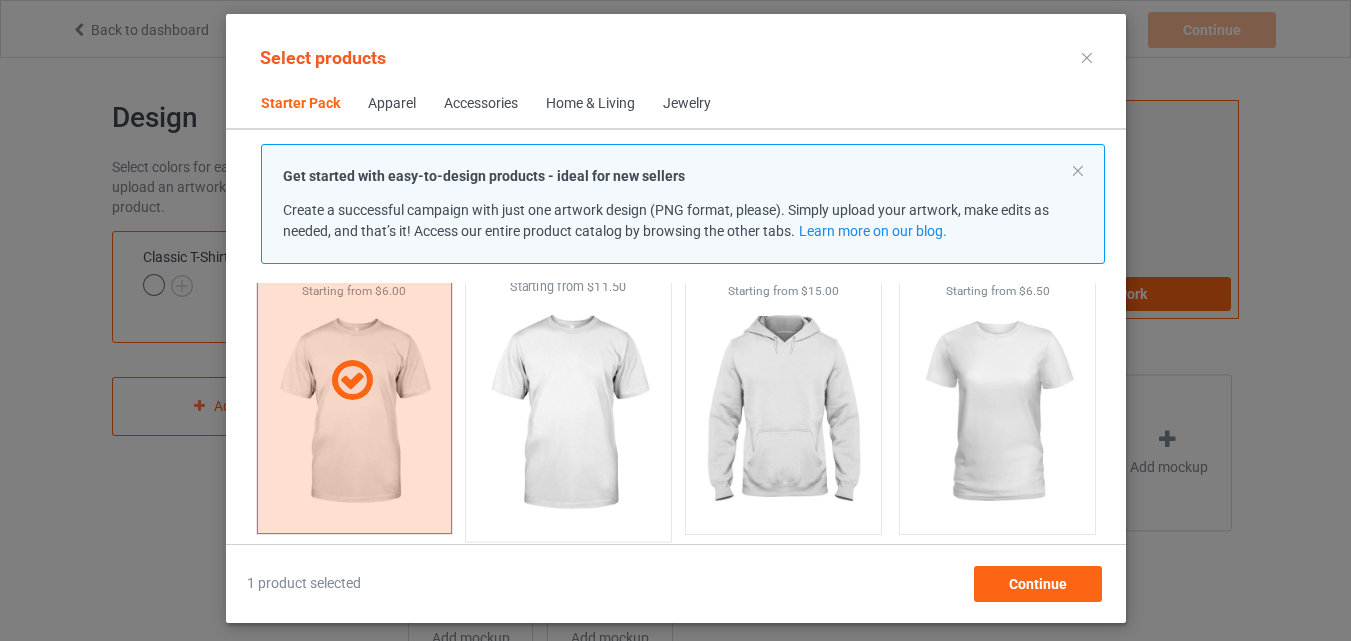 click at bounding box center (568, 413) 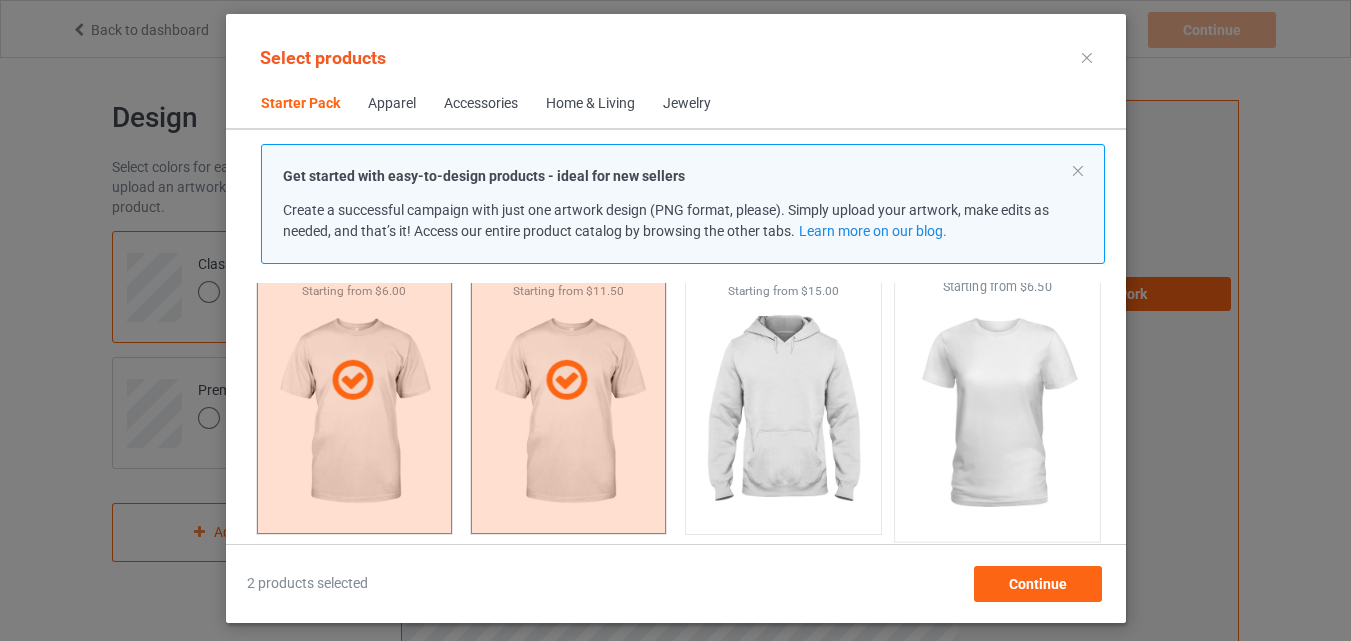 click at bounding box center [997, 413] 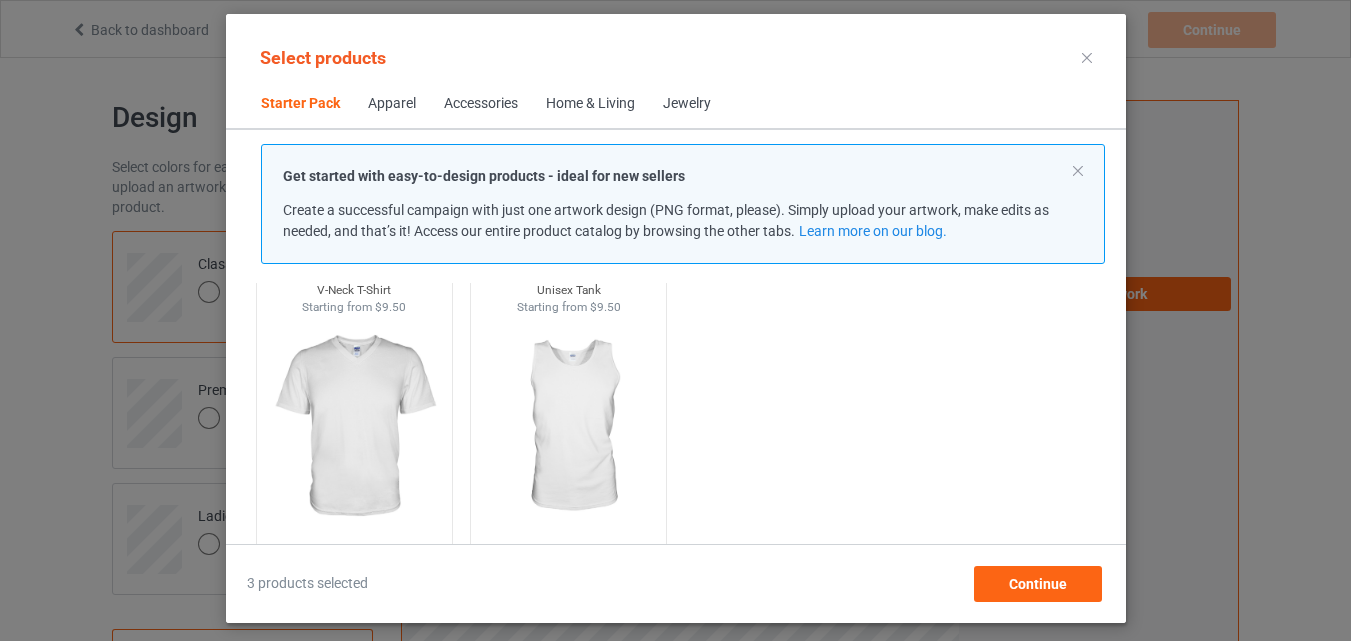 scroll, scrollTop: 426, scrollLeft: 0, axis: vertical 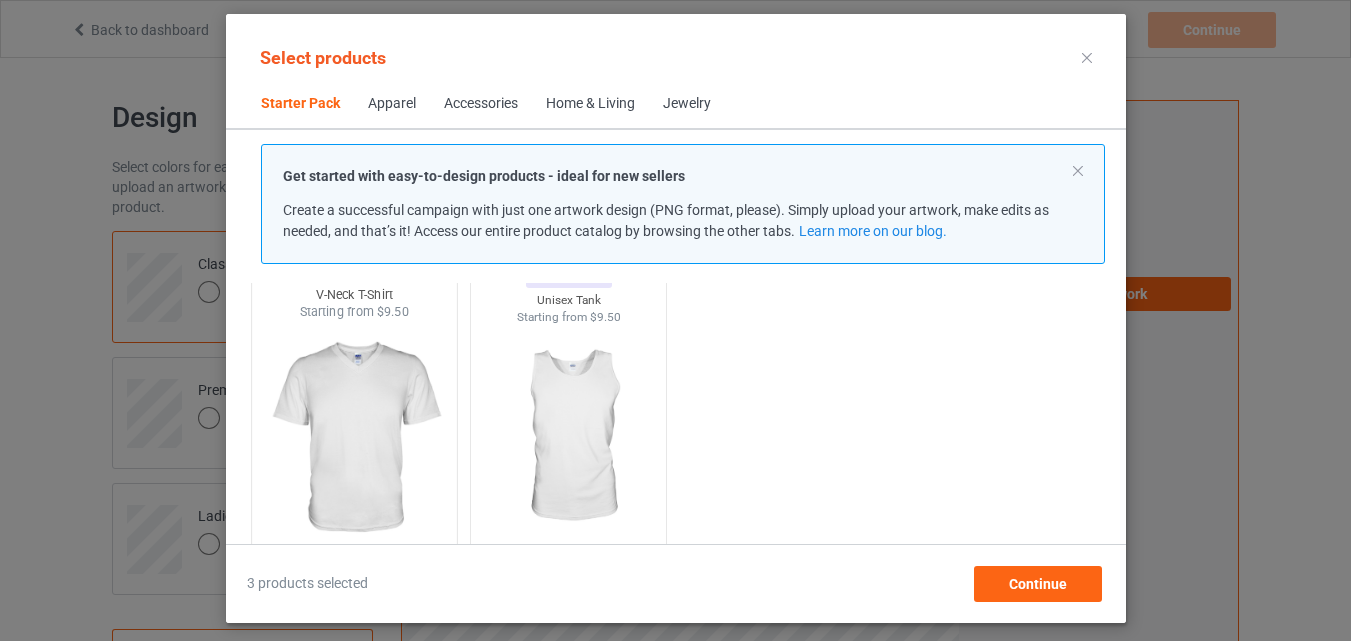 click at bounding box center [354, 438] 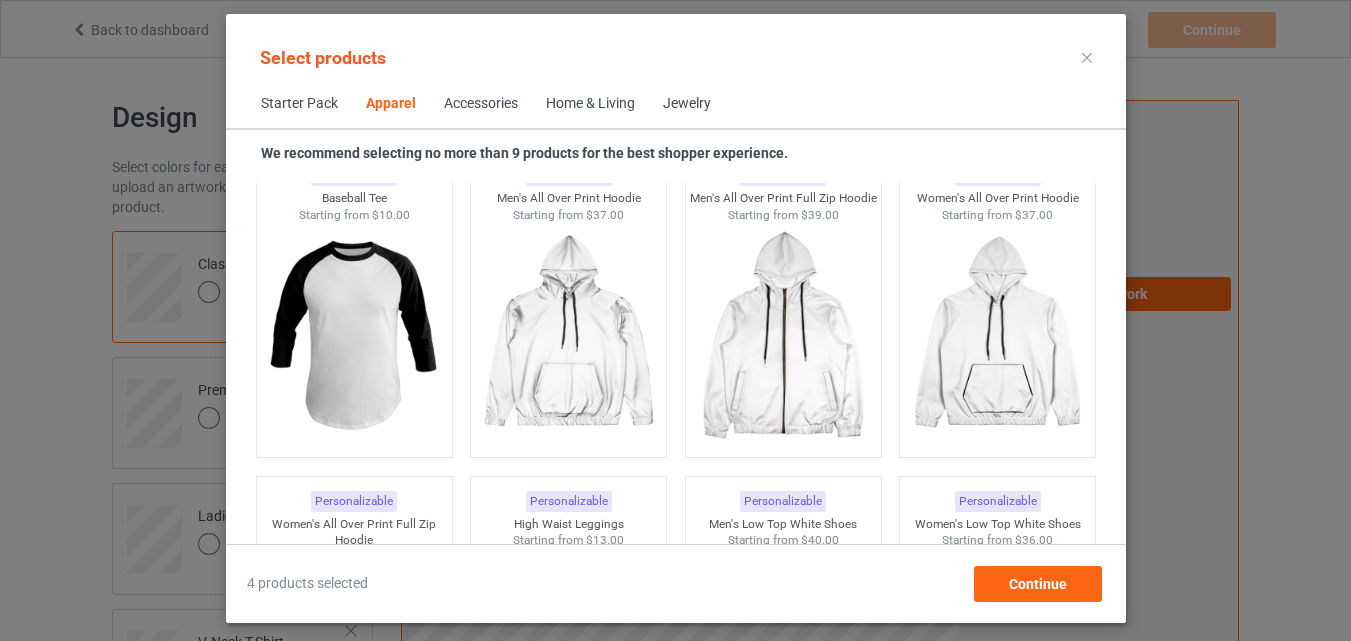 scroll, scrollTop: 1826, scrollLeft: 0, axis: vertical 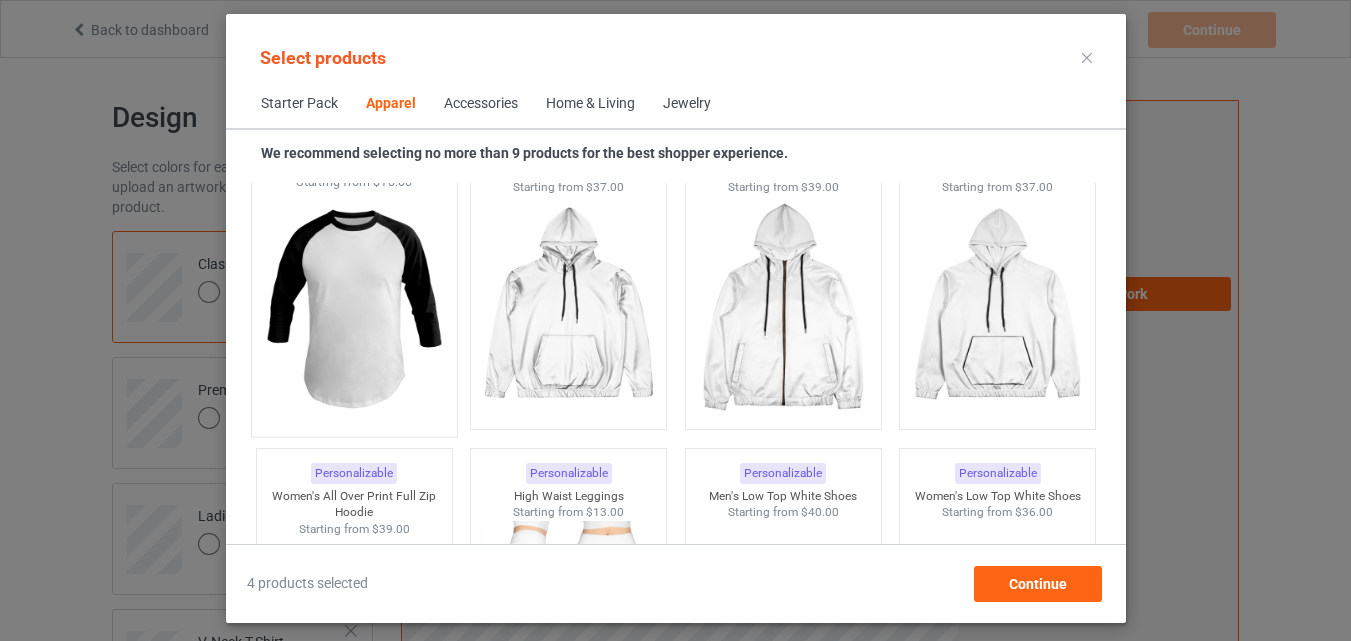 click at bounding box center [354, 308] 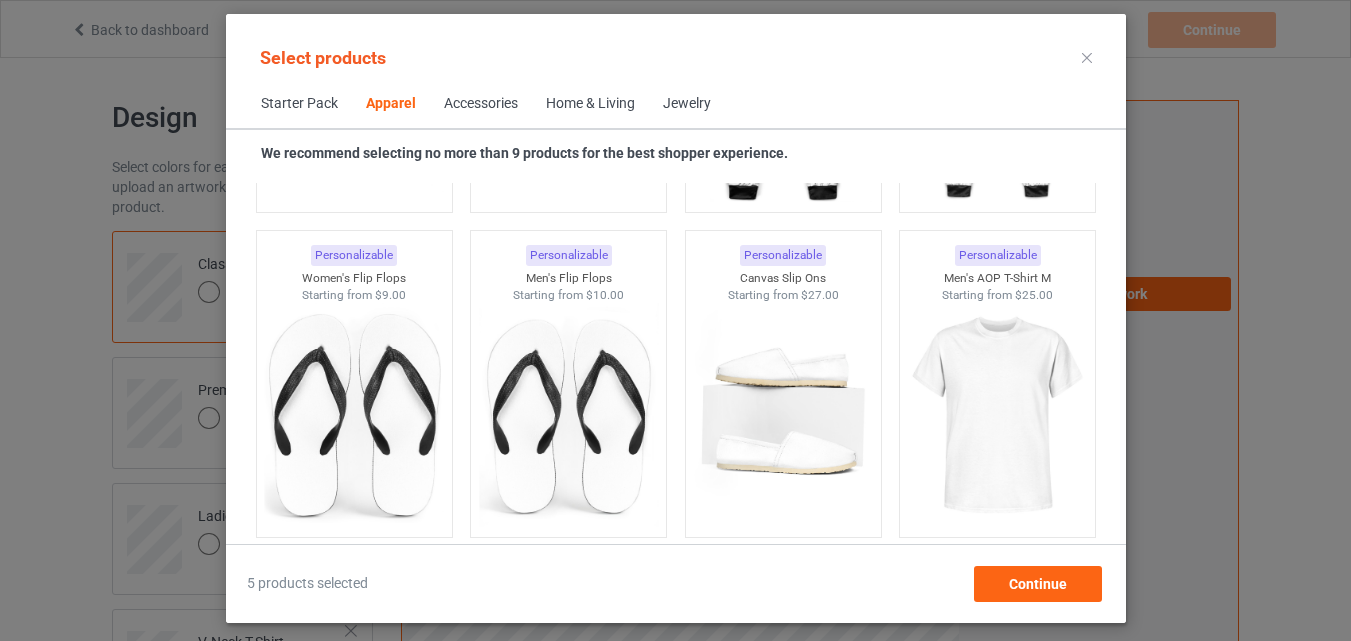 scroll, scrollTop: 3026, scrollLeft: 0, axis: vertical 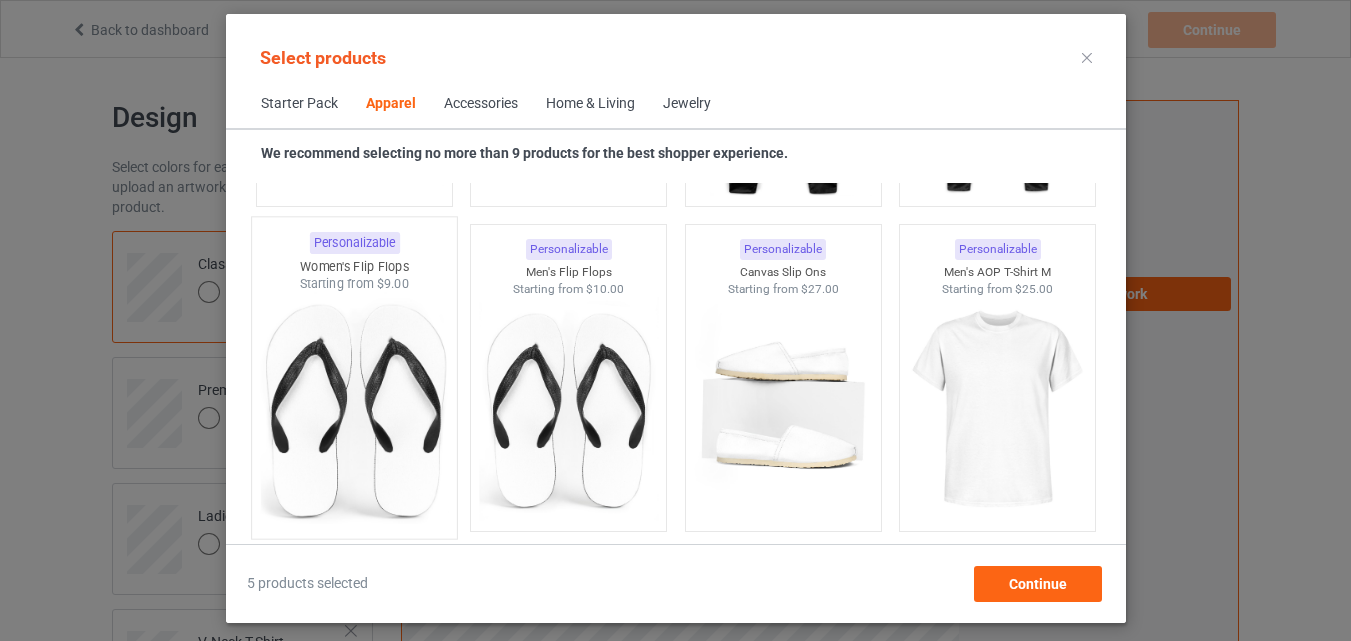 click at bounding box center [354, 410] 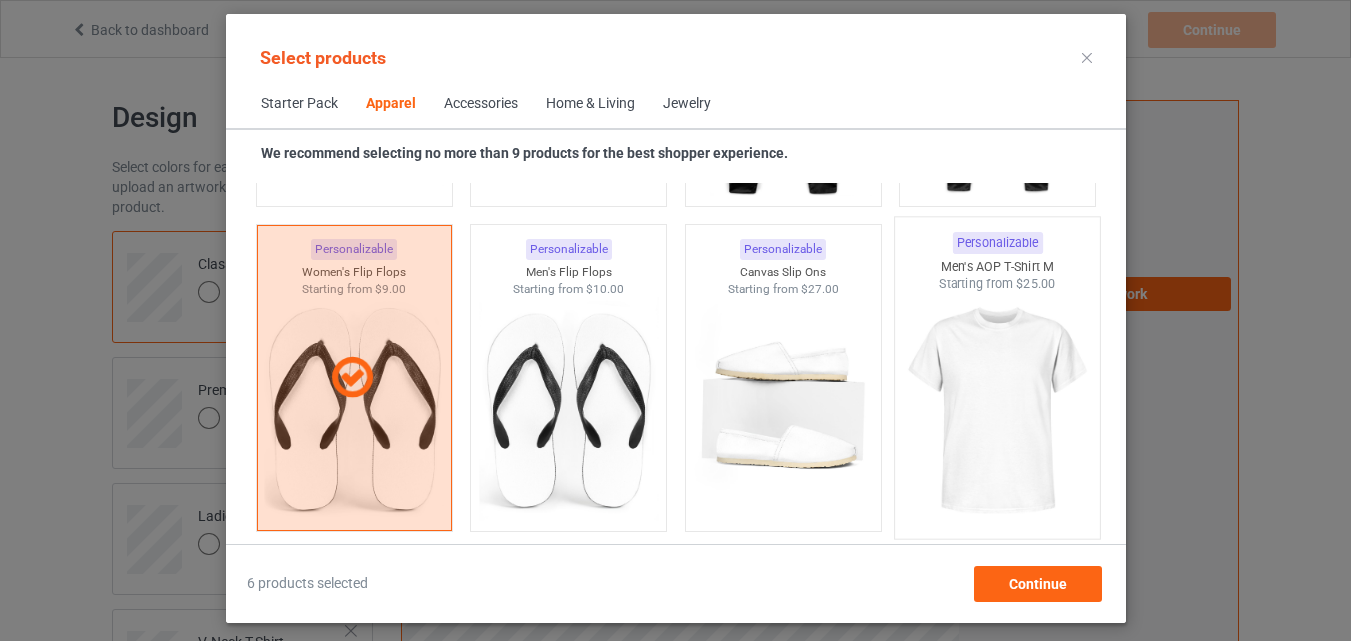 click at bounding box center (997, 410) 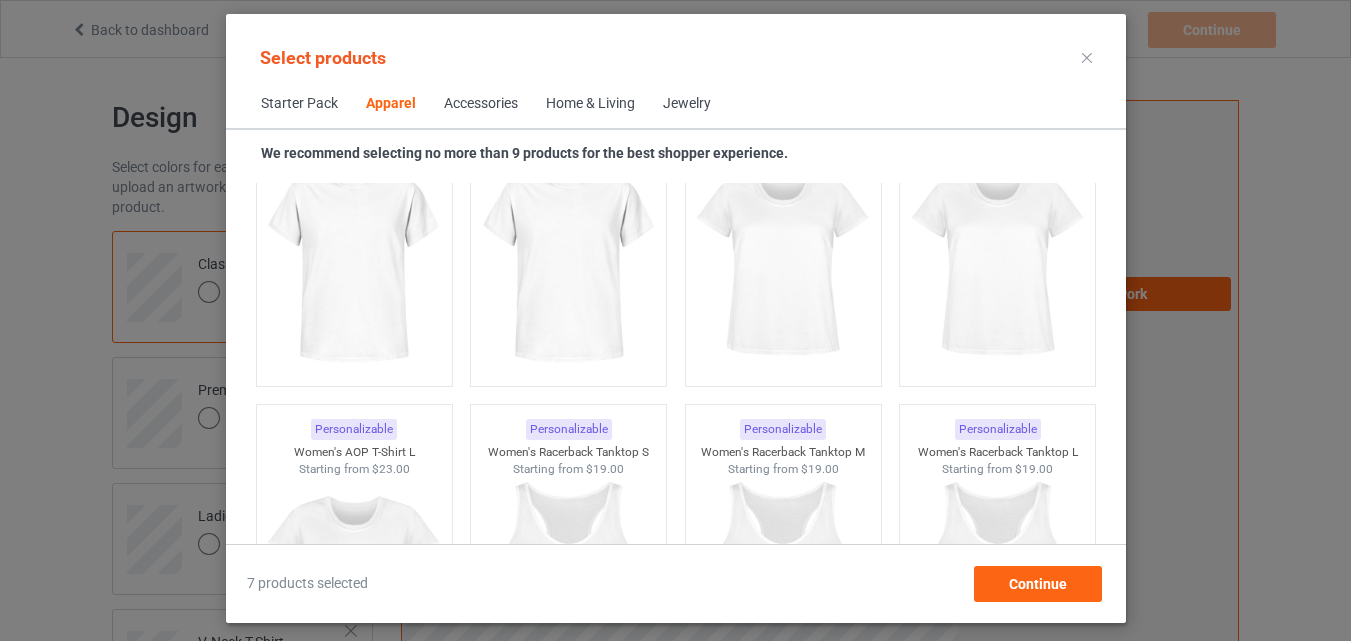 scroll, scrollTop: 3526, scrollLeft: 0, axis: vertical 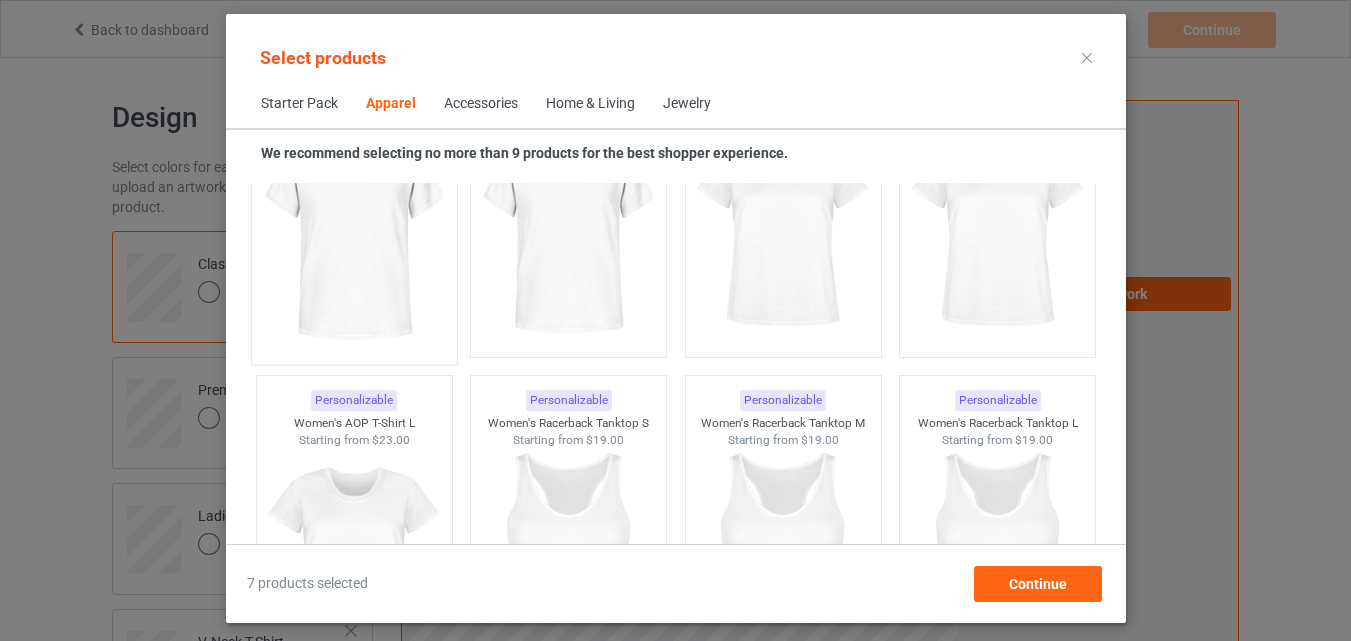 click at bounding box center (354, 236) 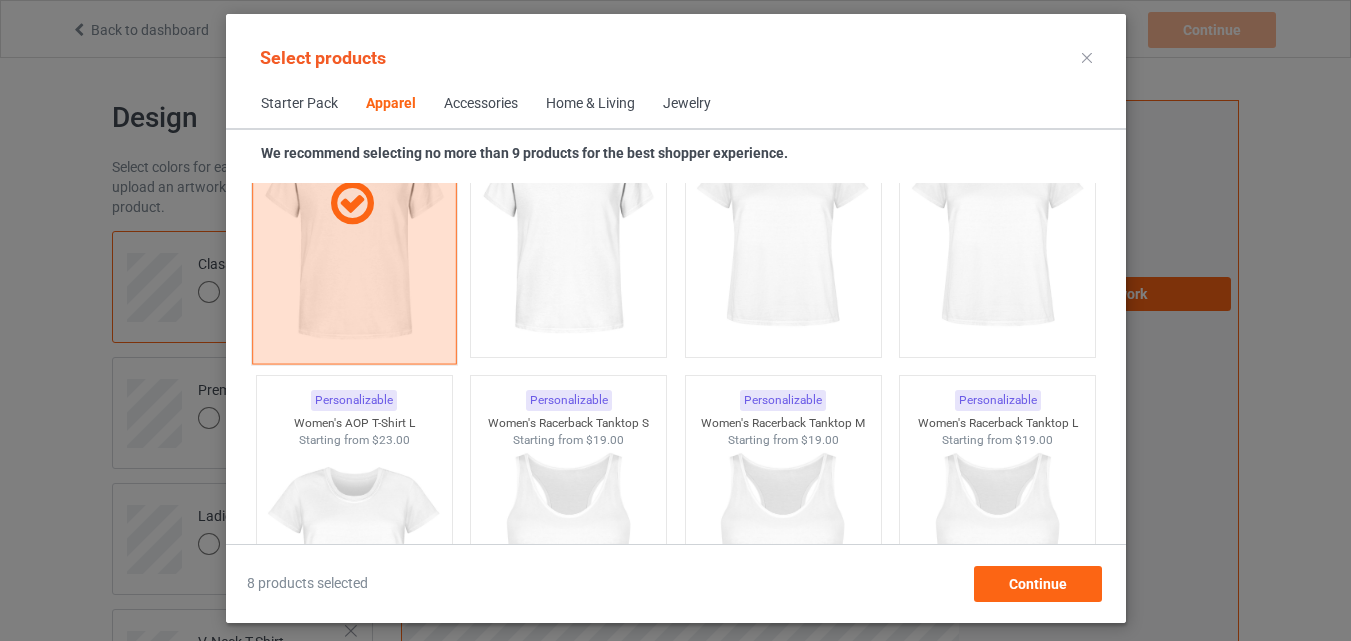 scroll, scrollTop: 3826, scrollLeft: 0, axis: vertical 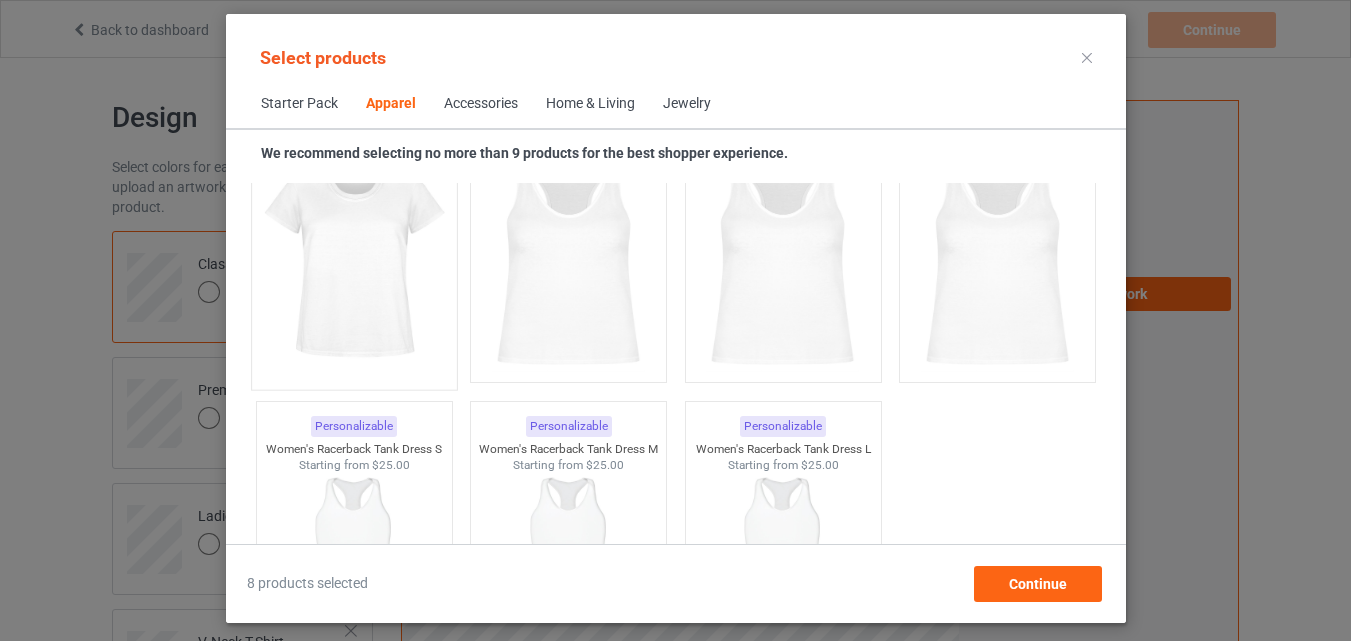 click at bounding box center (354, 261) 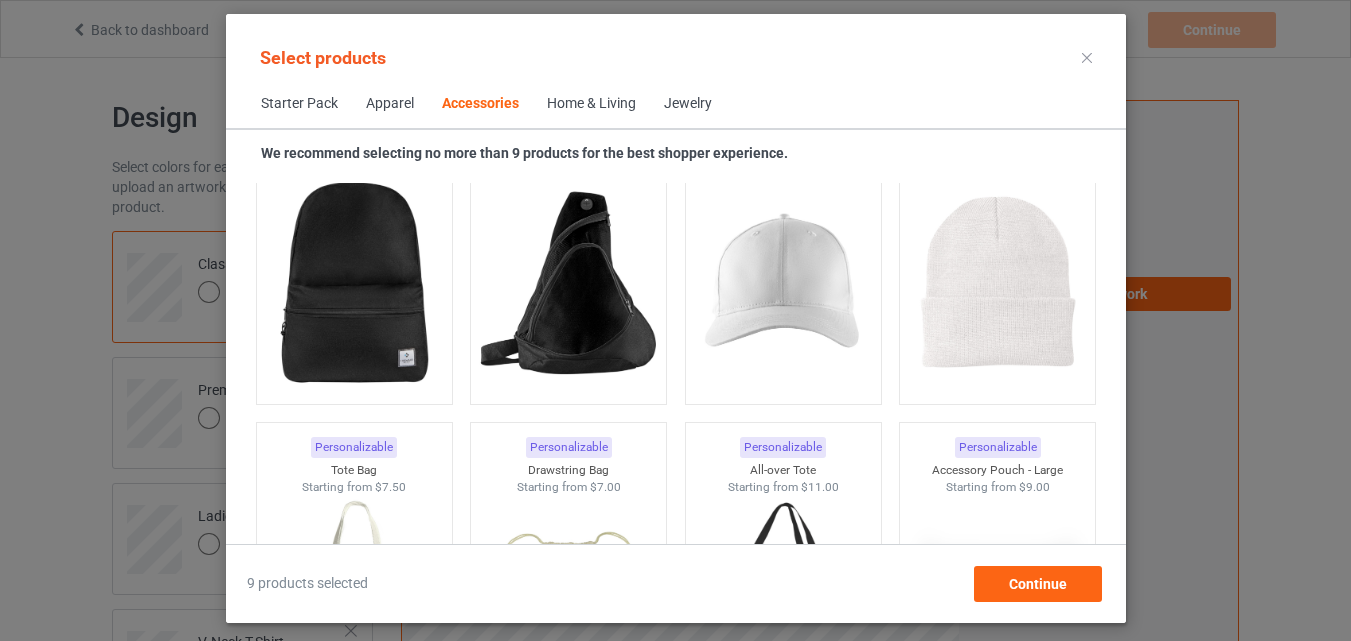 scroll, scrollTop: 6426, scrollLeft: 0, axis: vertical 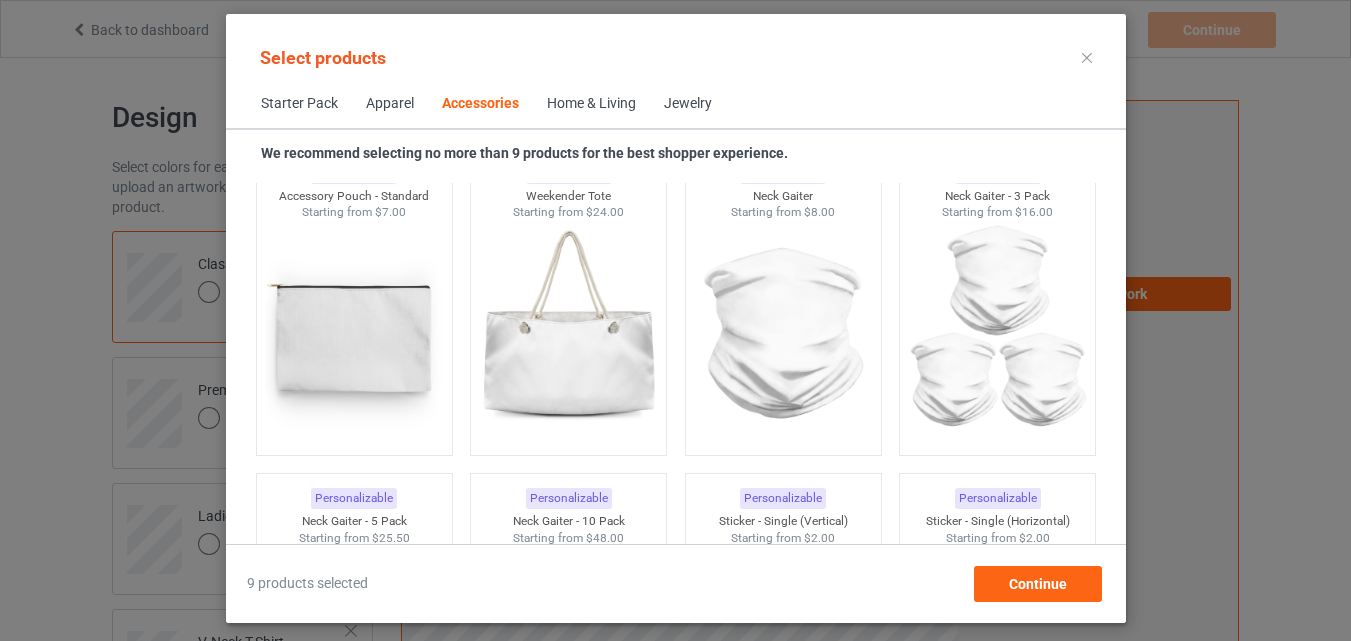 click at bounding box center [353, 333] 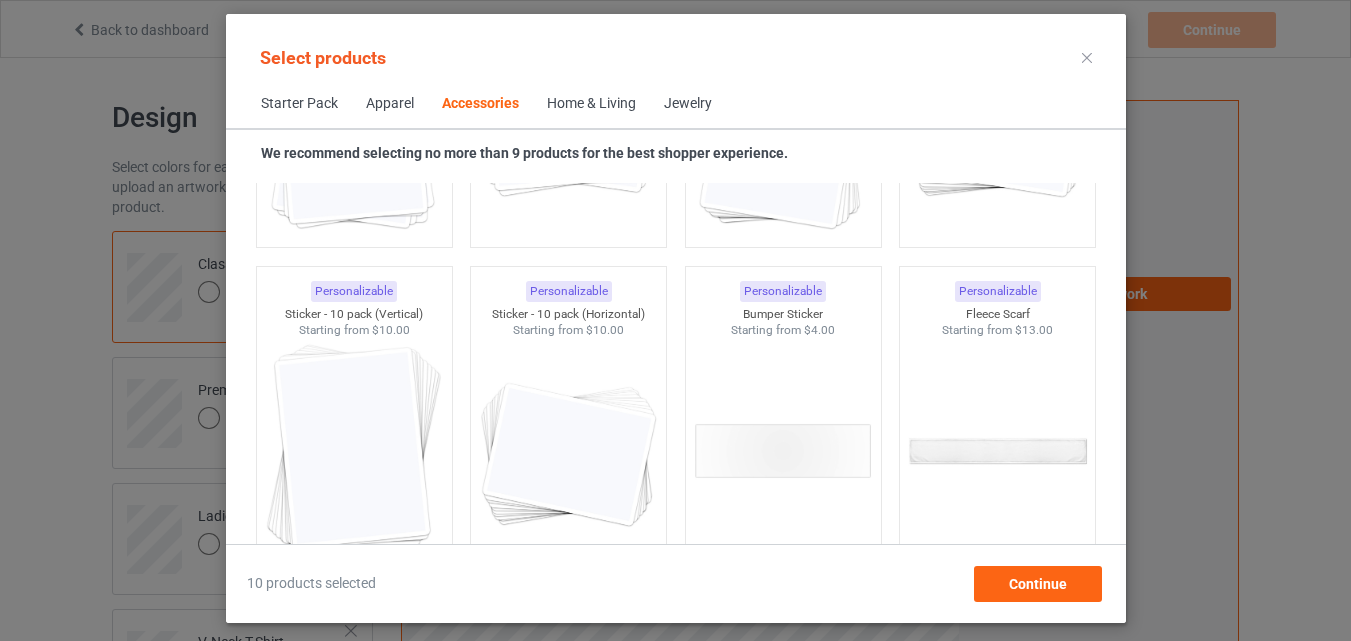 scroll, scrollTop: 8126, scrollLeft: 0, axis: vertical 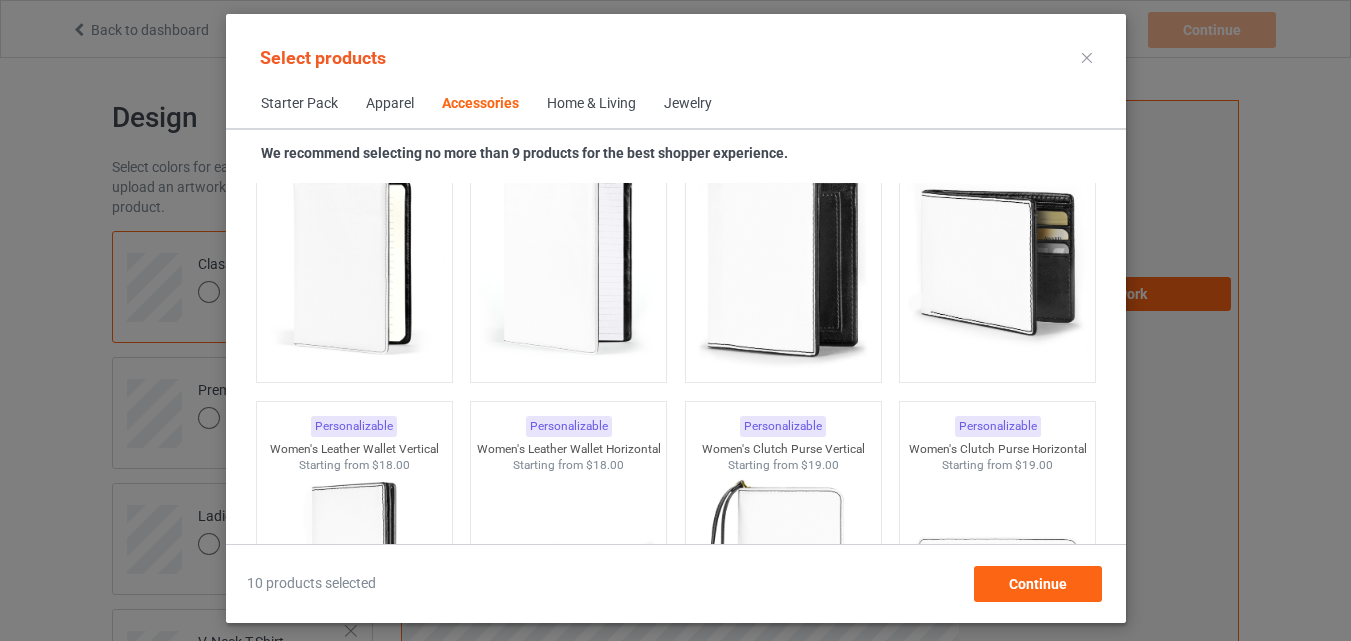 click at bounding box center [353, 260] 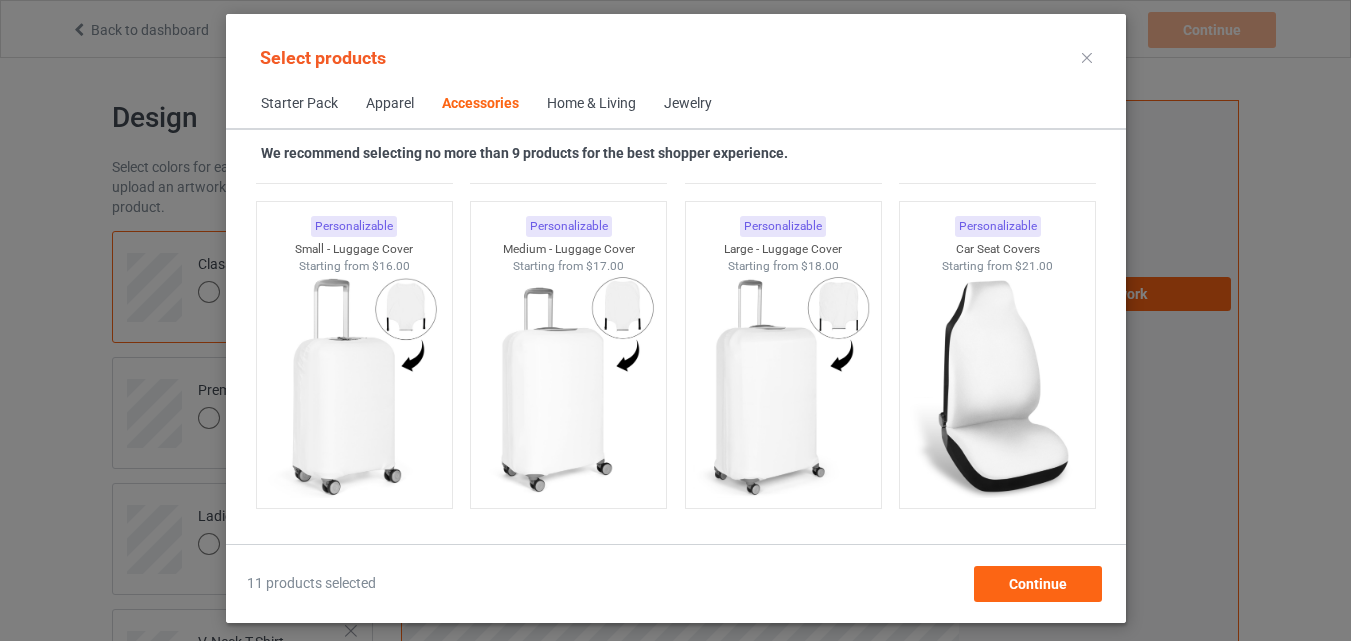 scroll, scrollTop: 8926, scrollLeft: 0, axis: vertical 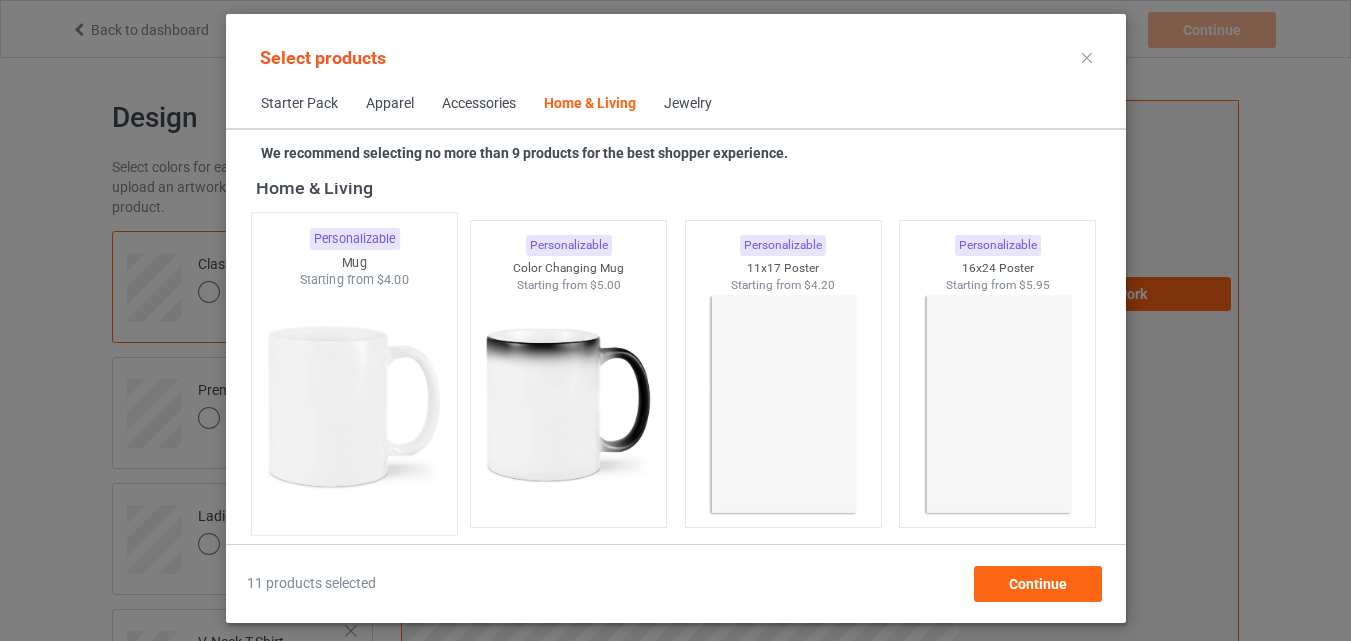 click at bounding box center [354, 406] 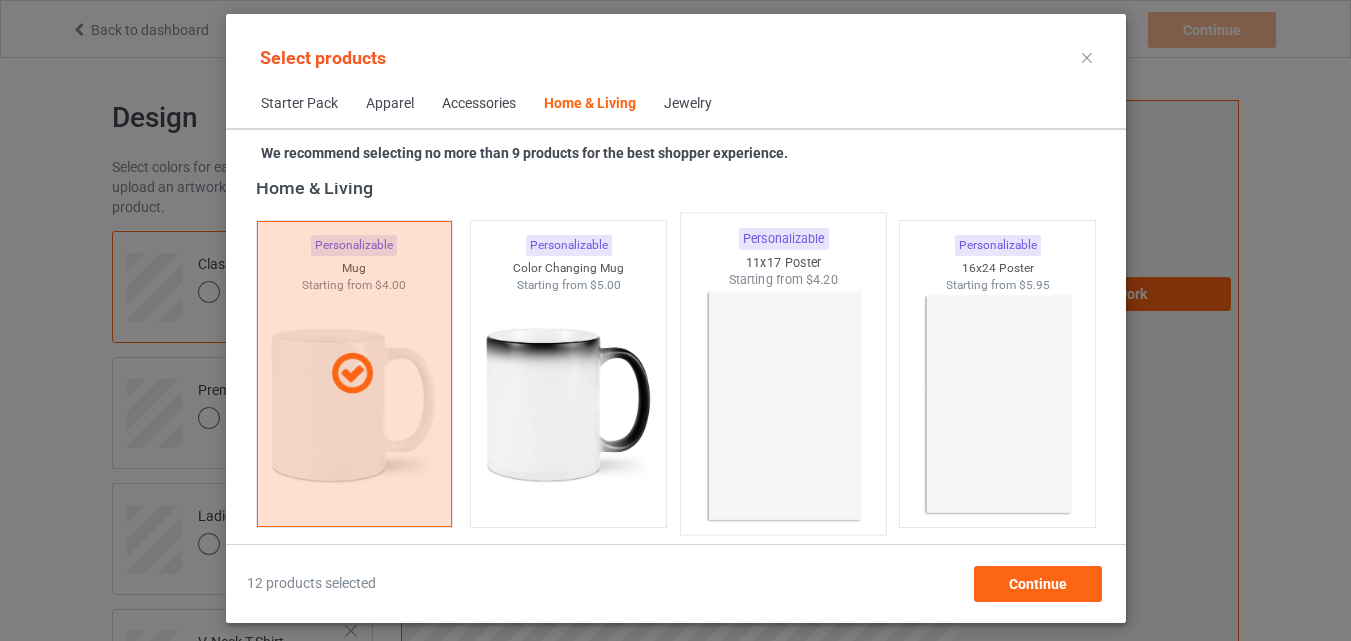 click at bounding box center (568, 405) 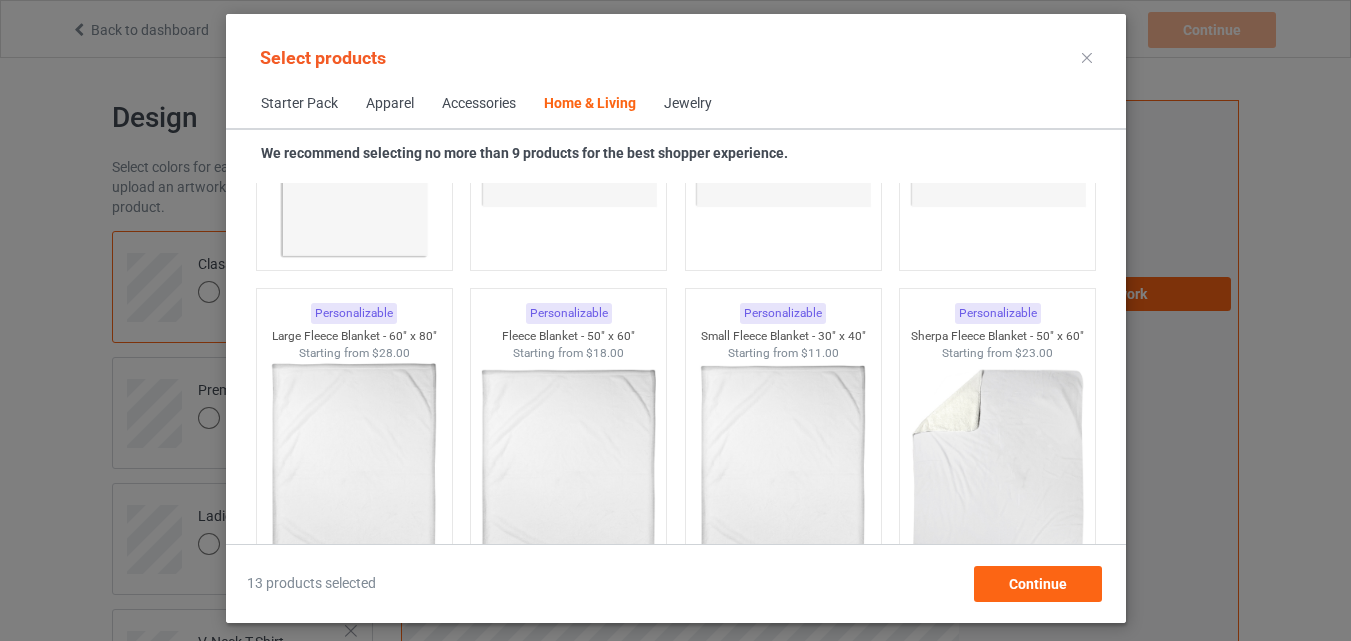 scroll, scrollTop: 9726, scrollLeft: 0, axis: vertical 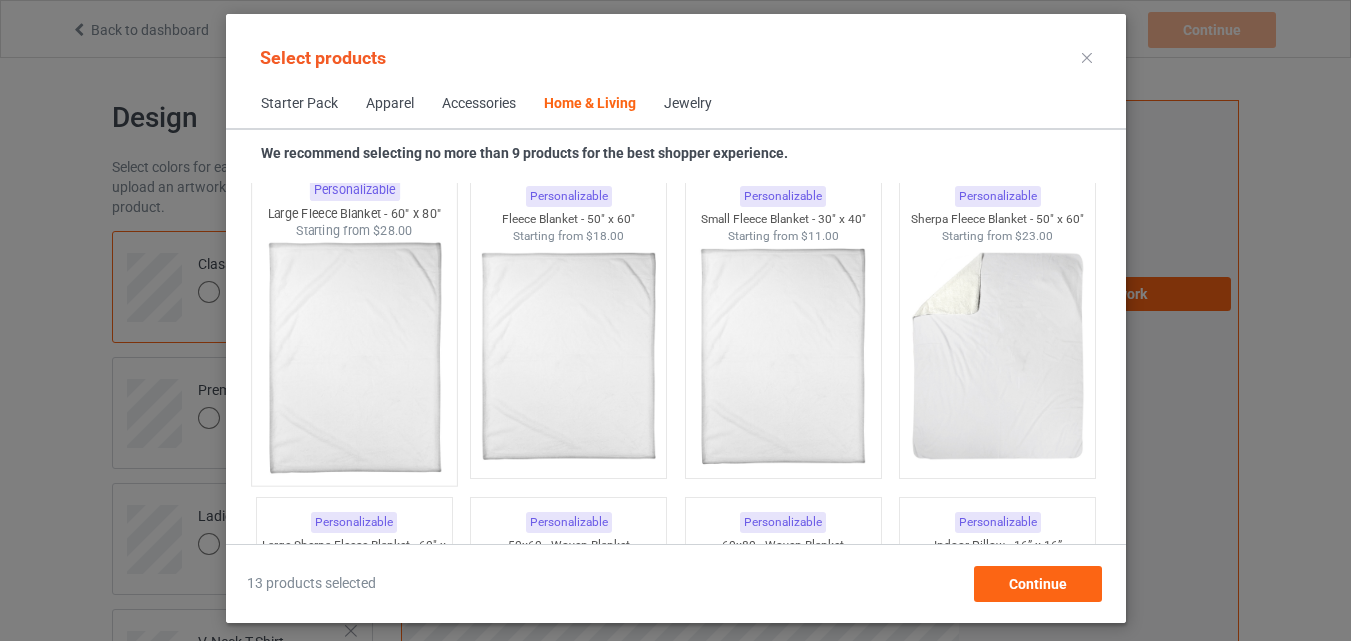 click at bounding box center [354, 357] 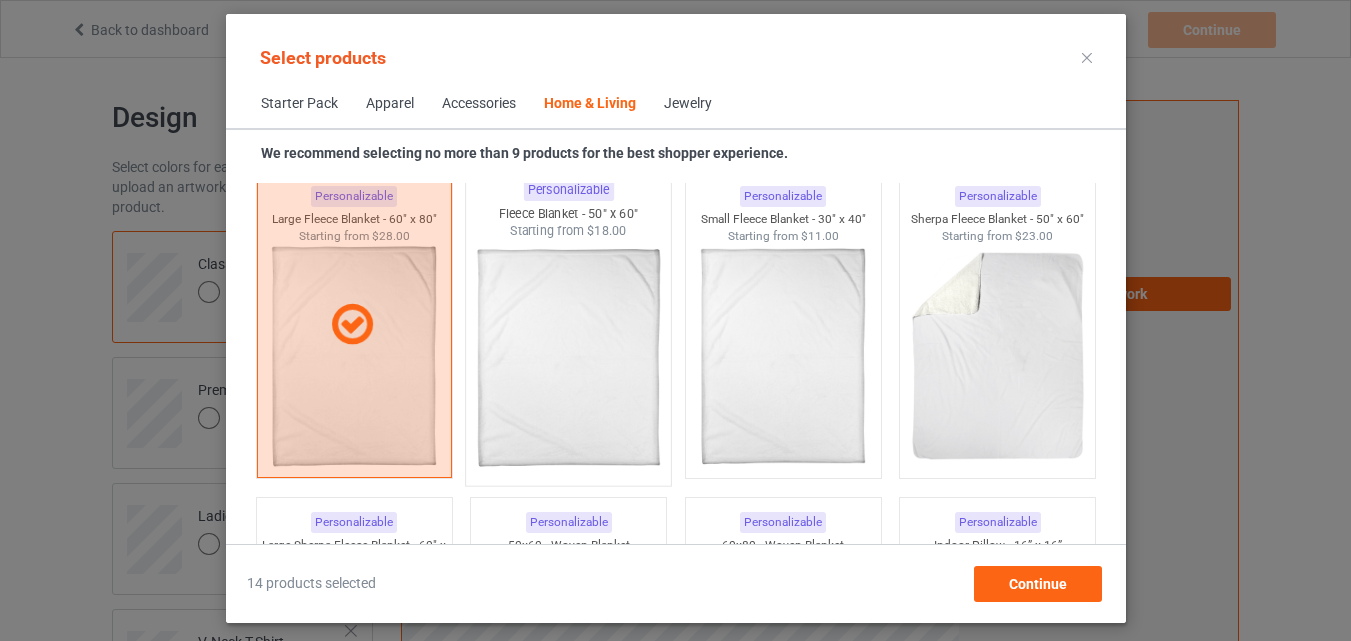 click at bounding box center [568, 357] 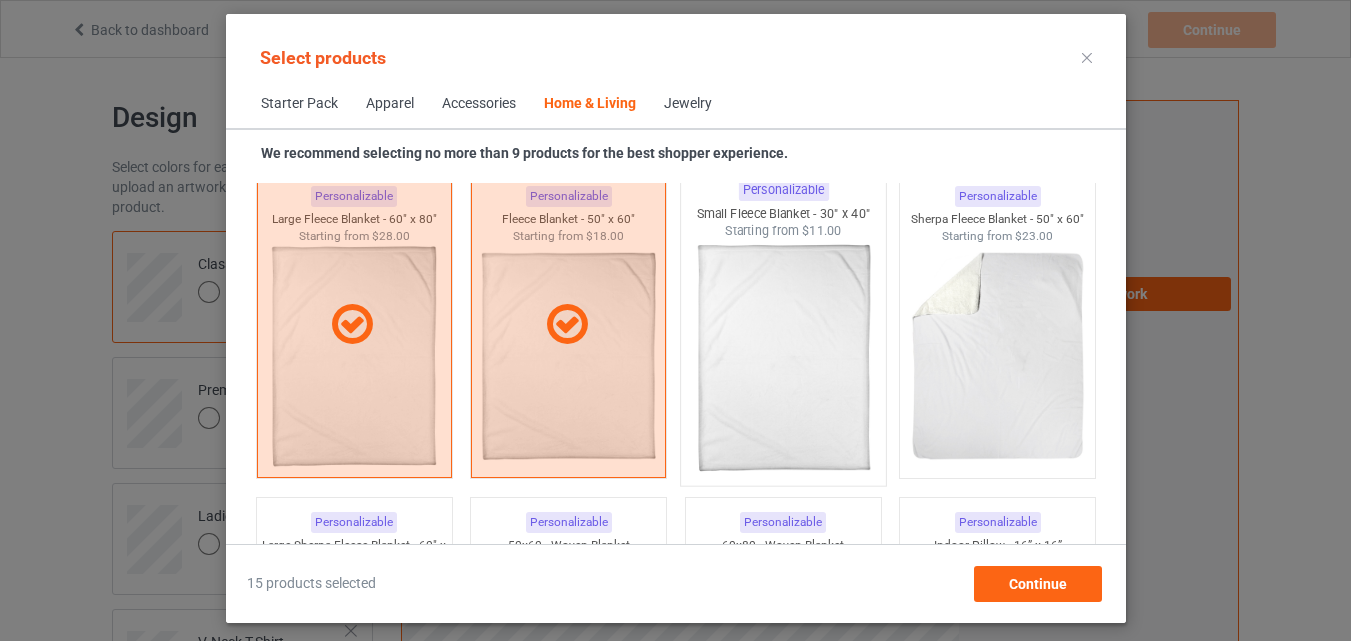 click at bounding box center (783, 357) 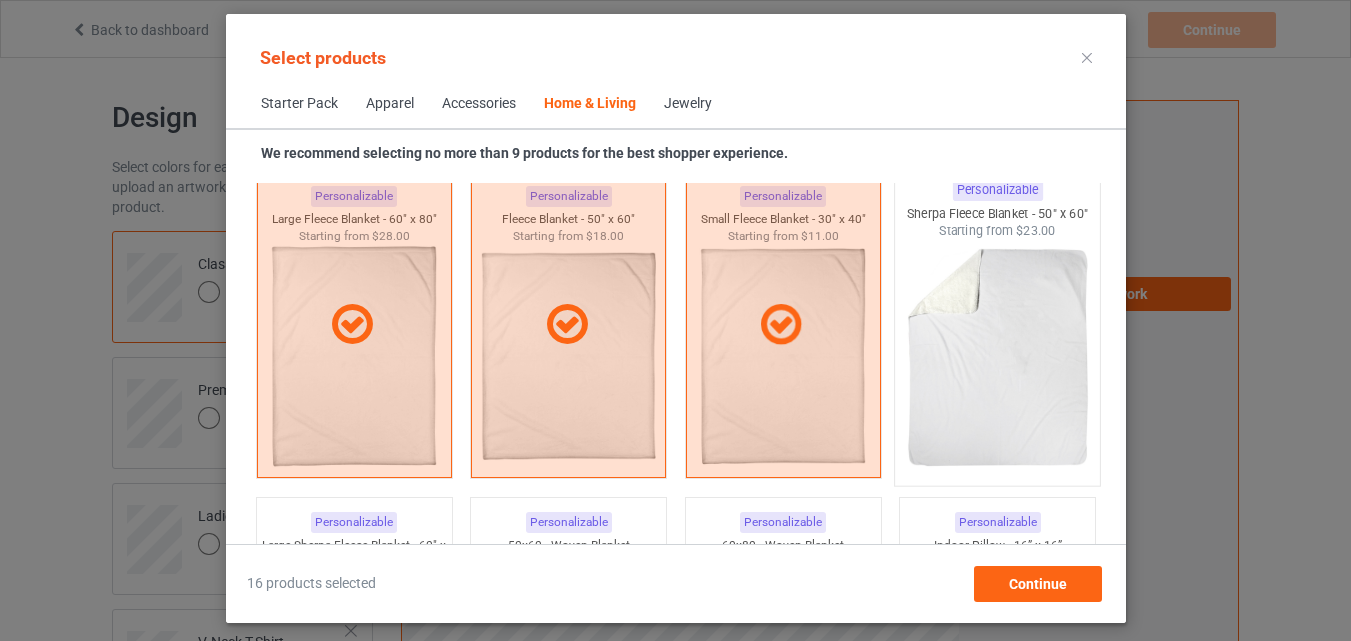click at bounding box center [997, 357] 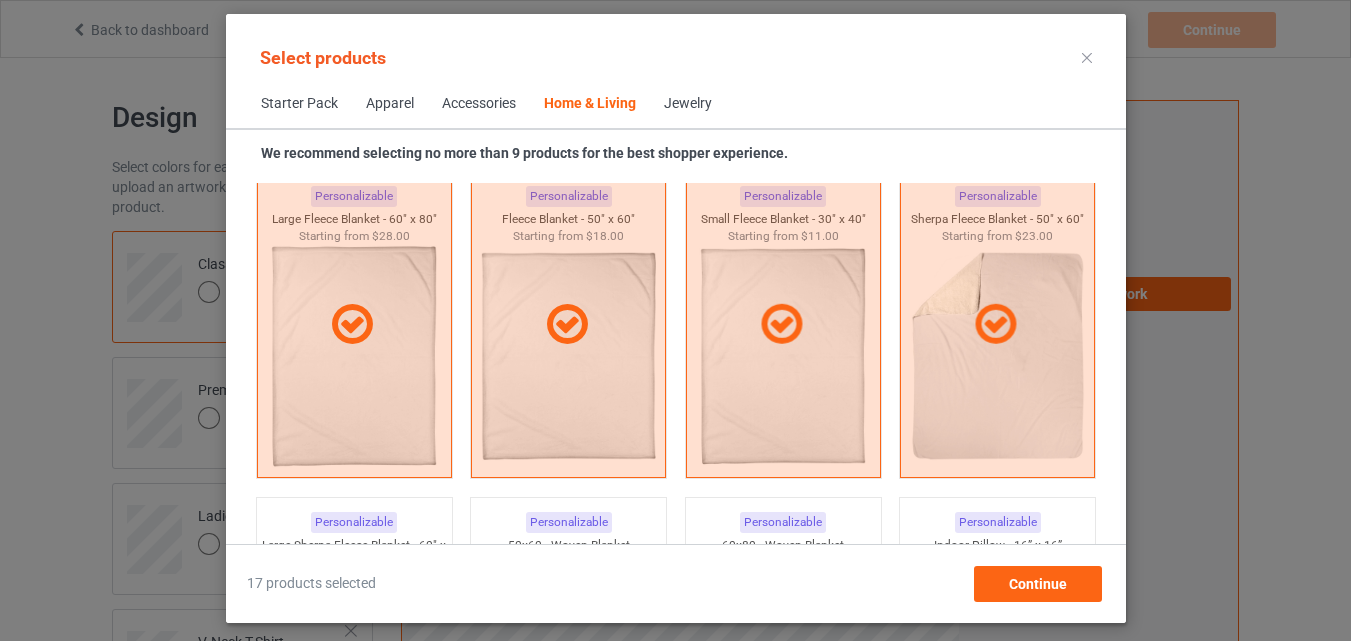 scroll, scrollTop: 10126, scrollLeft: 0, axis: vertical 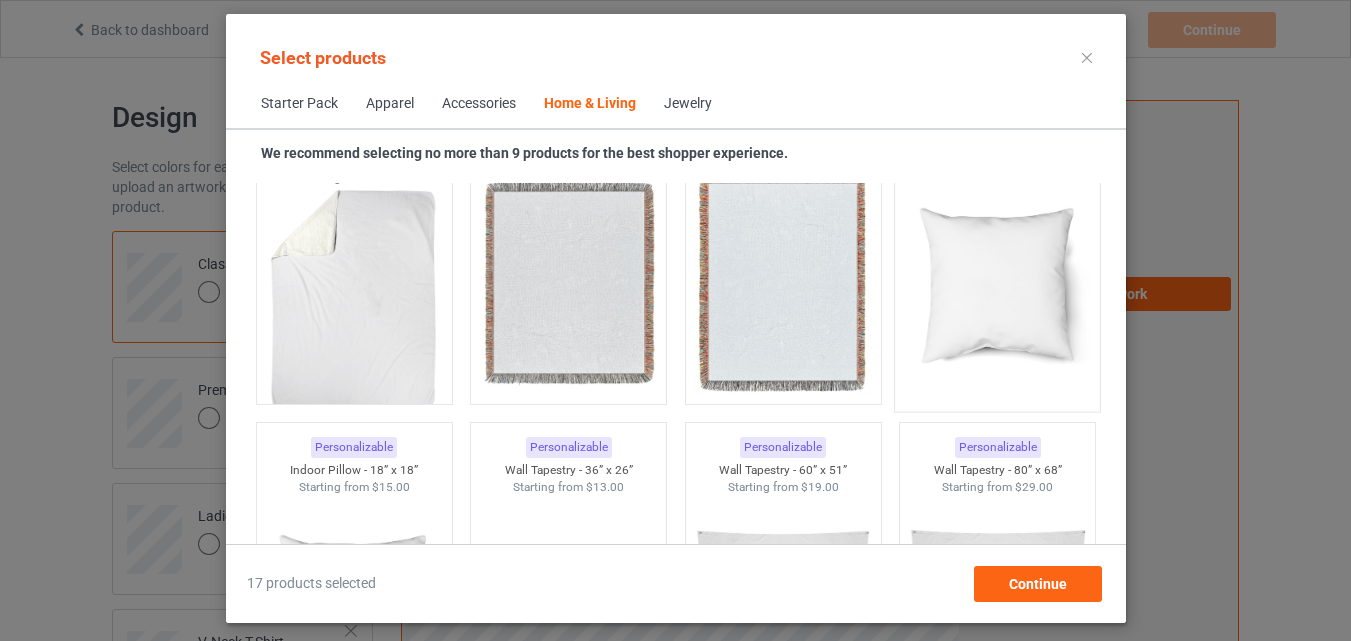 click at bounding box center (997, 283) 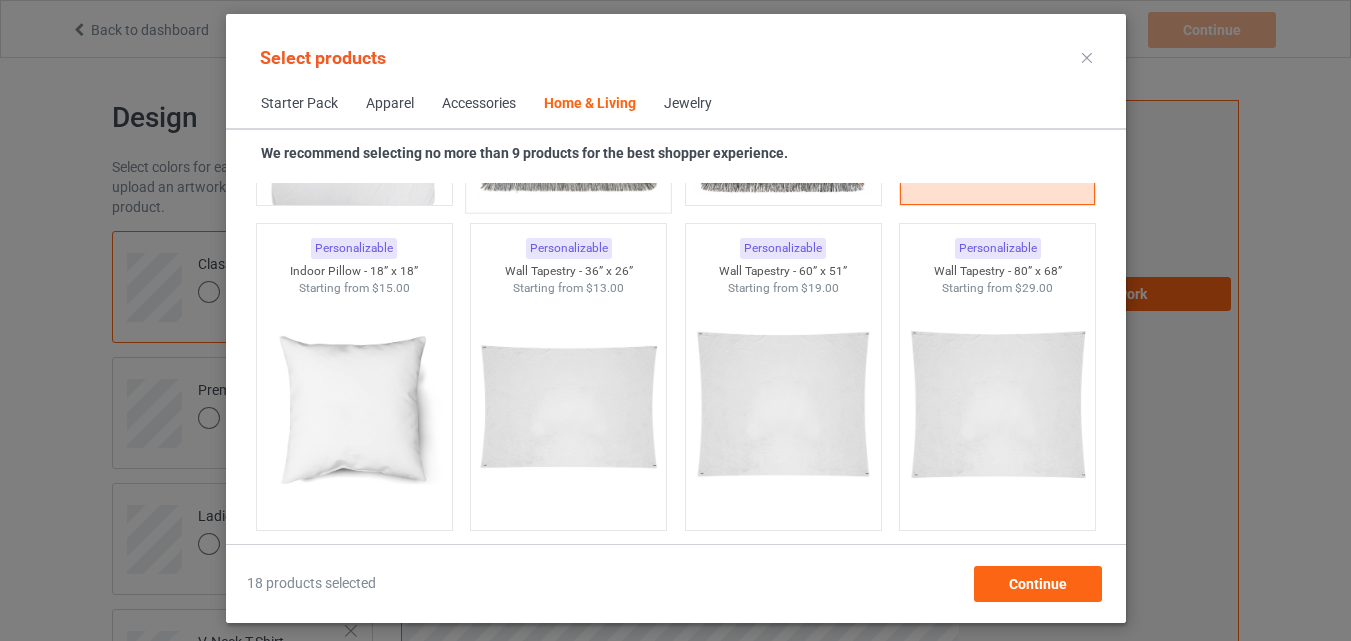 scroll, scrollTop: 10326, scrollLeft: 0, axis: vertical 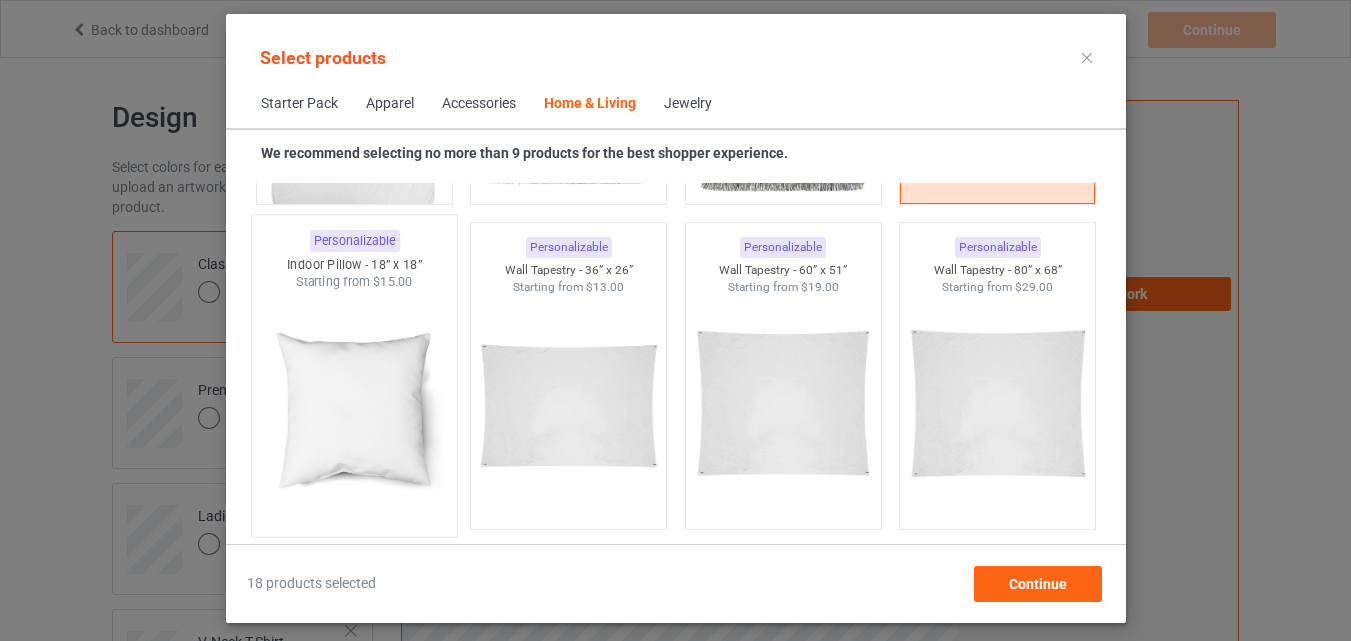 click at bounding box center (354, 408) 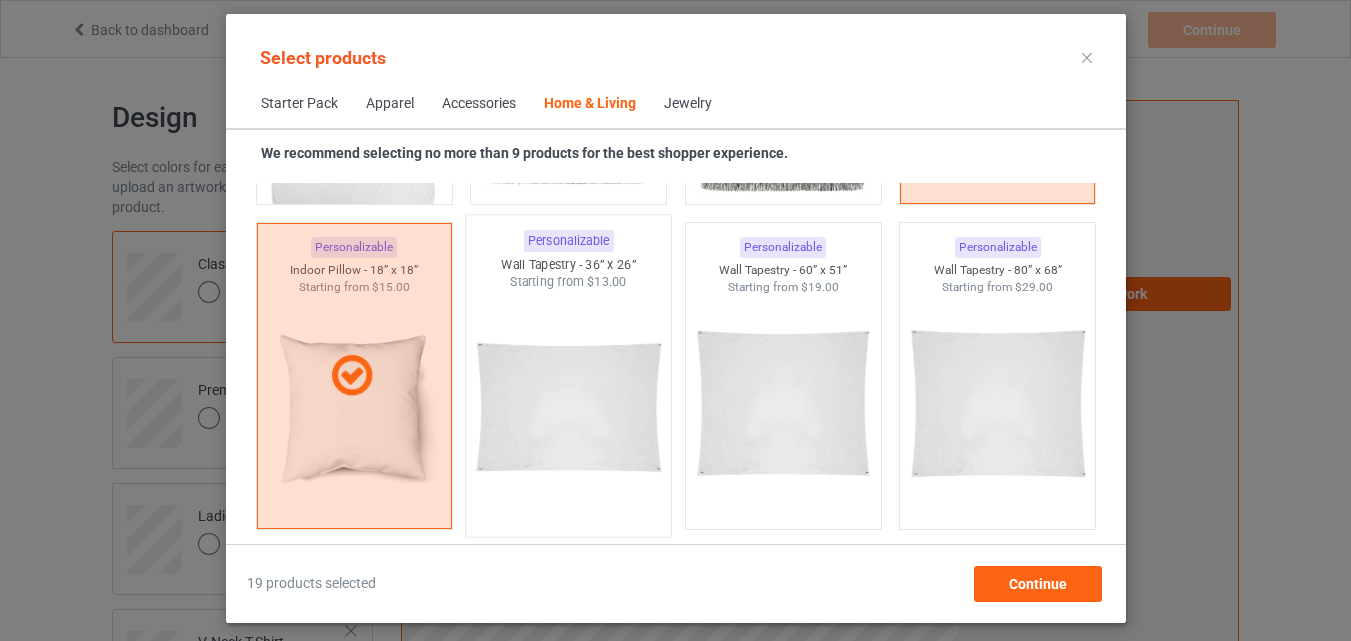 click at bounding box center (568, 408) 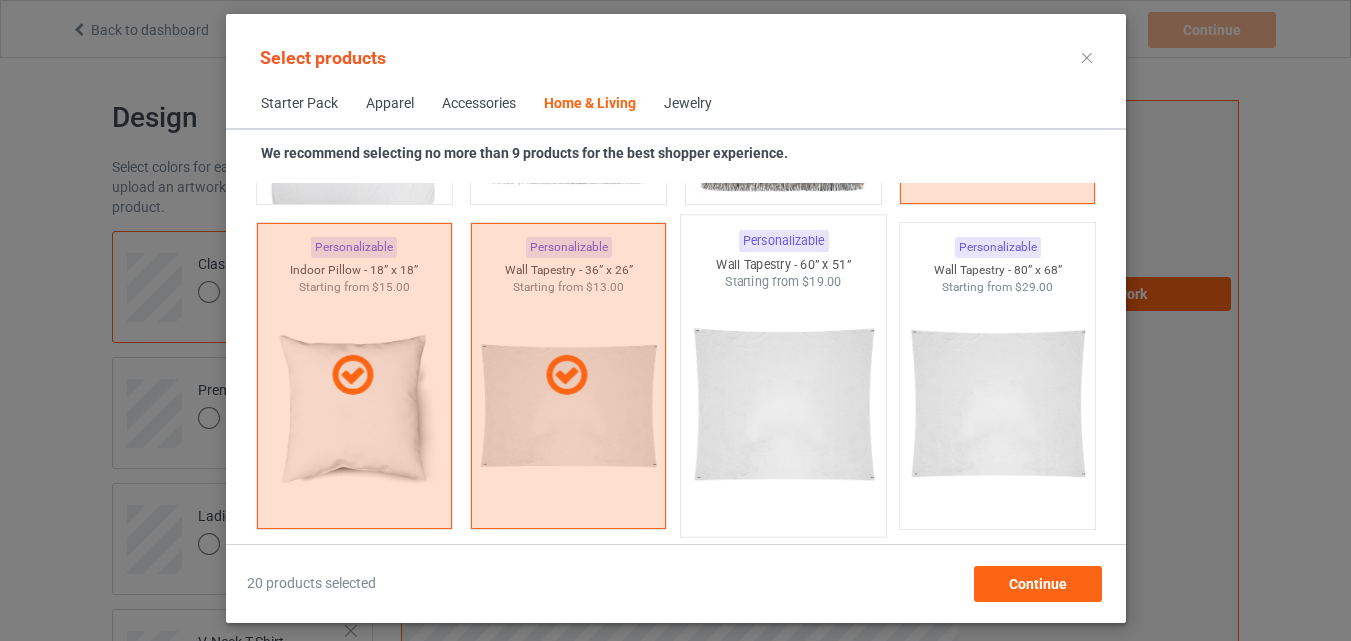 scroll, scrollTop: 10726, scrollLeft: 0, axis: vertical 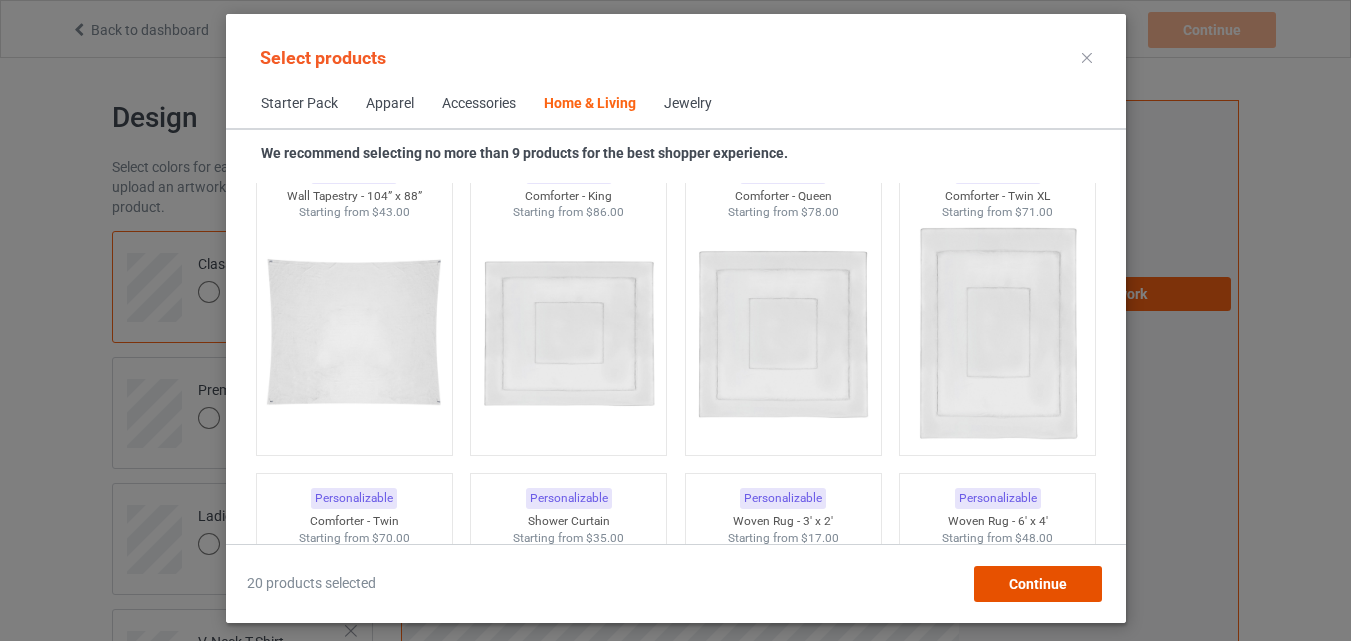 click on "Continue" at bounding box center [1037, 584] 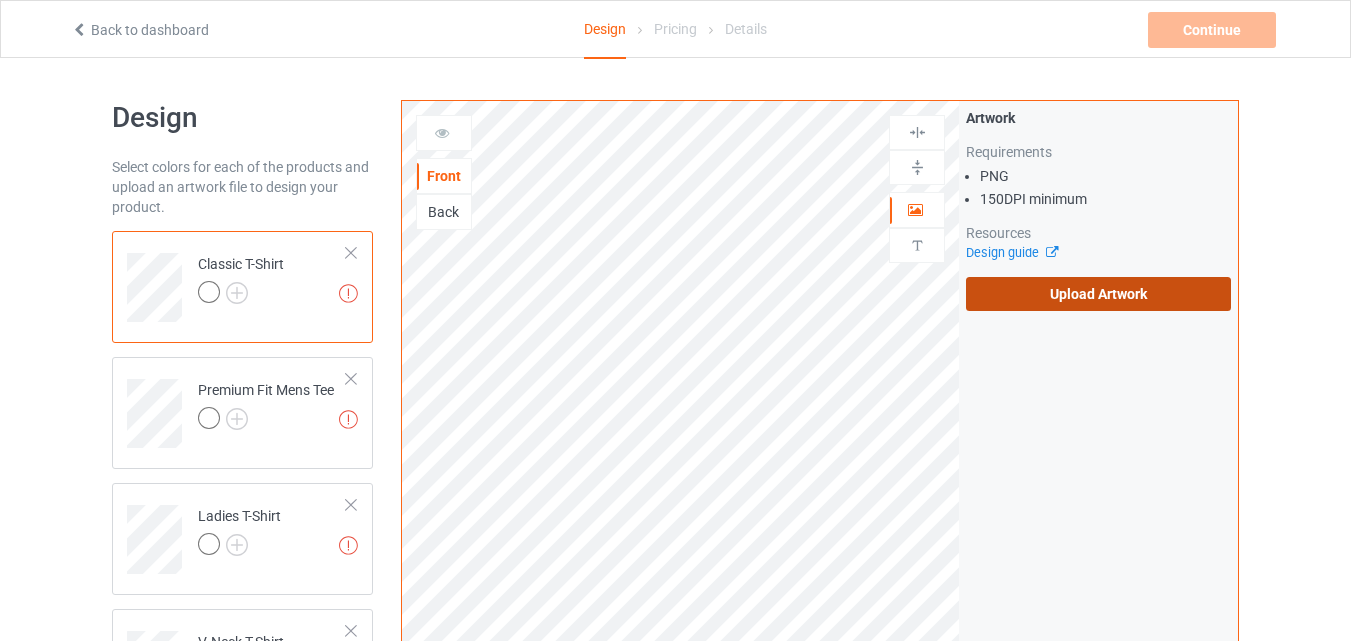 click on "Upload Artwork" at bounding box center [1098, 294] 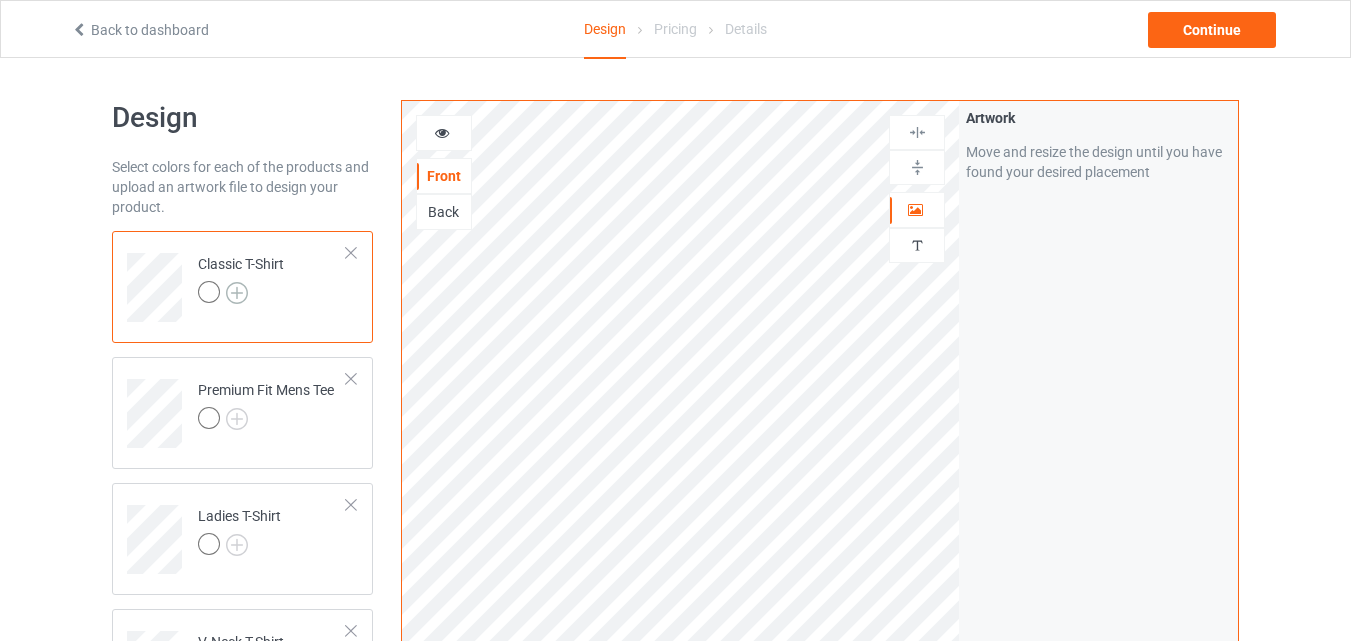 click at bounding box center [237, 293] 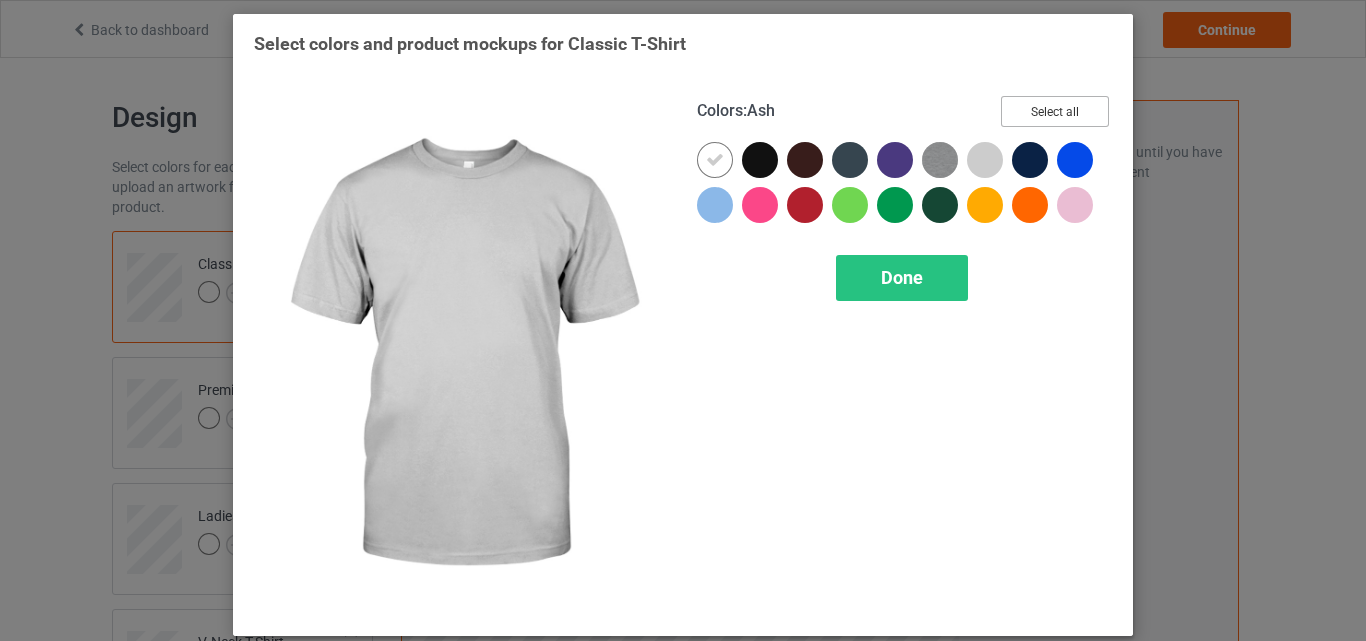 click on "Select all" at bounding box center [1055, 111] 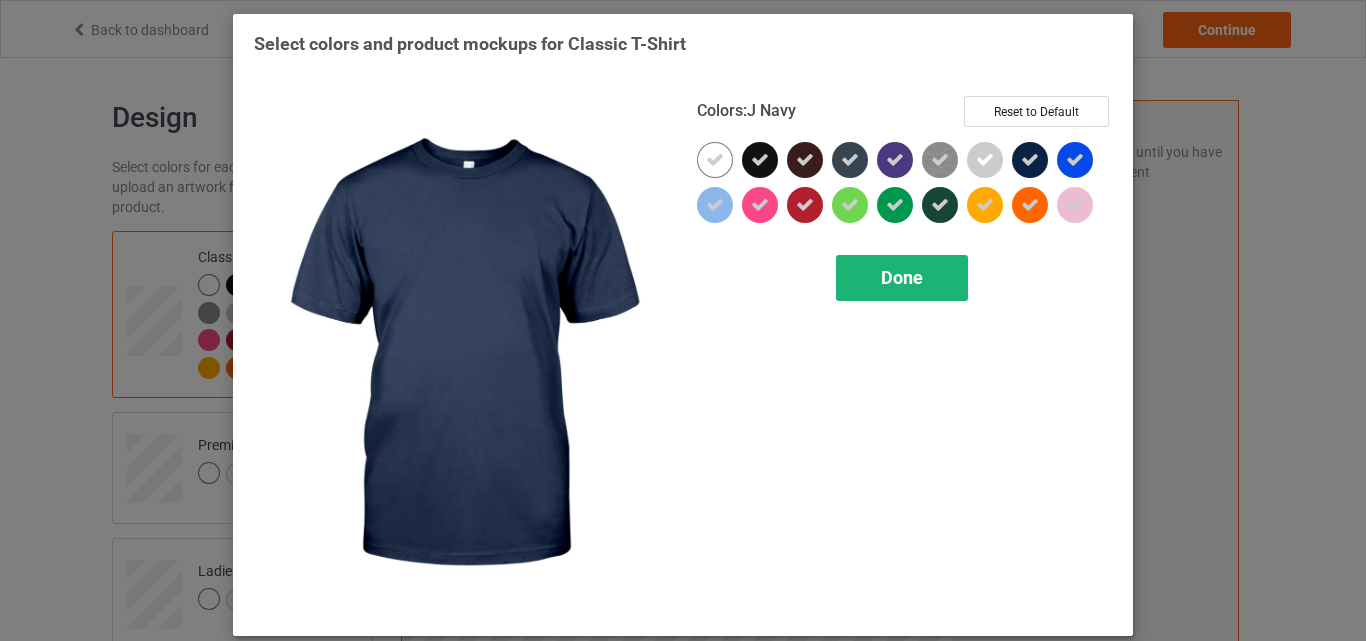 click on "Done" at bounding box center [902, 278] 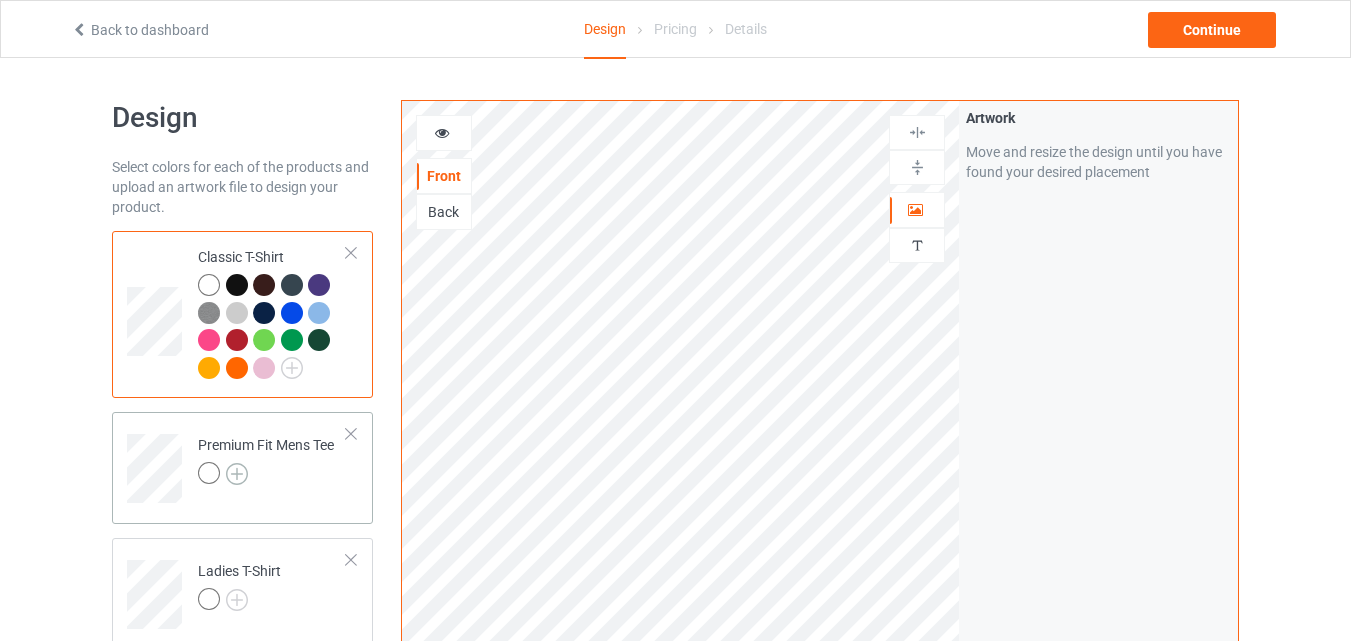 click at bounding box center [237, 474] 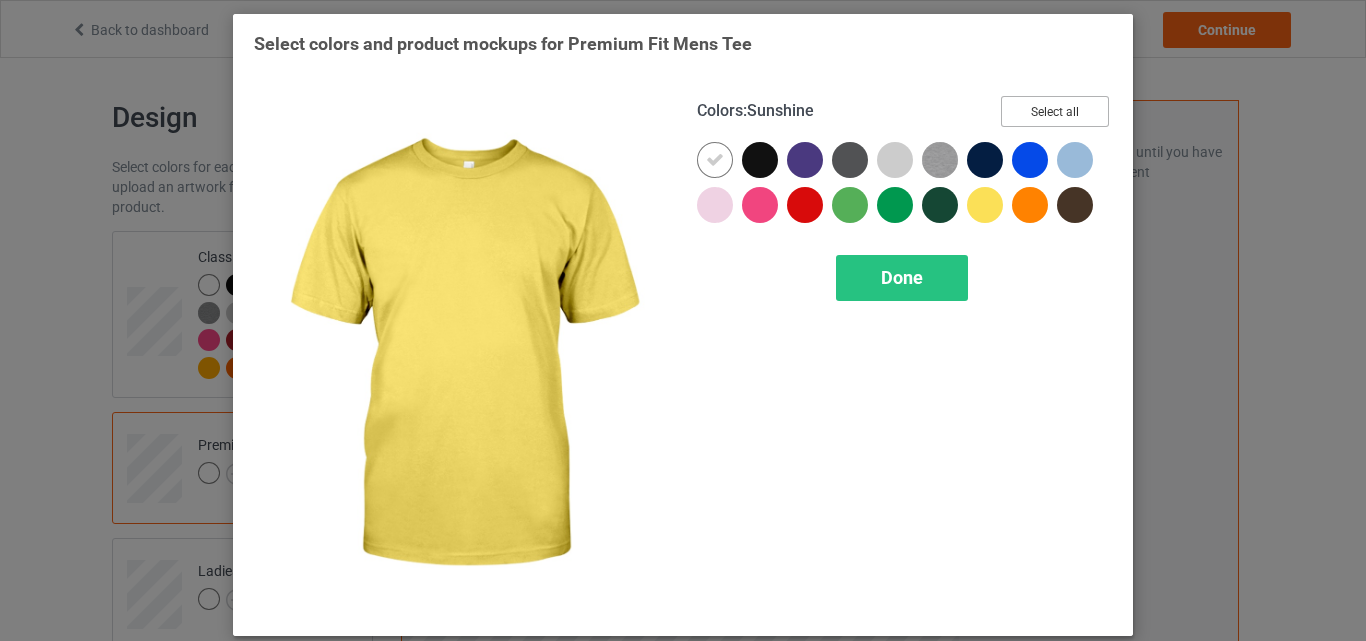 click on "Select all" at bounding box center [1055, 111] 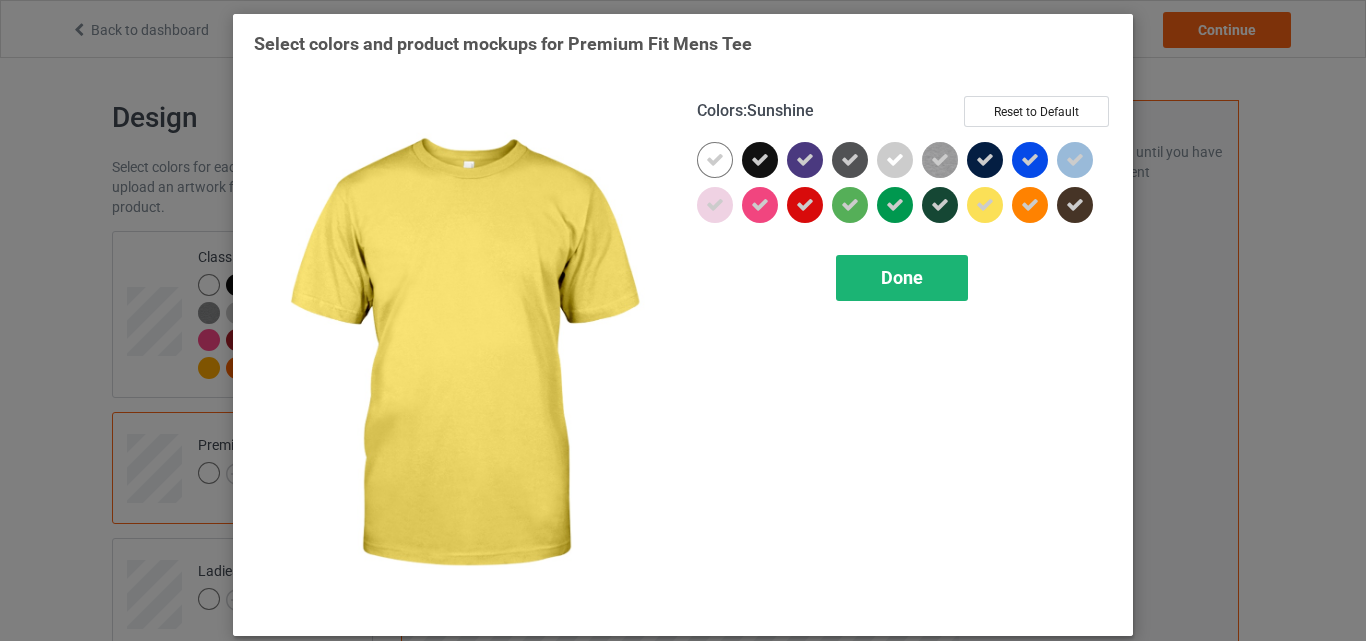 click on "Done" at bounding box center (902, 278) 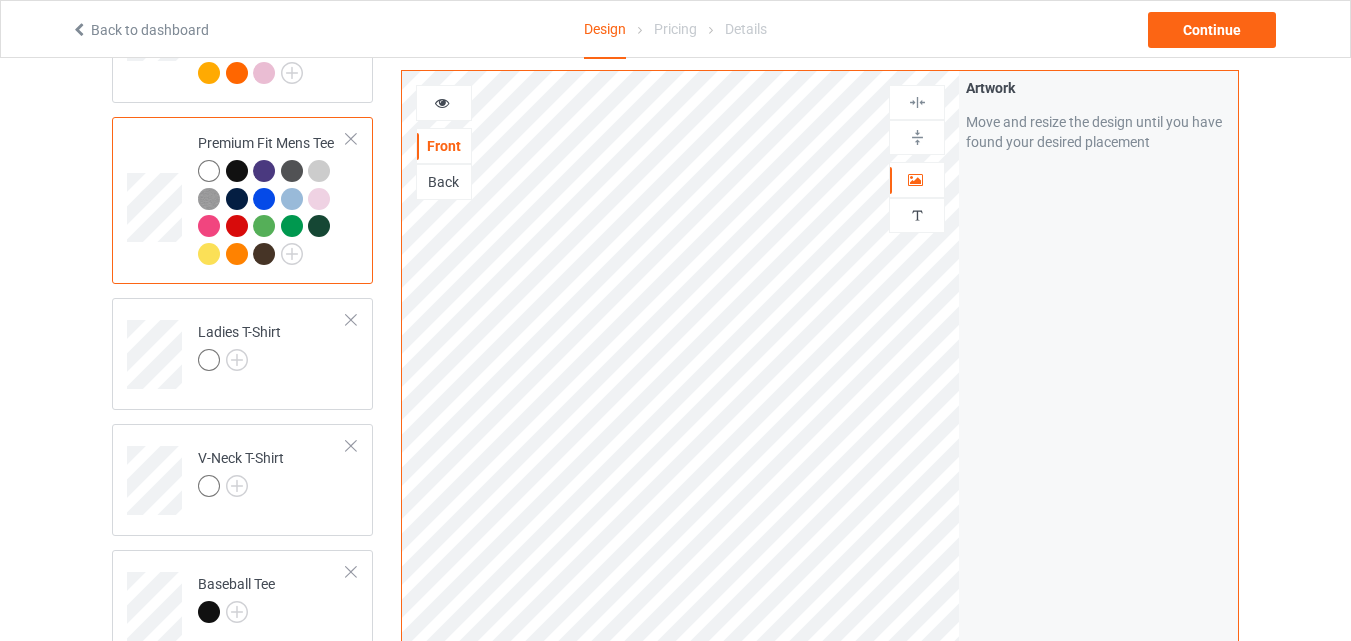 scroll, scrollTop: 300, scrollLeft: 0, axis: vertical 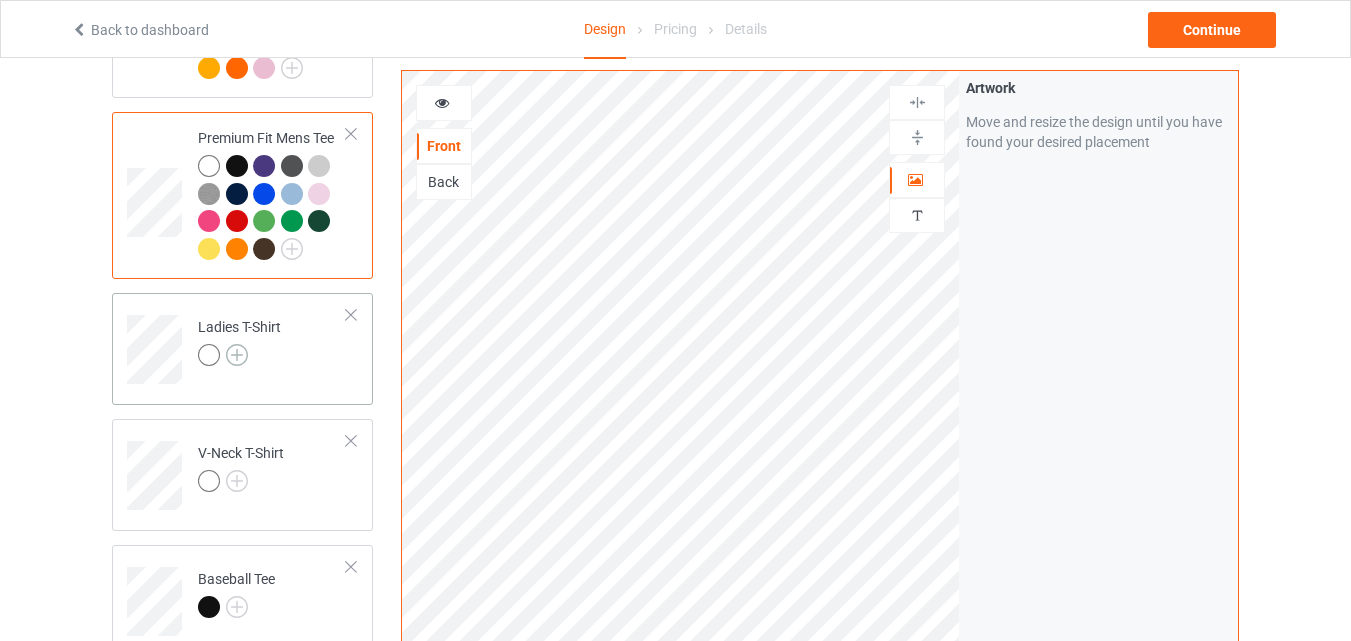 click at bounding box center (237, 355) 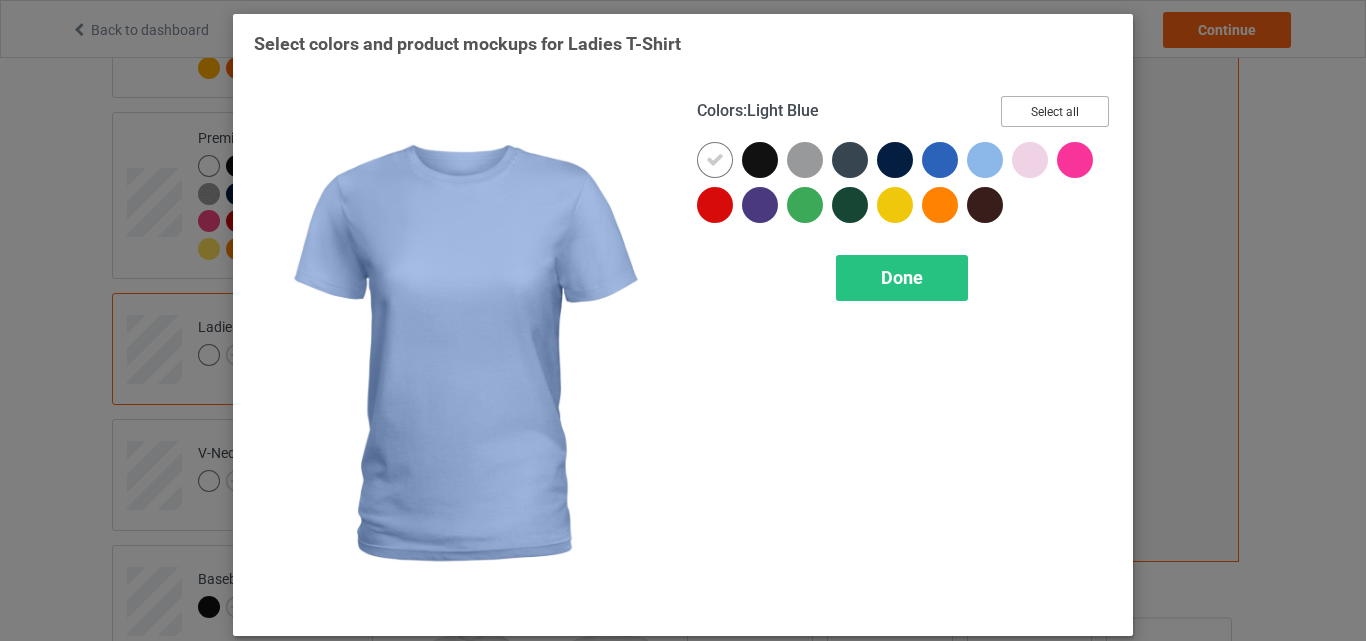 click on "Select all" at bounding box center [1055, 111] 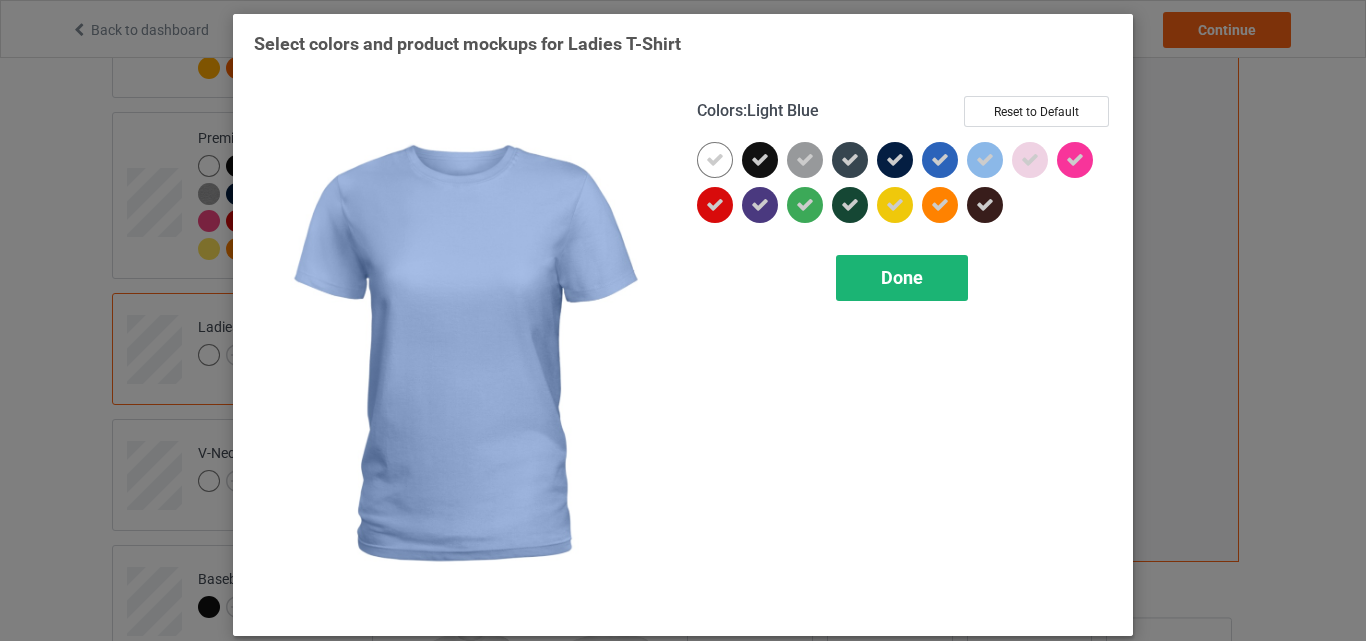 click on "Done" at bounding box center [902, 277] 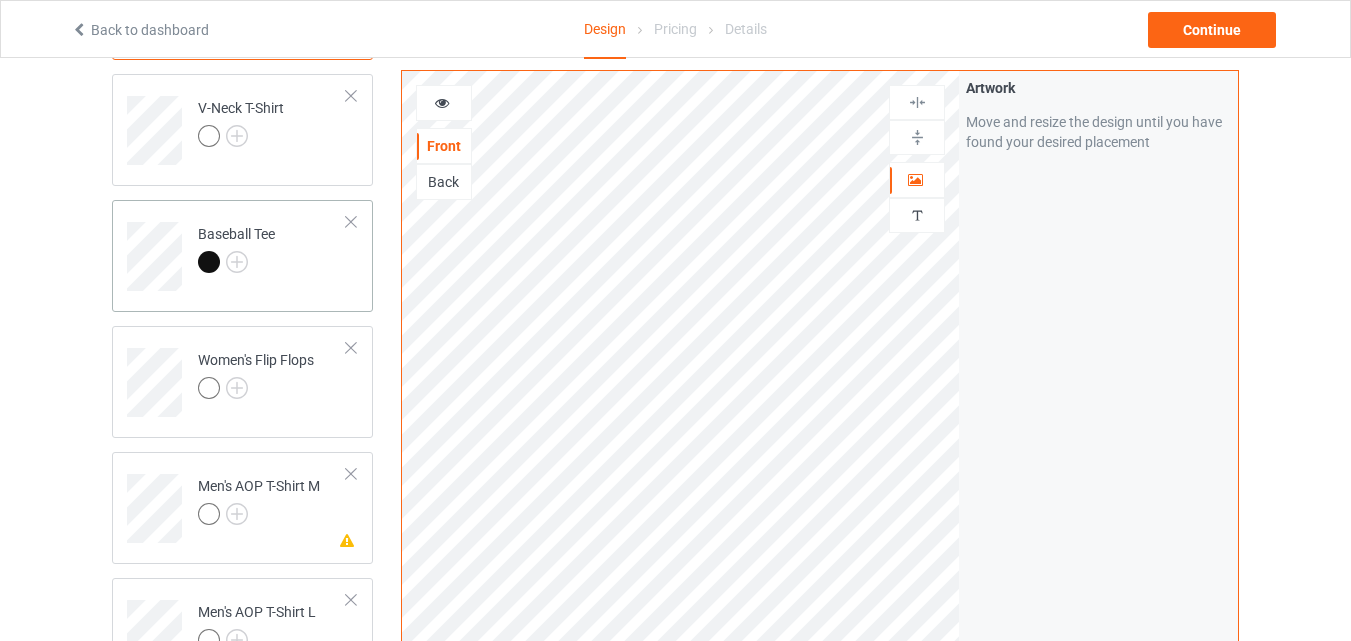 scroll, scrollTop: 500, scrollLeft: 0, axis: vertical 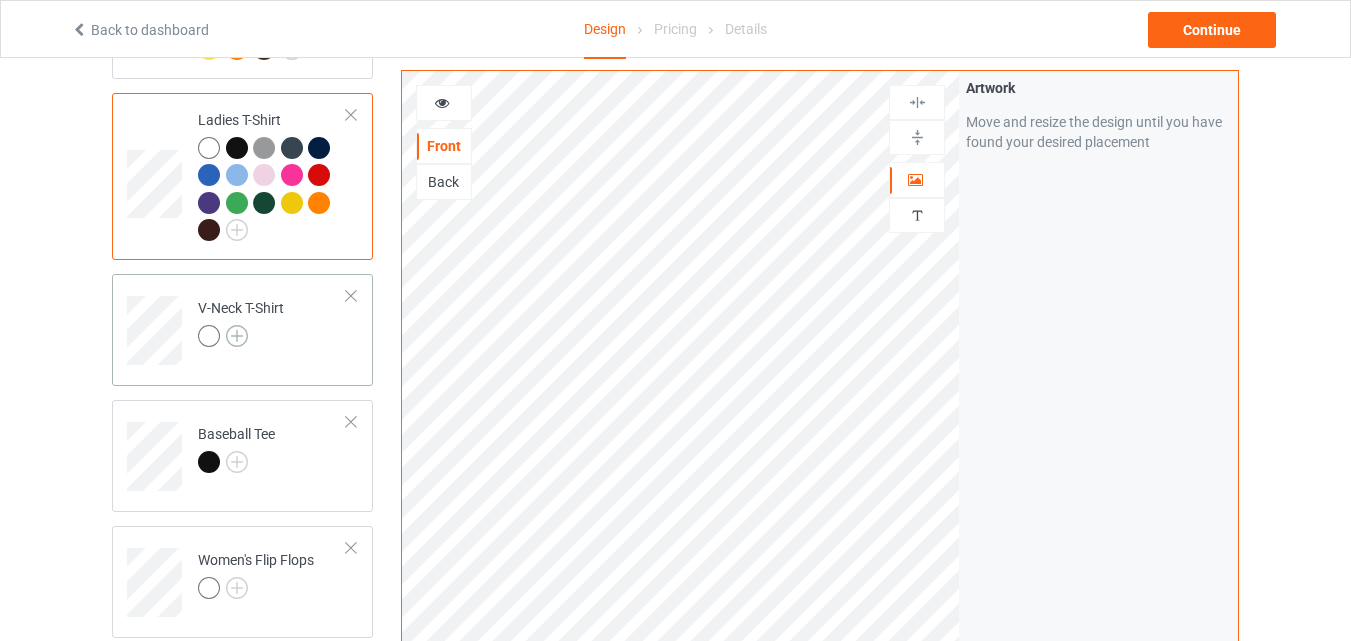 click at bounding box center [237, 336] 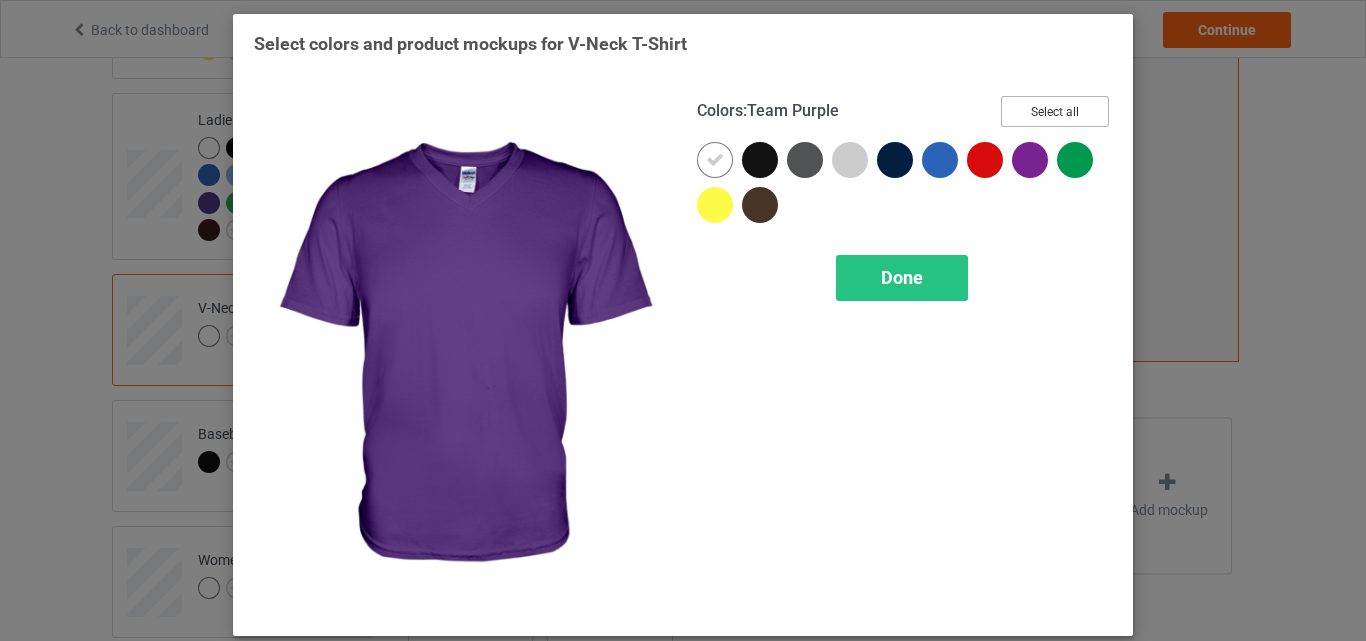 click on "Select all" at bounding box center [1055, 111] 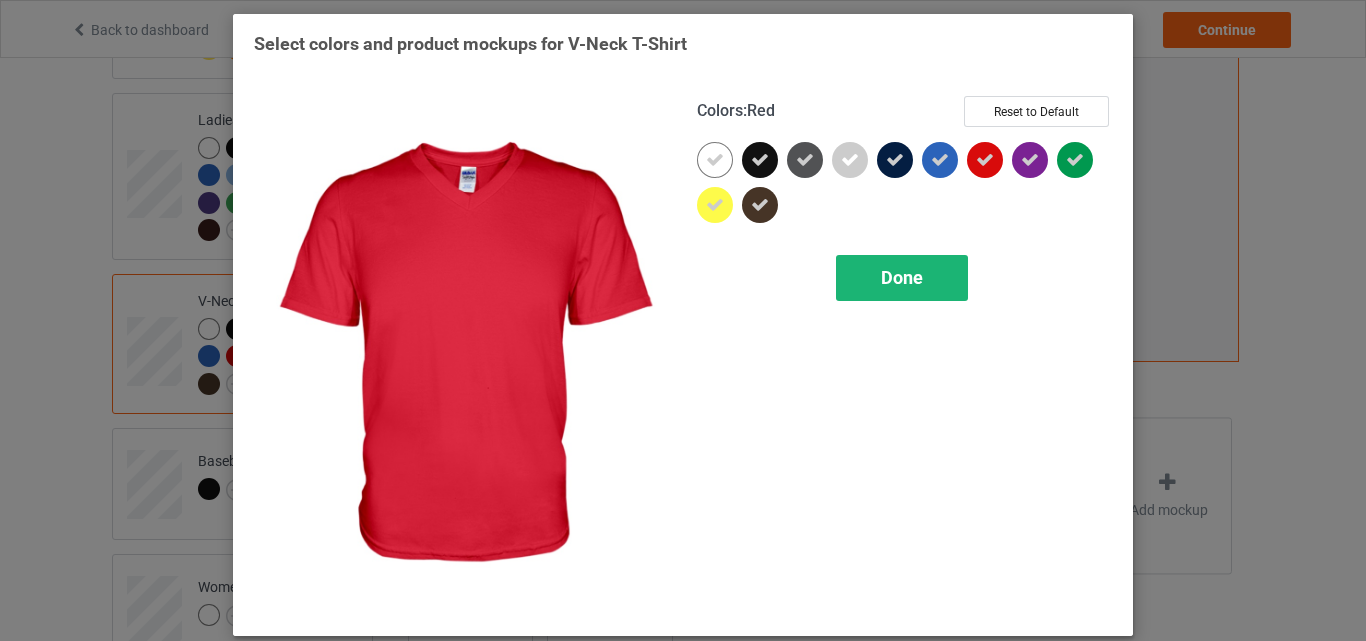 click on "Done" at bounding box center [902, 277] 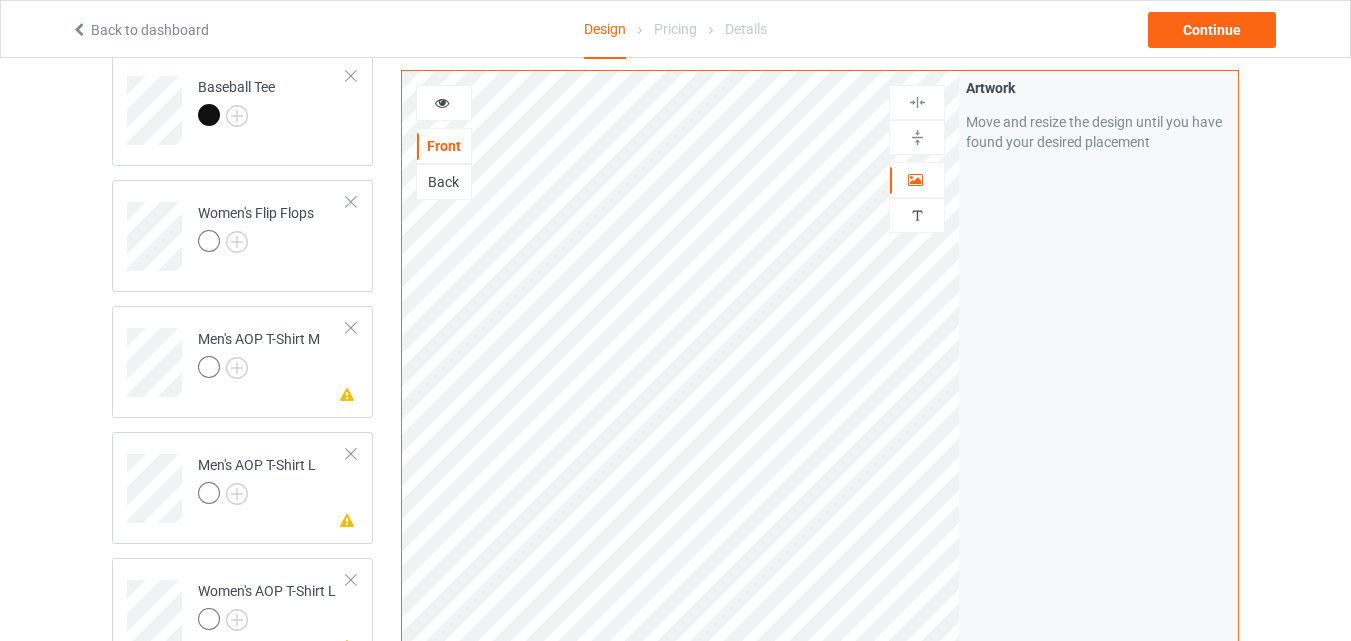 scroll, scrollTop: 900, scrollLeft: 0, axis: vertical 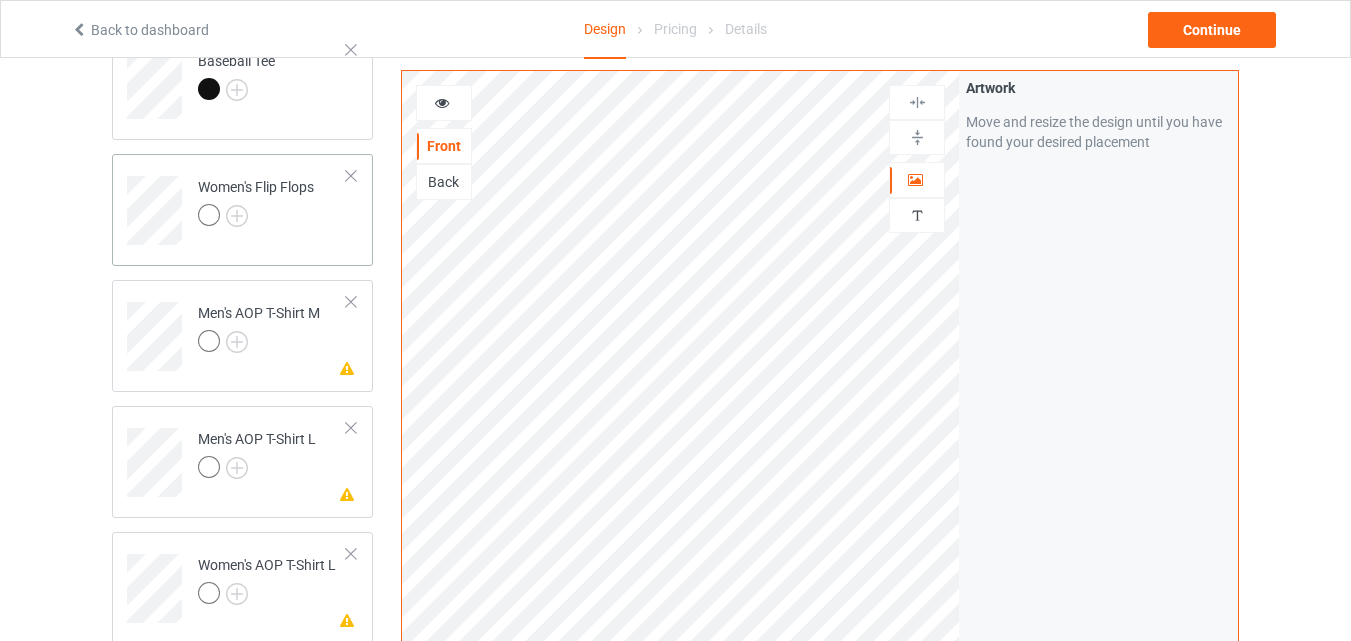 click at bounding box center [351, 176] 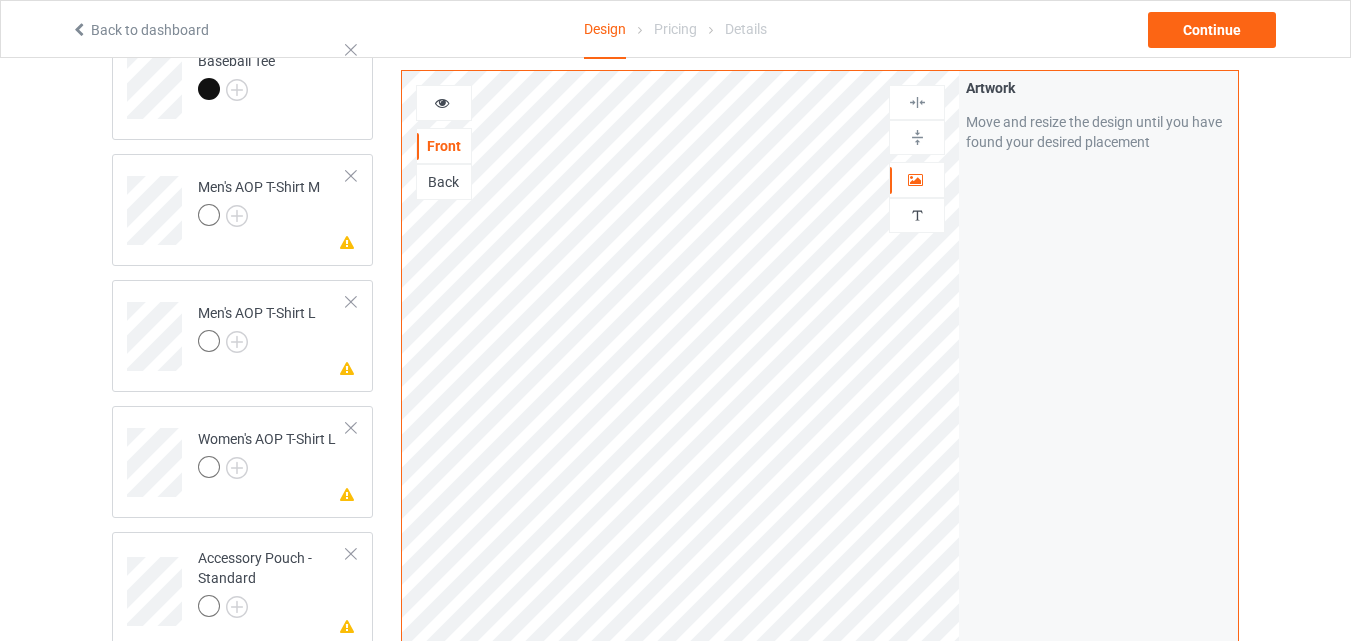 click at bounding box center (351, 176) 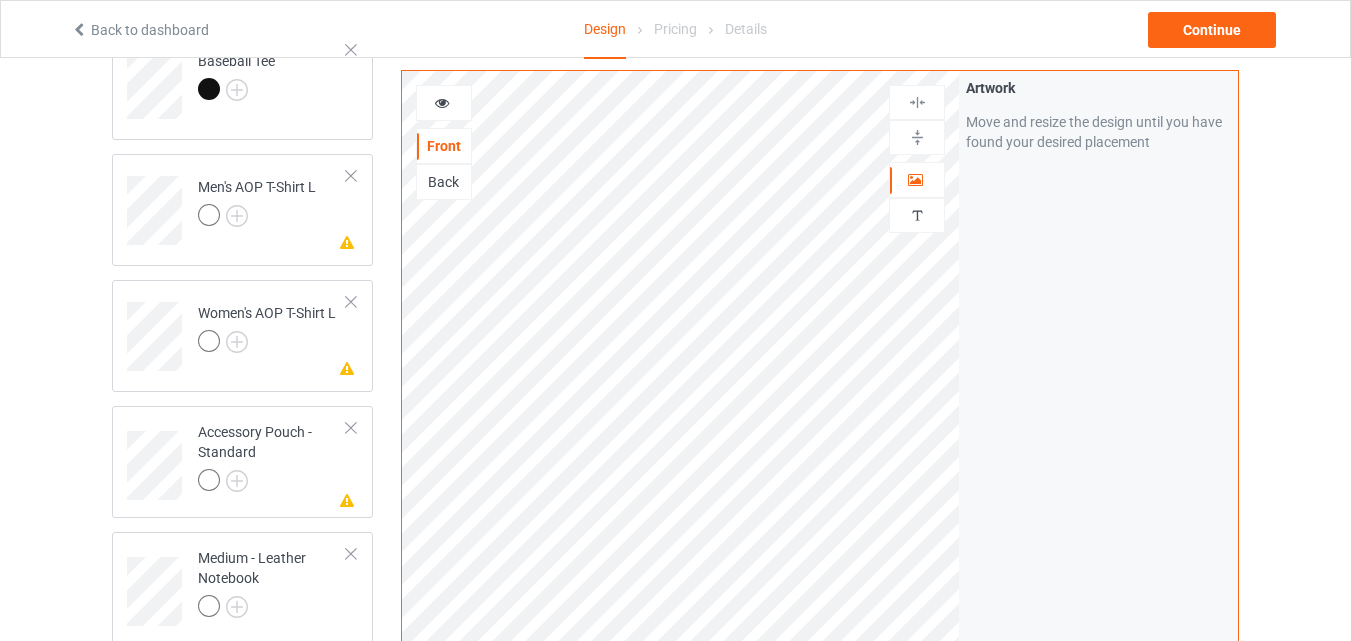 click at bounding box center [351, 176] 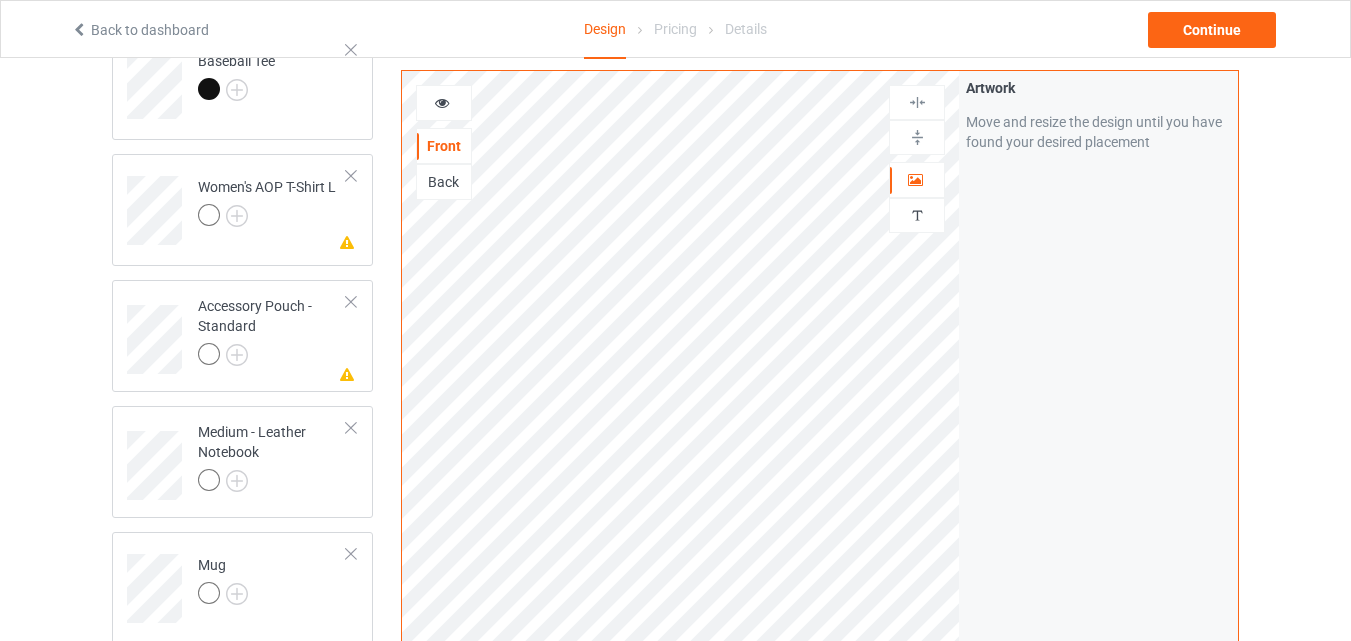 click at bounding box center [351, 176] 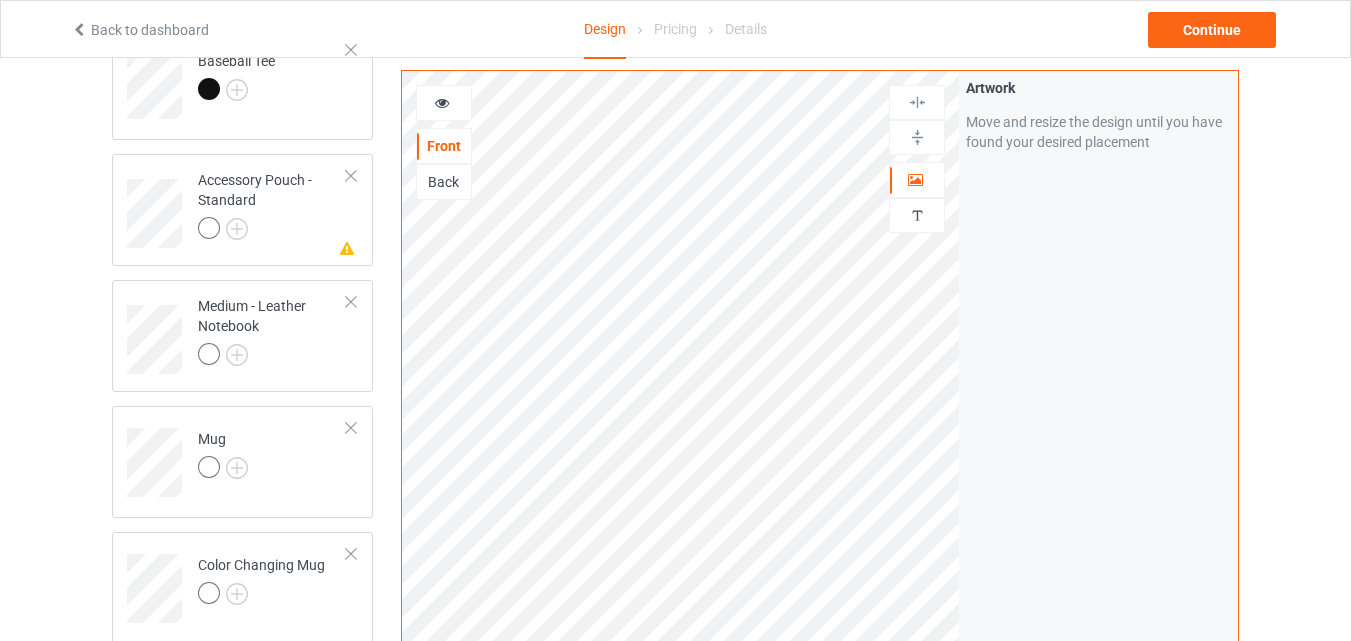 click at bounding box center (351, 176) 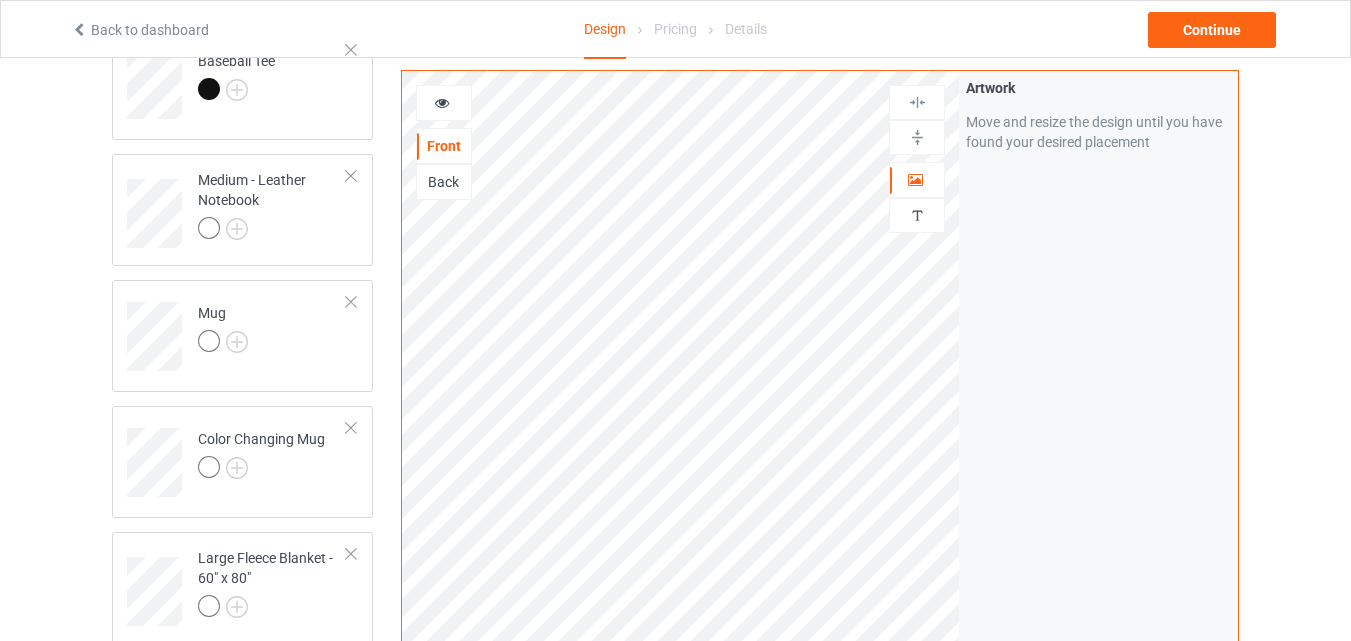 click at bounding box center (351, 176) 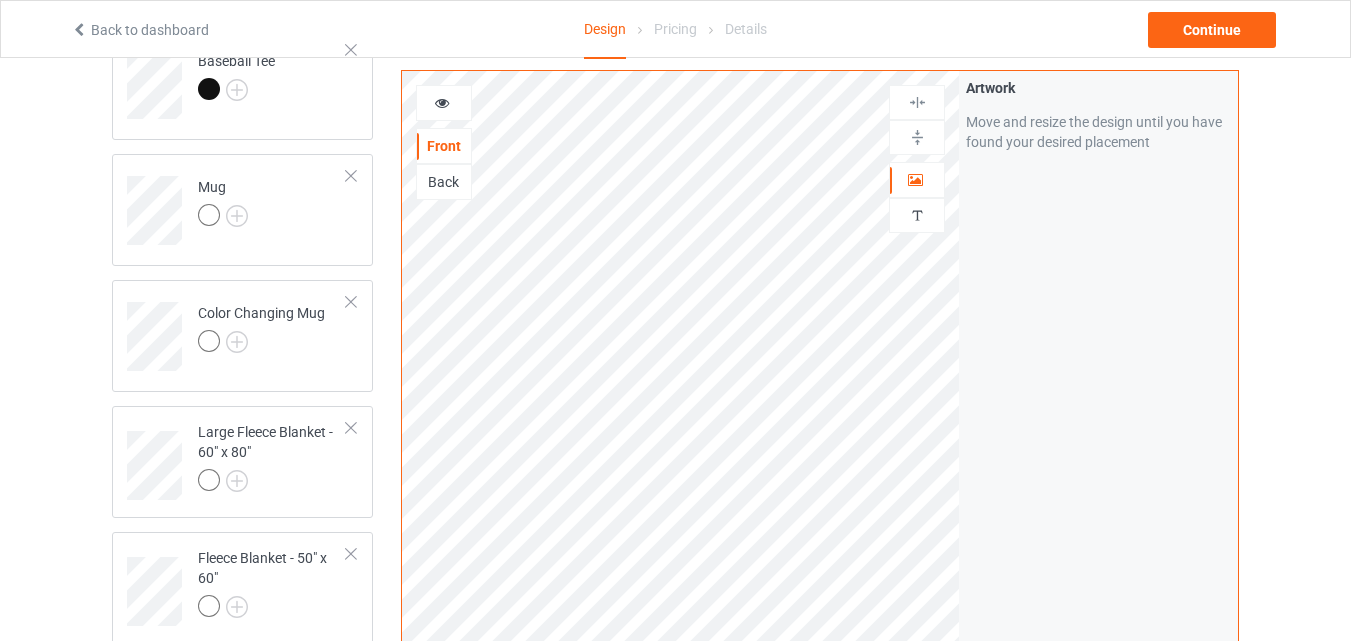 click at bounding box center [351, 176] 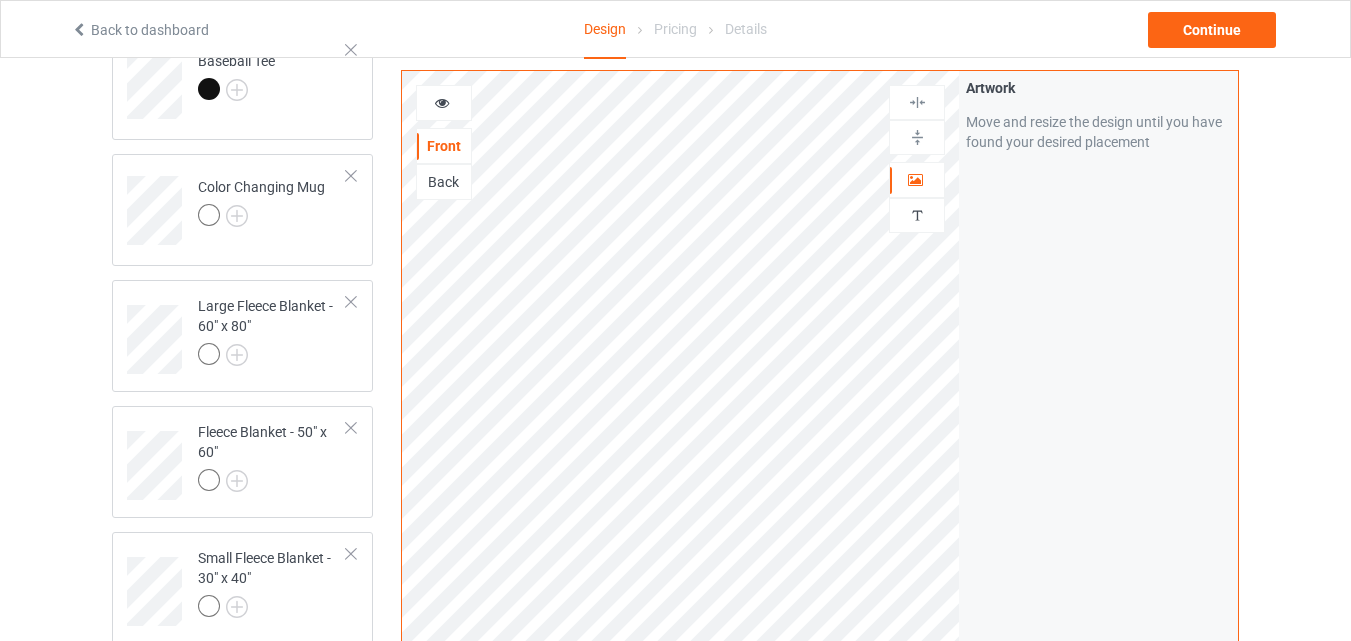 click at bounding box center (351, 176) 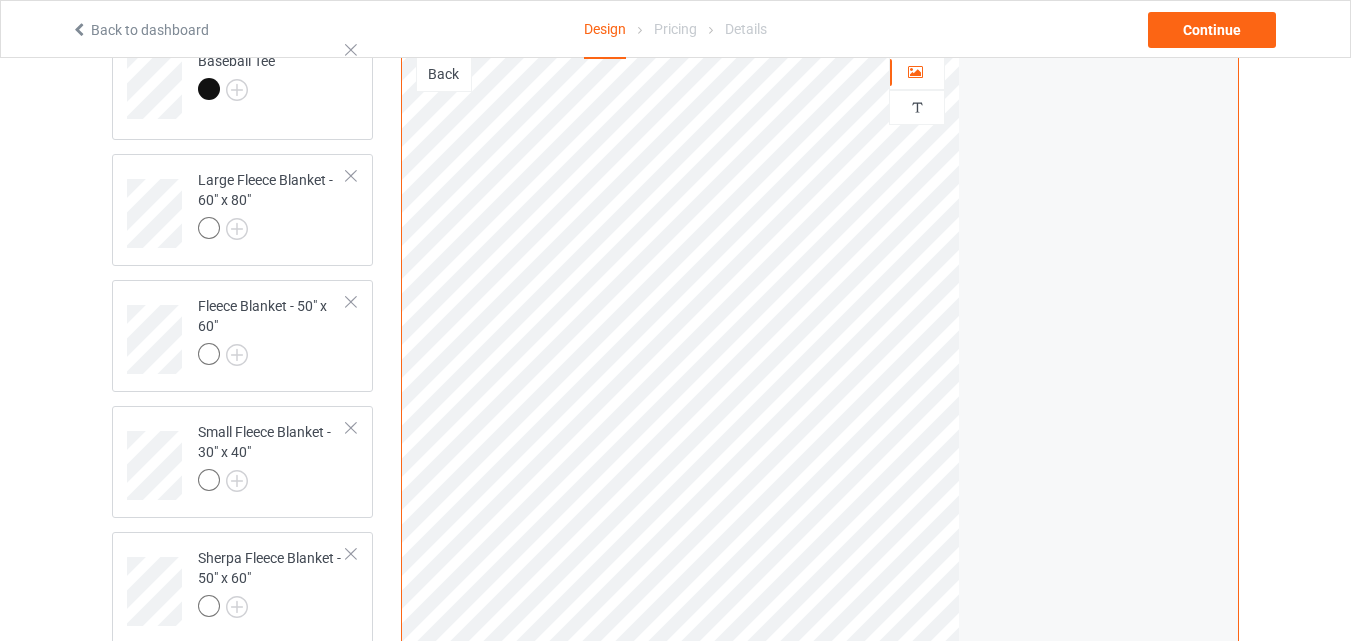 click at bounding box center (351, 176) 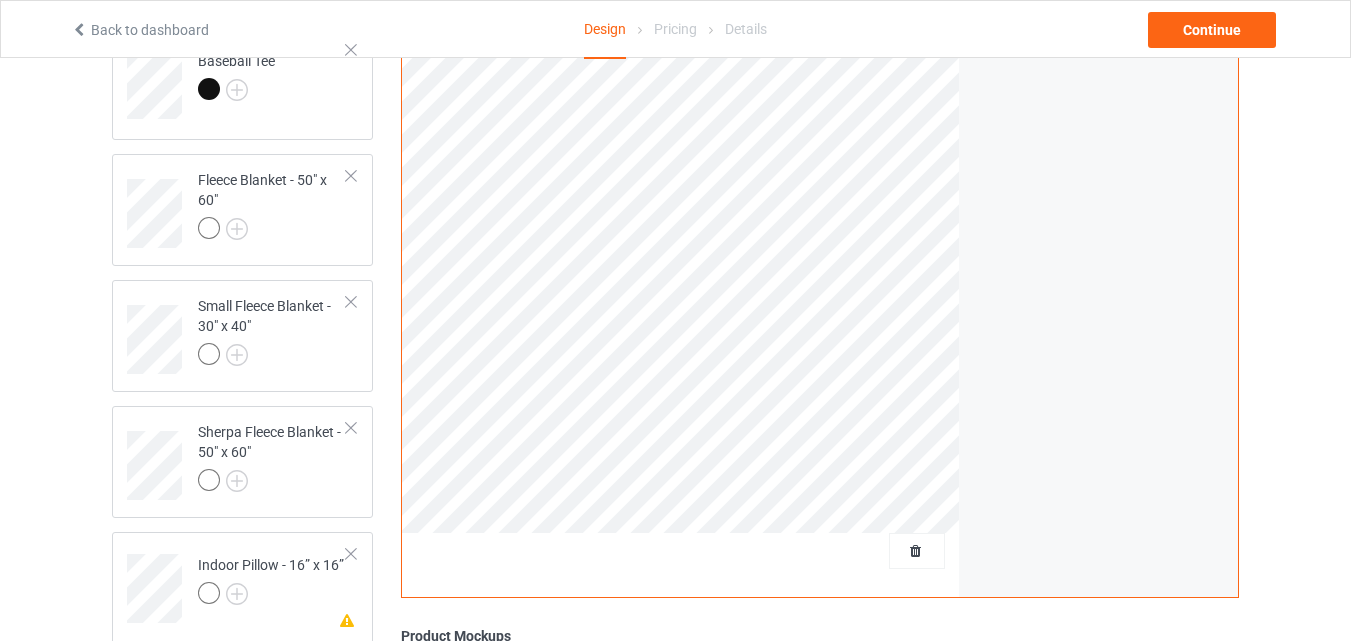 click at bounding box center [351, 176] 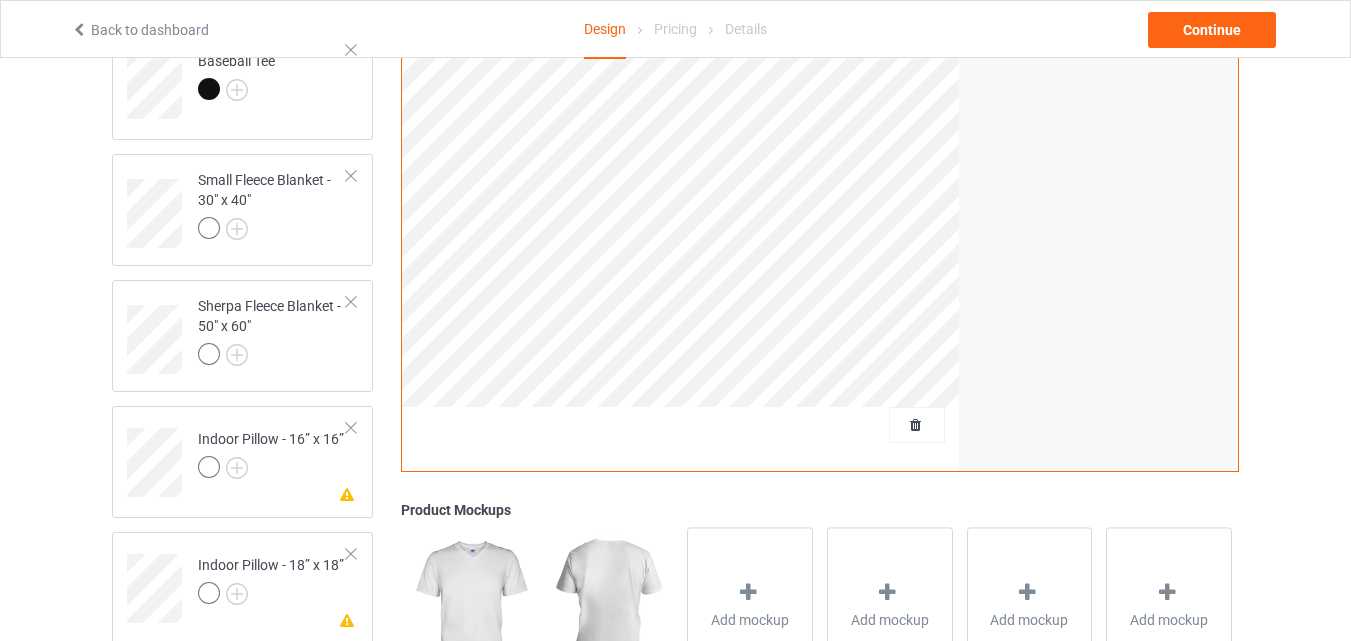 click at bounding box center (351, 176) 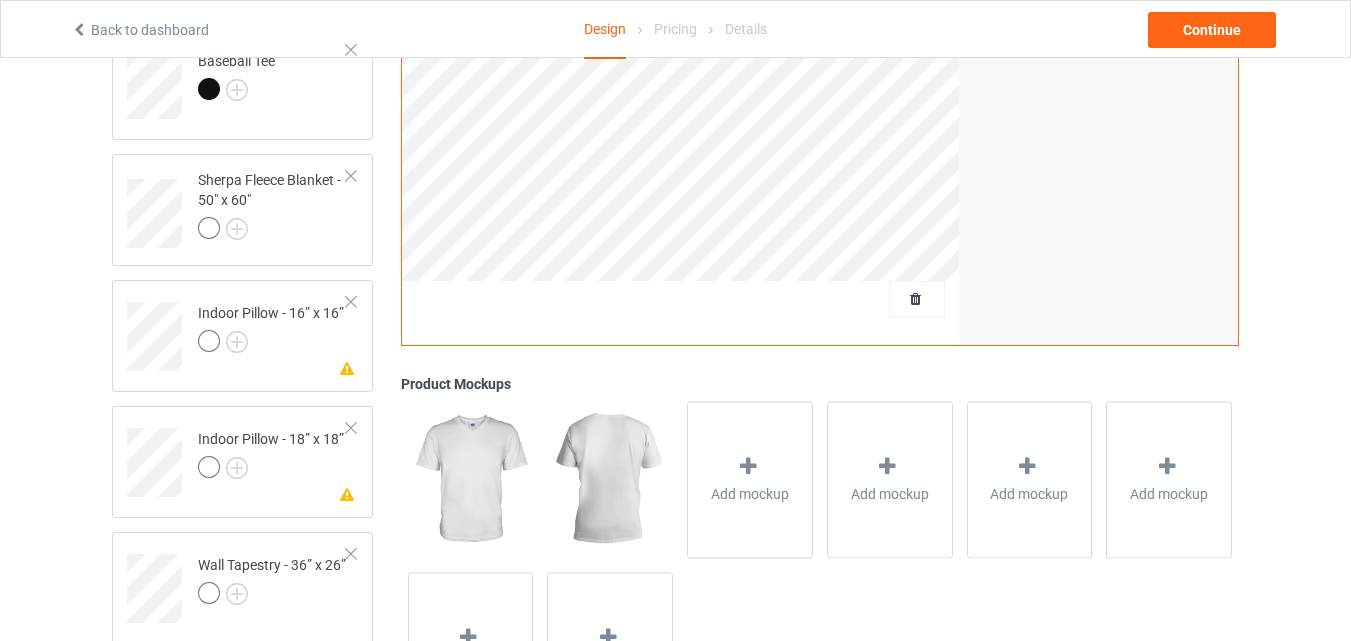 click at bounding box center (351, 176) 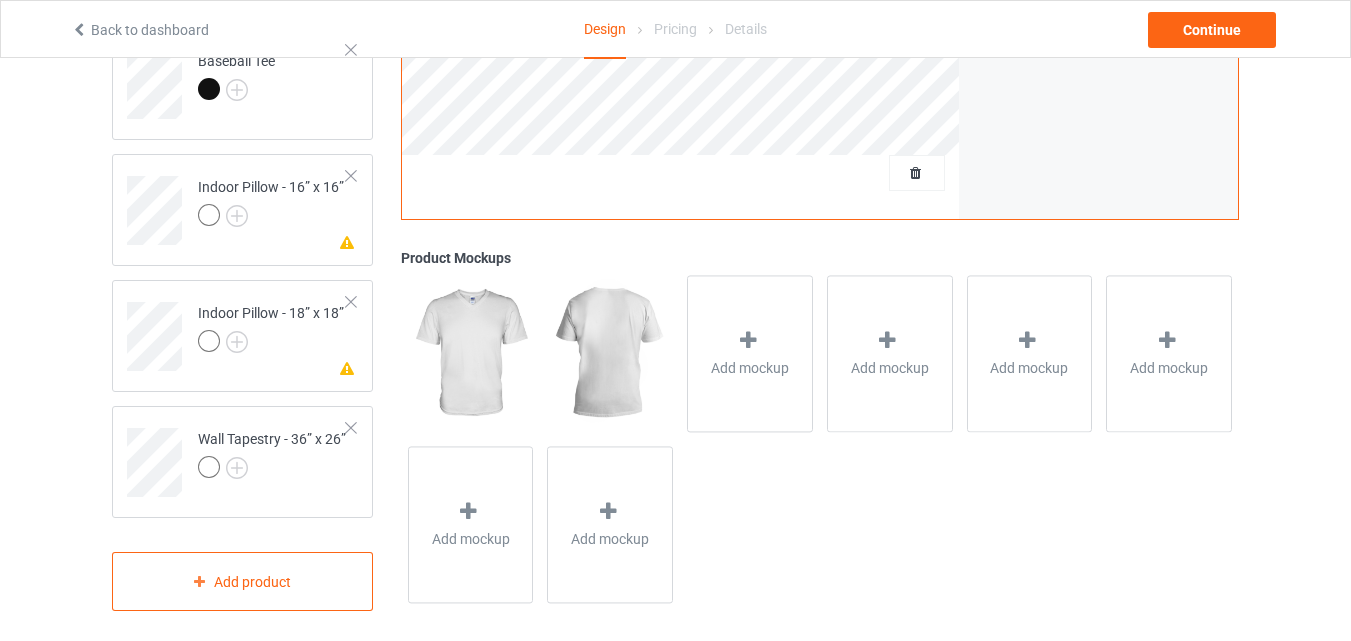 click at bounding box center [351, 176] 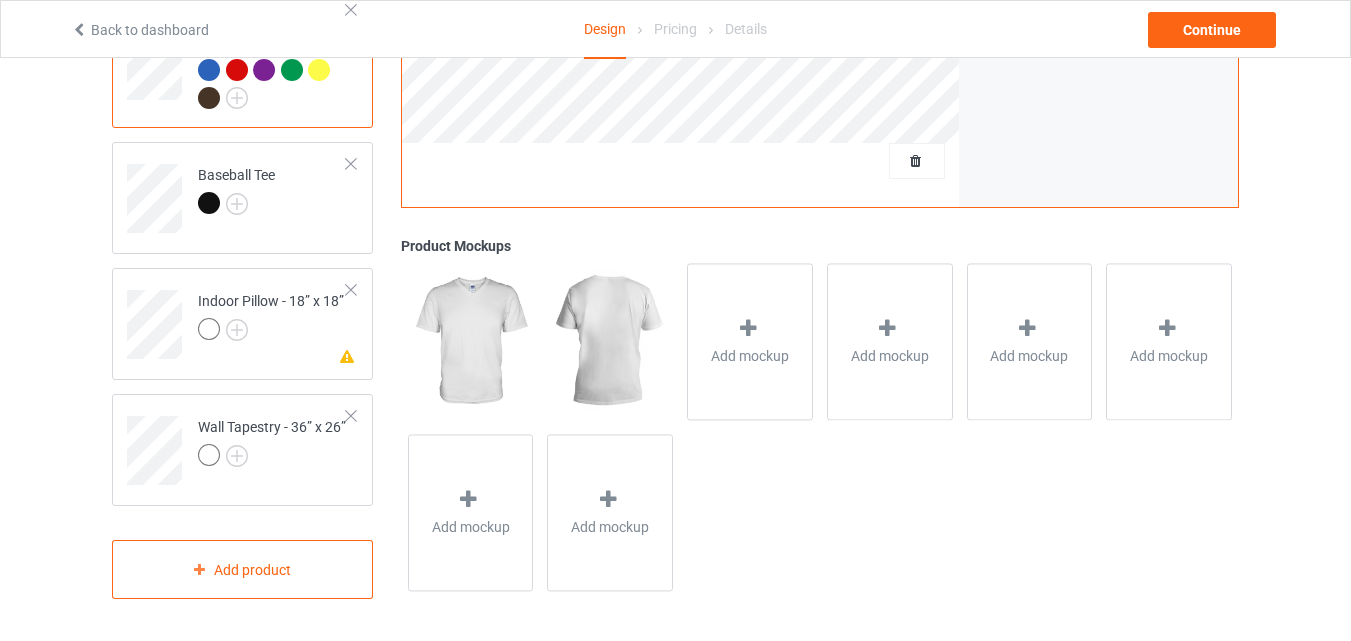 scroll, scrollTop: 785, scrollLeft: 0, axis: vertical 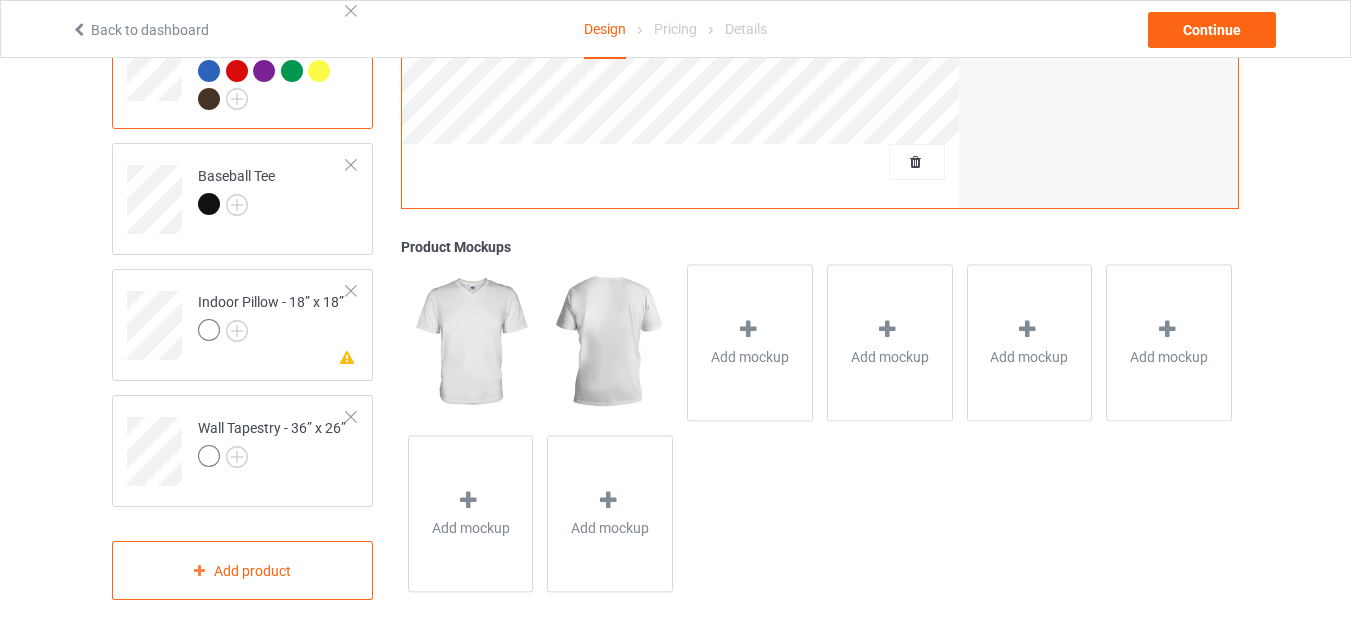 click on "Baseball Tee" at bounding box center [272, 192] 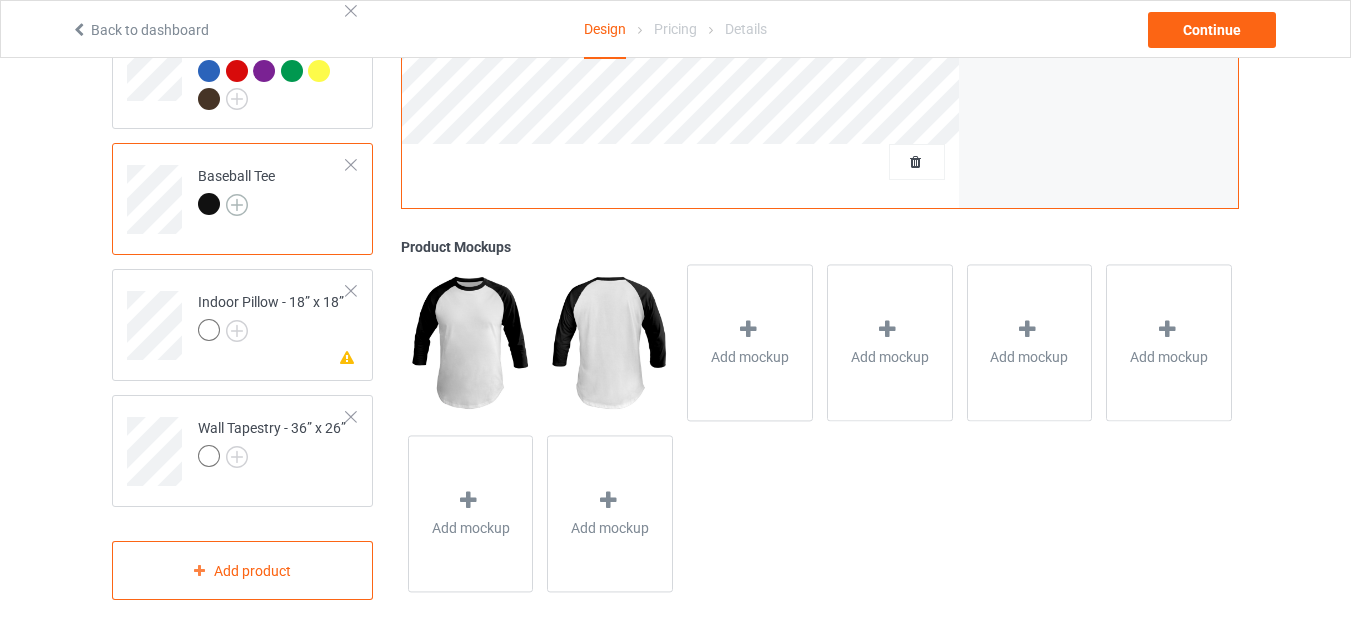 click at bounding box center [237, 205] 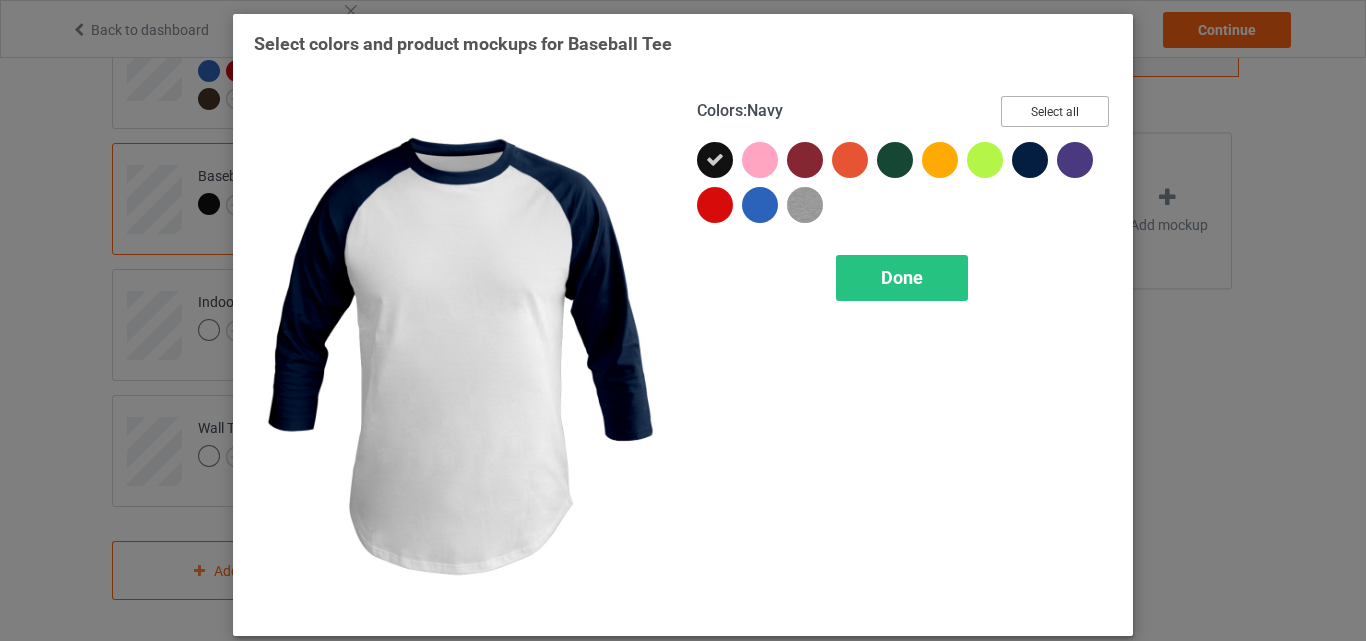 click on "Select all" at bounding box center (1055, 111) 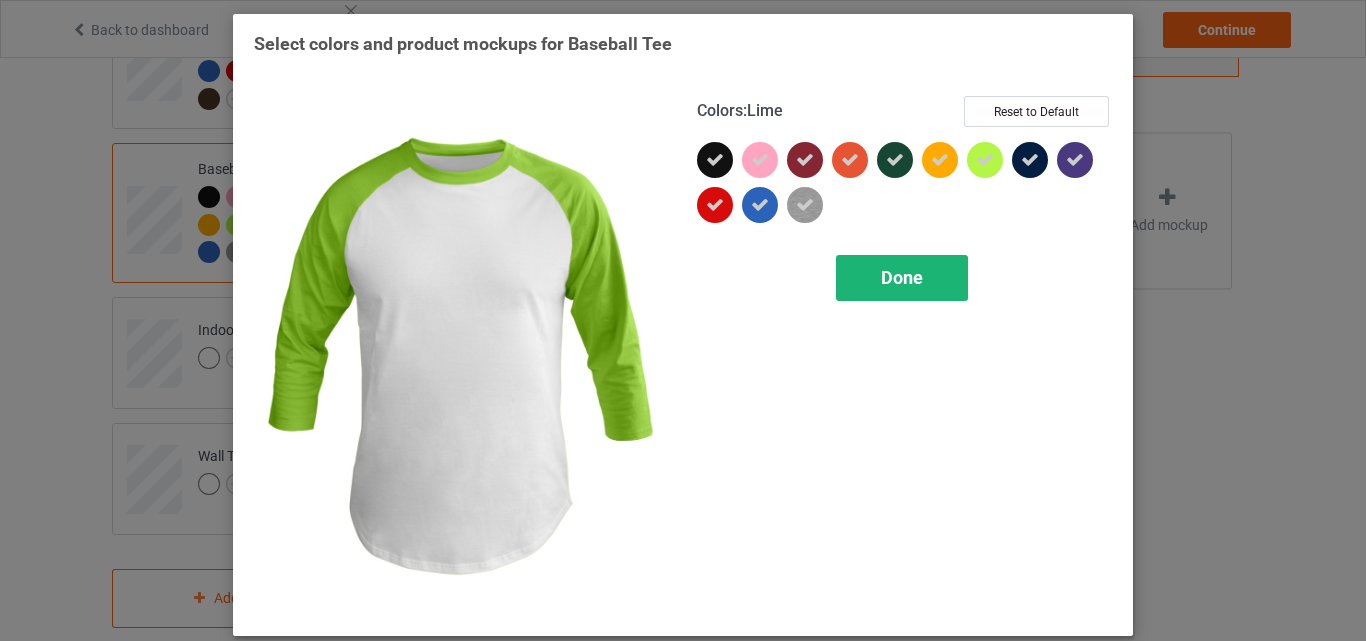 click on "Done" at bounding box center [902, 278] 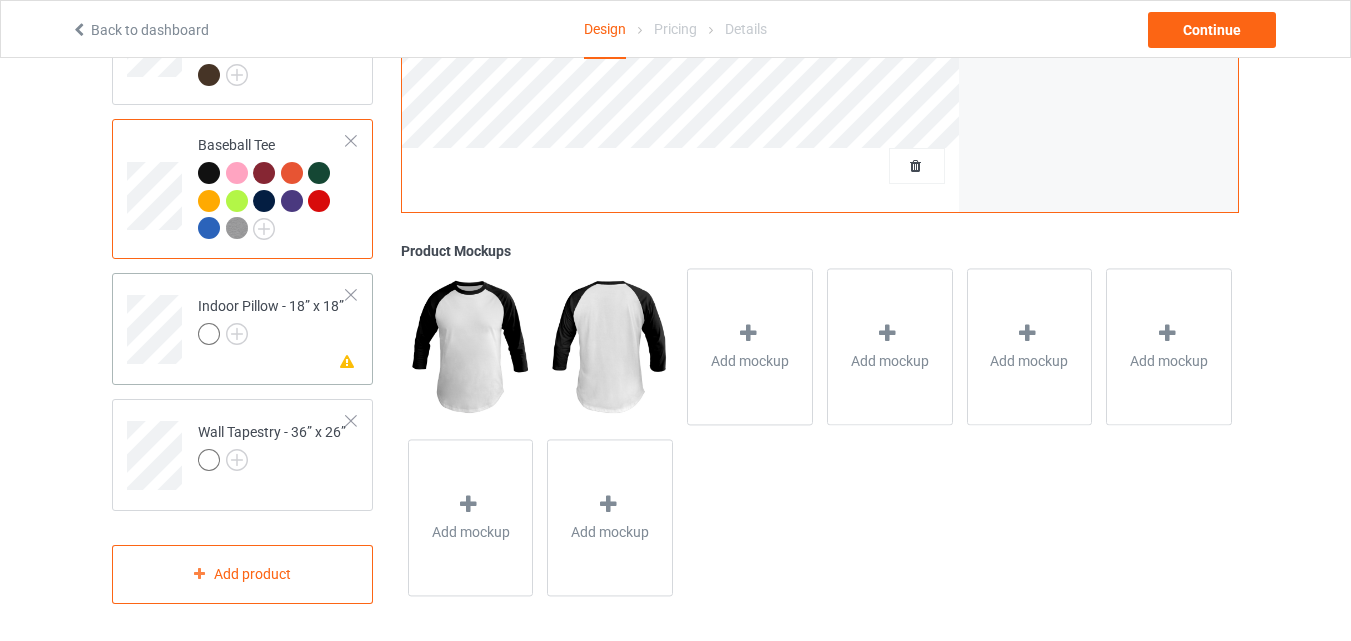 scroll, scrollTop: 813, scrollLeft: 0, axis: vertical 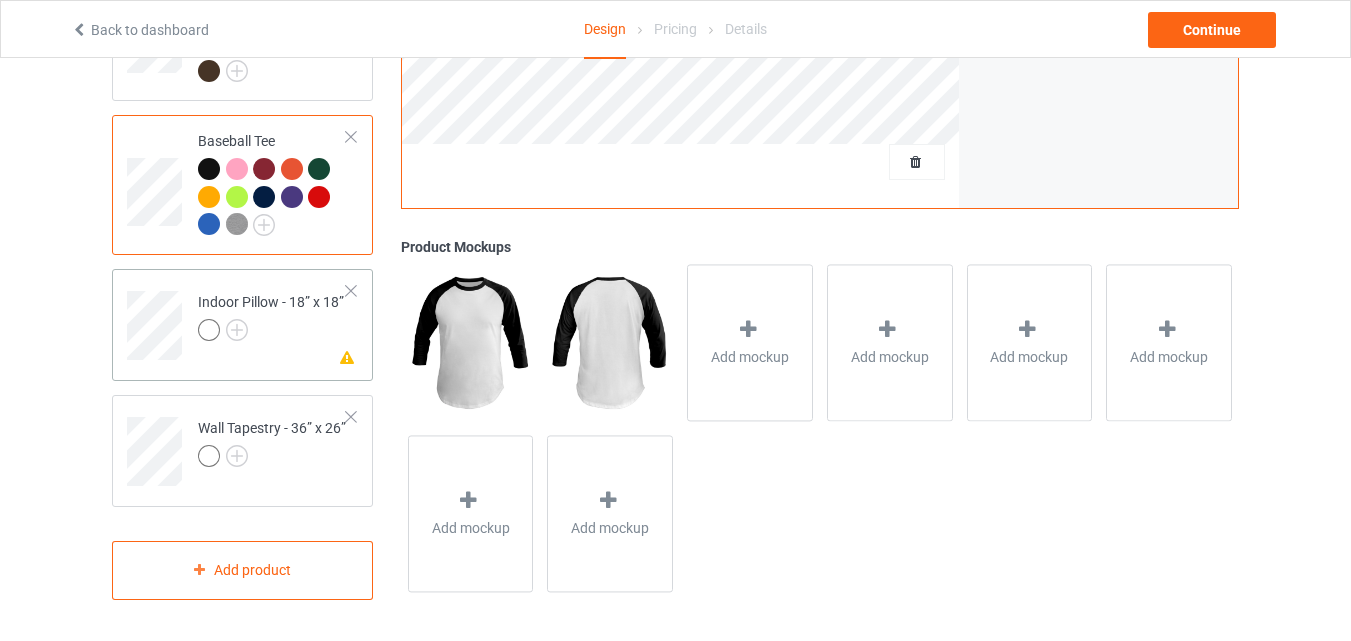 click at bounding box center (351, 291) 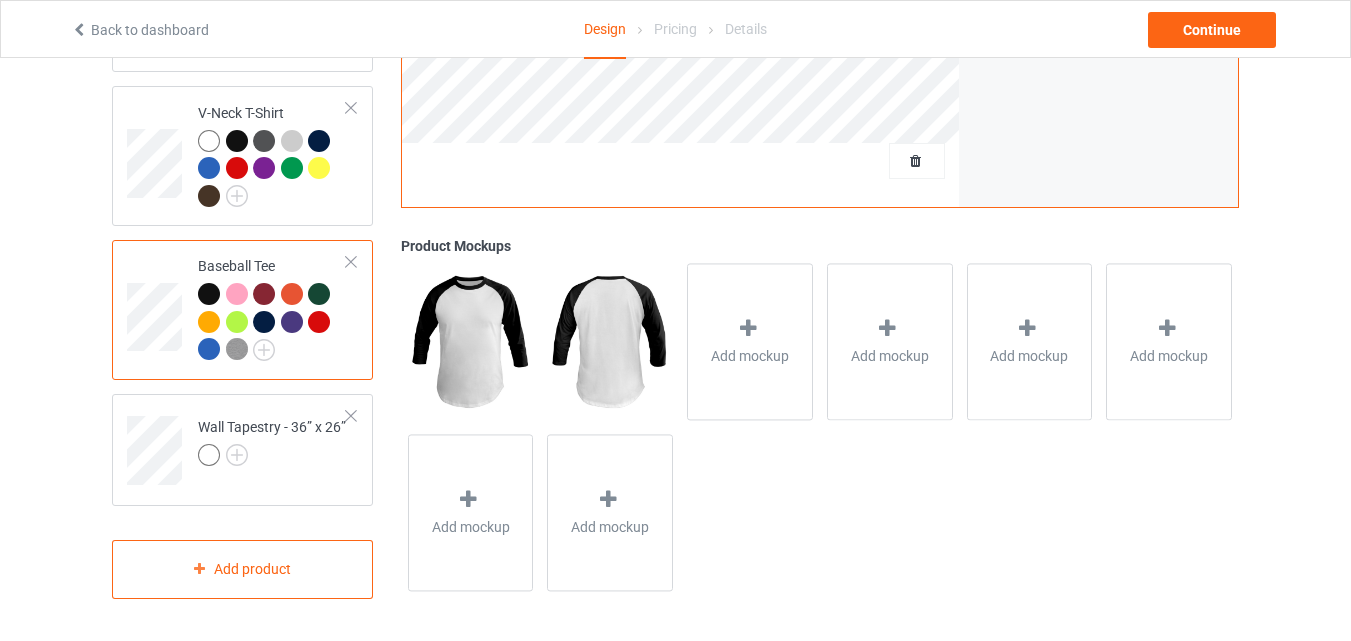 scroll, scrollTop: 687, scrollLeft: 0, axis: vertical 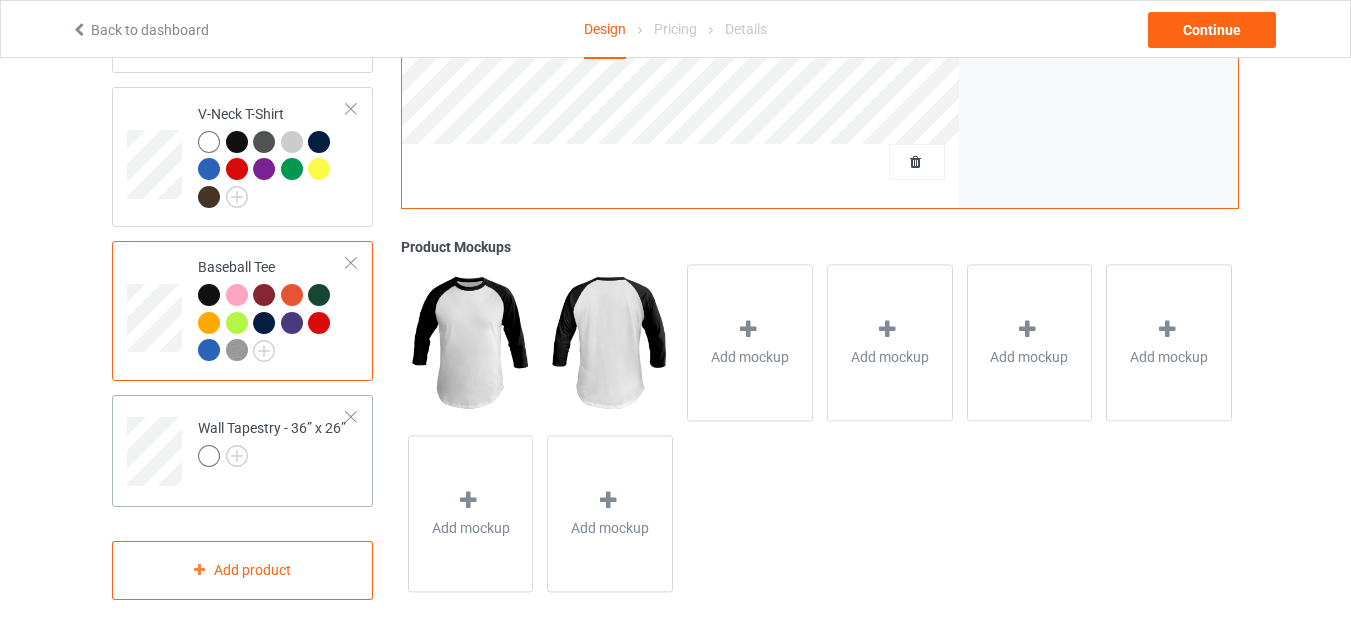 click on "Wall Tapestry - 36” x 26”" at bounding box center (242, 451) 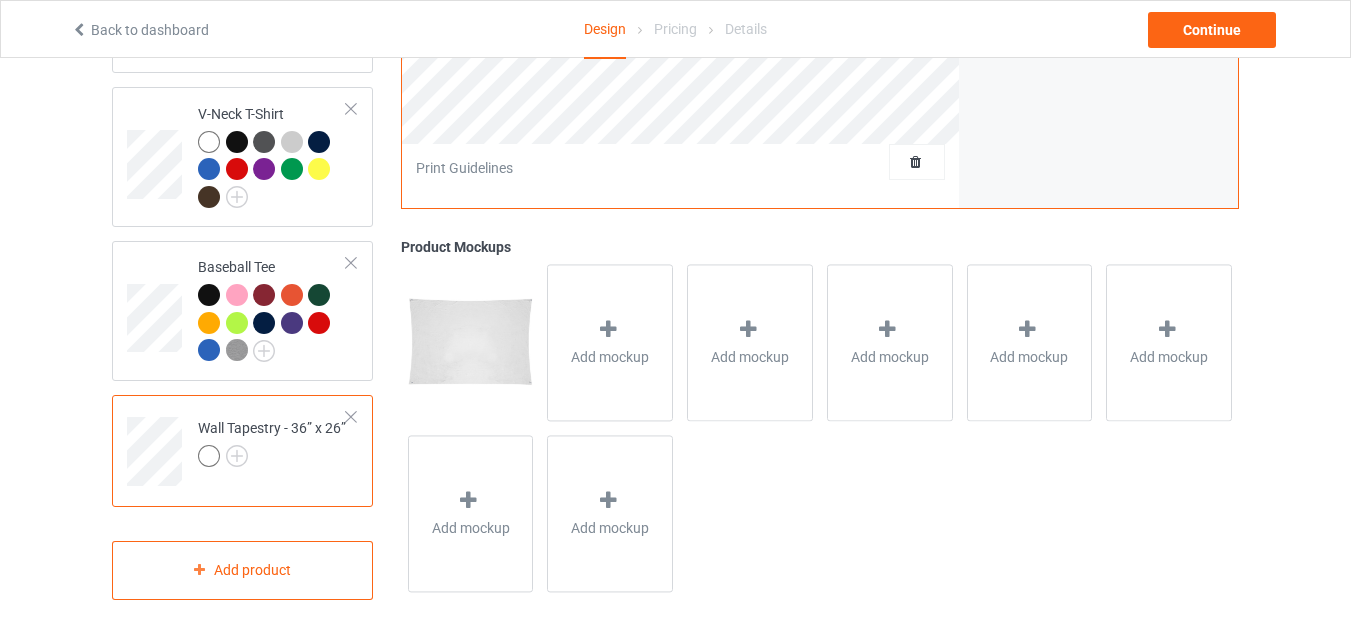 click at bounding box center (351, 417) 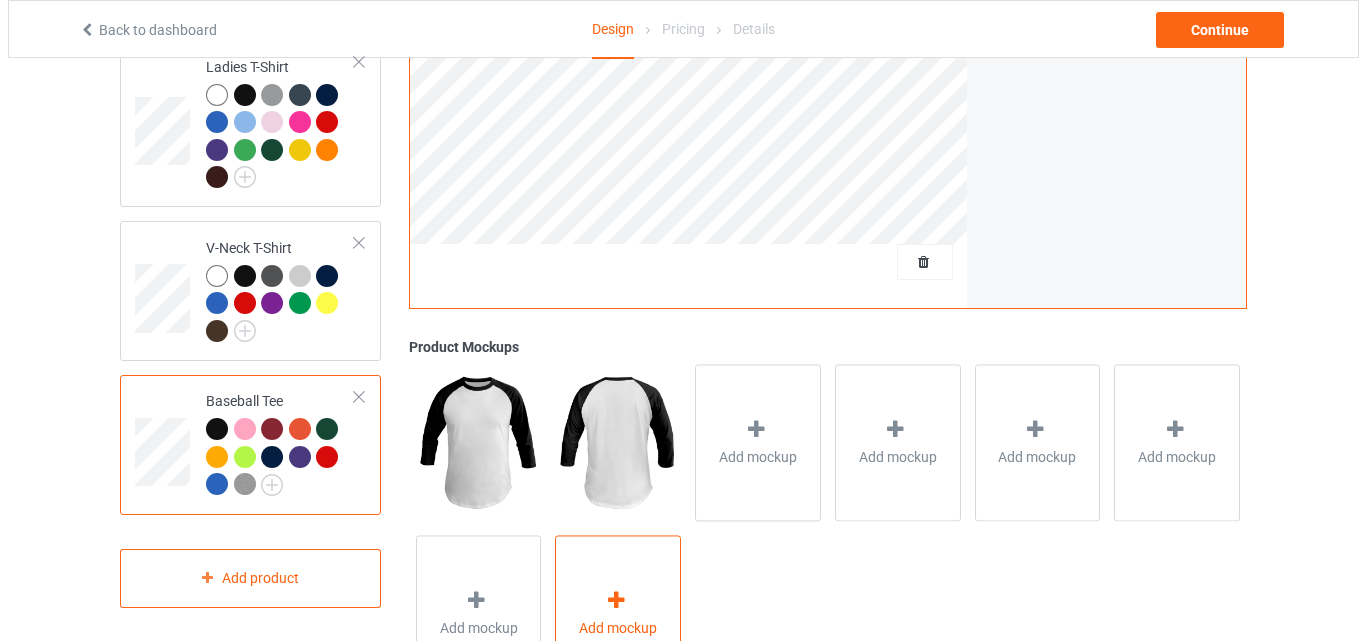 scroll, scrollTop: 554, scrollLeft: 0, axis: vertical 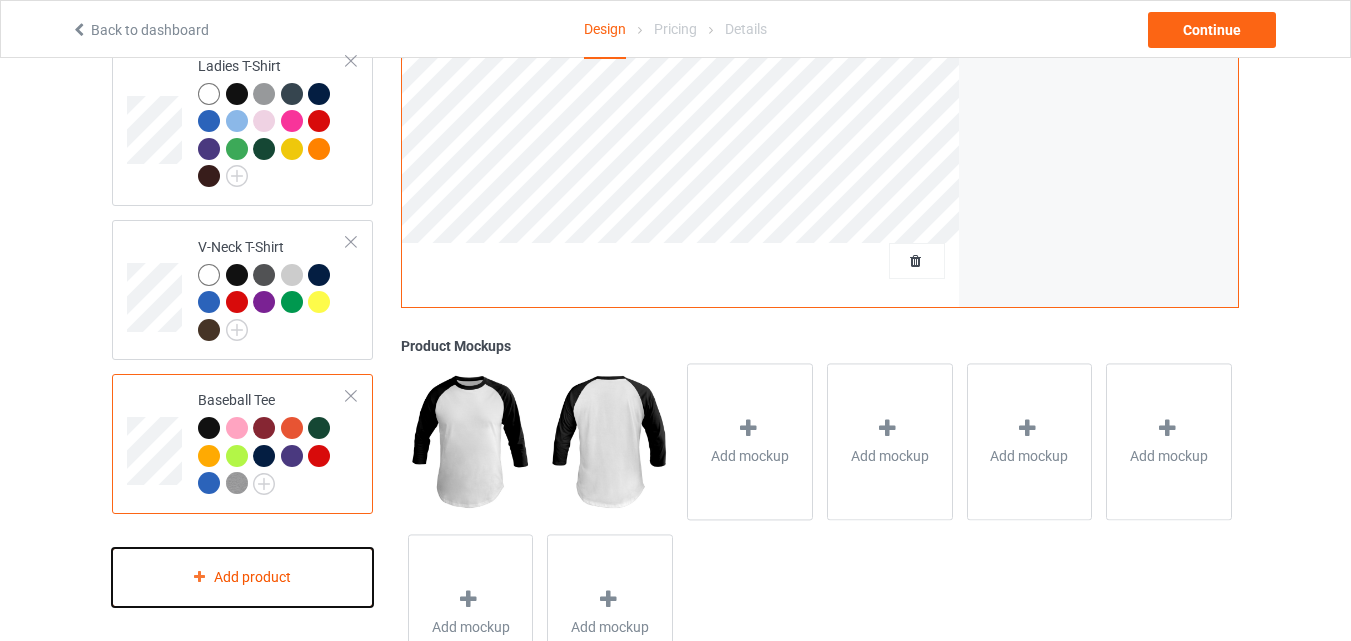 click on "Add product" at bounding box center (242, 577) 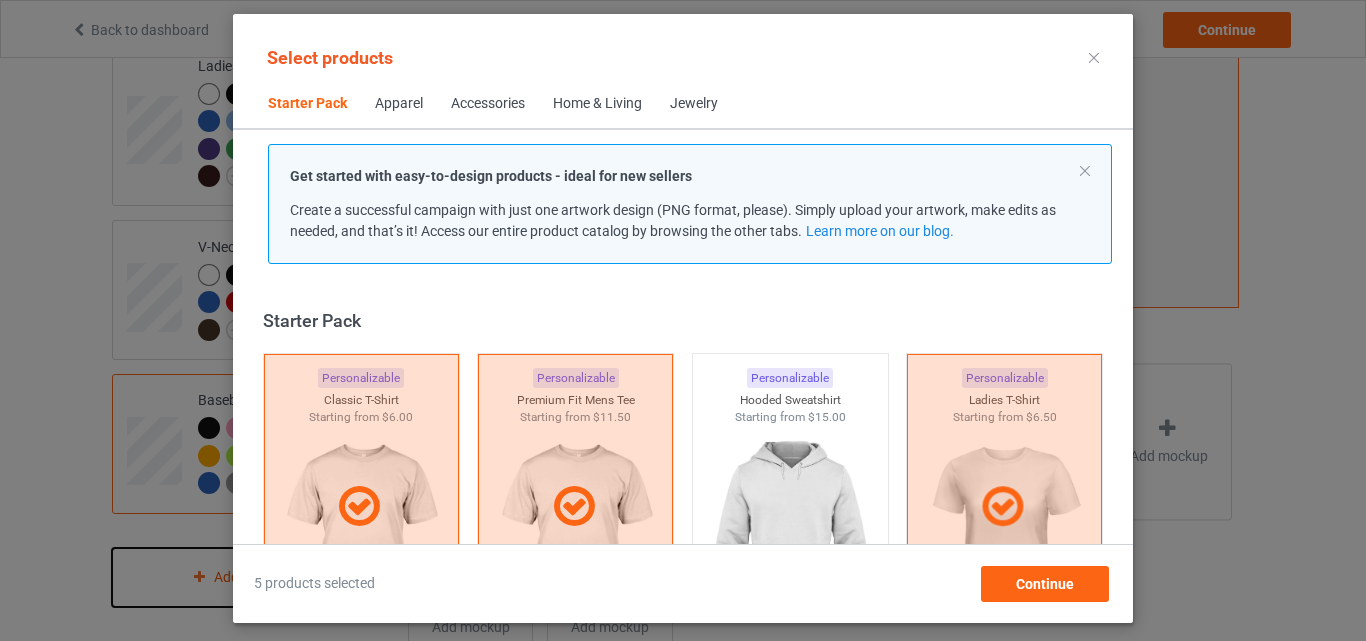 scroll, scrollTop: 26, scrollLeft: 0, axis: vertical 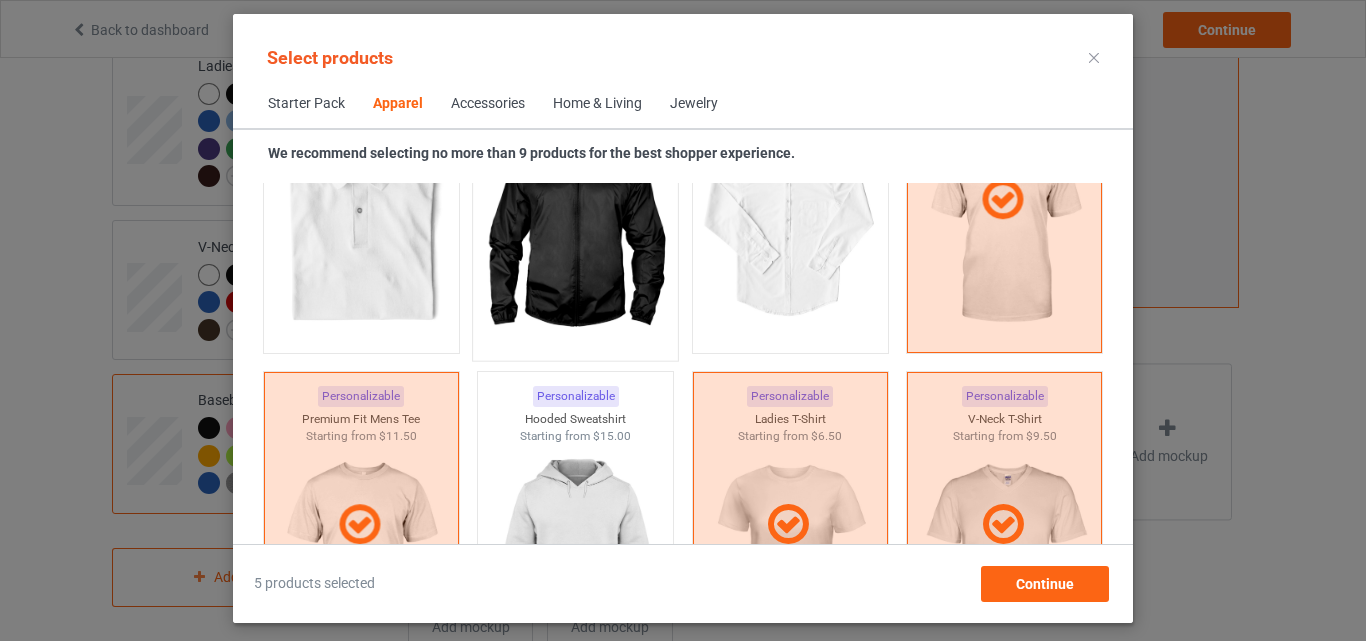 click at bounding box center [576, 232] 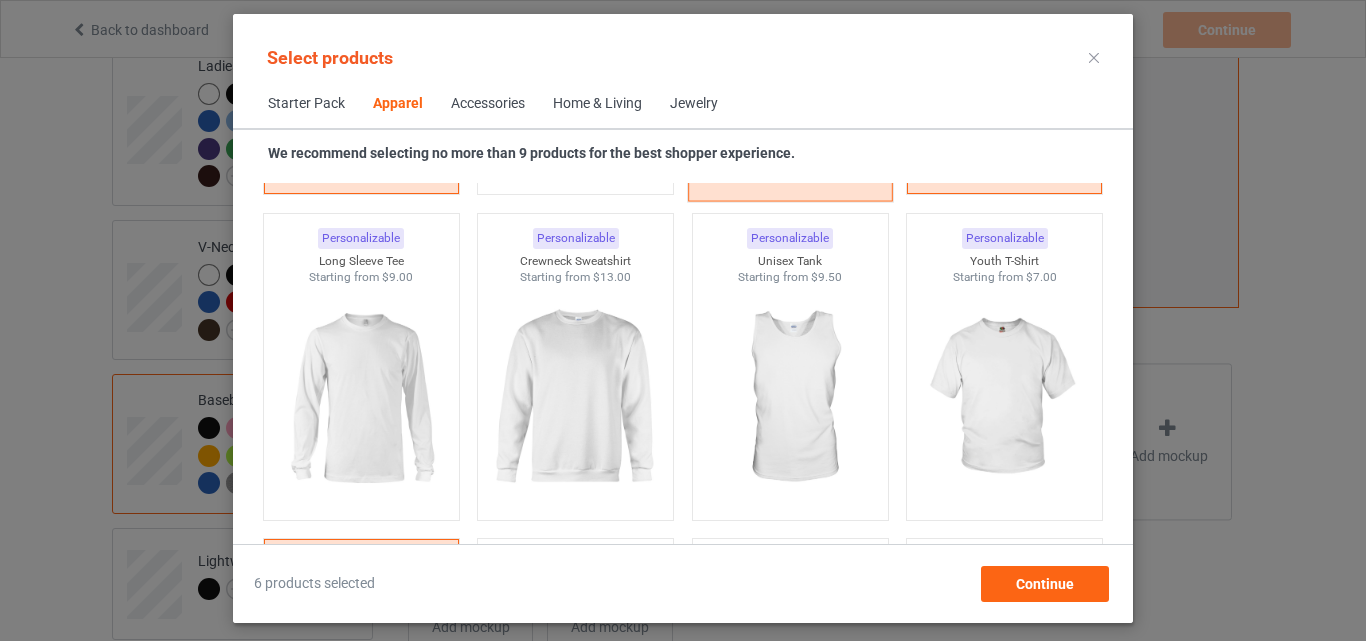 scroll, scrollTop: 1426, scrollLeft: 0, axis: vertical 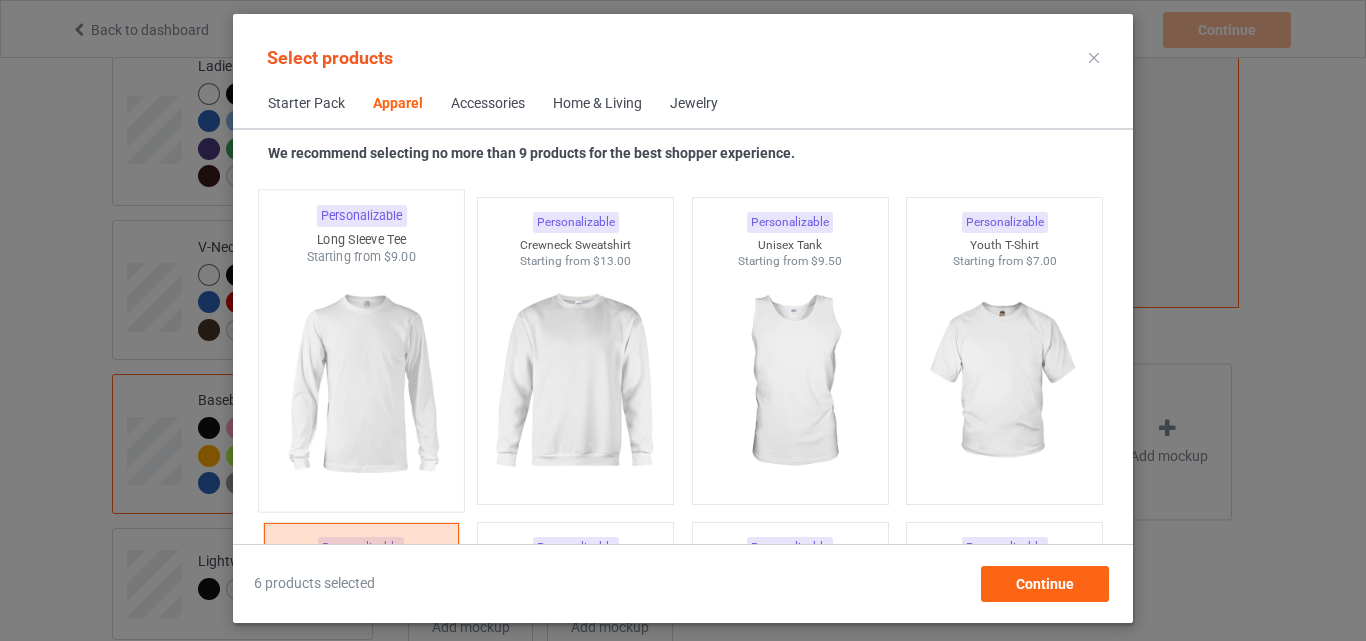 click at bounding box center (361, 383) 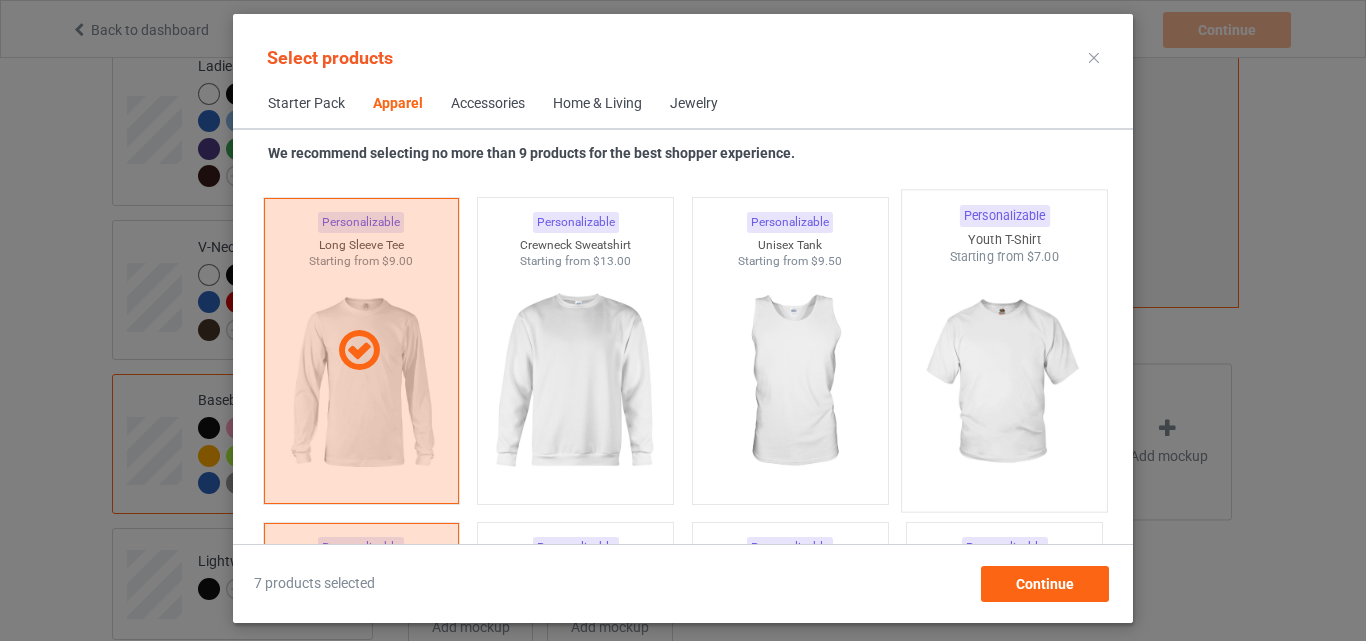 click at bounding box center [1005, 383] 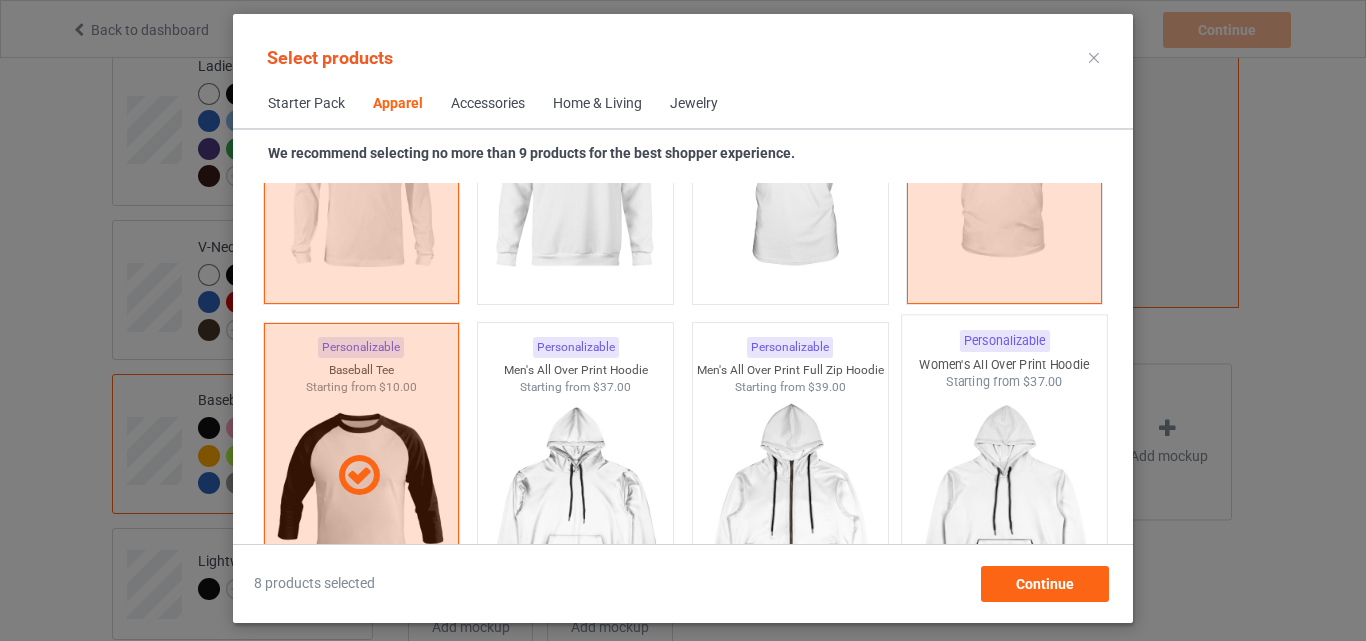 scroll, scrollTop: 1826, scrollLeft: 0, axis: vertical 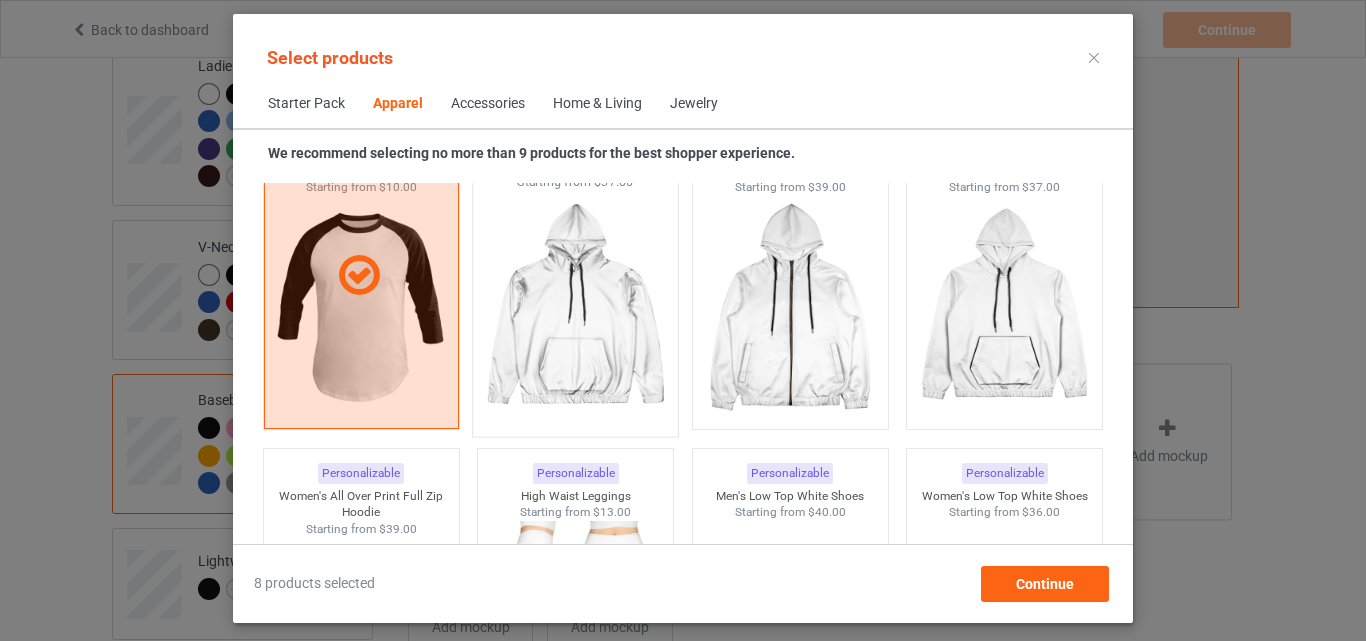 click at bounding box center (576, 308) 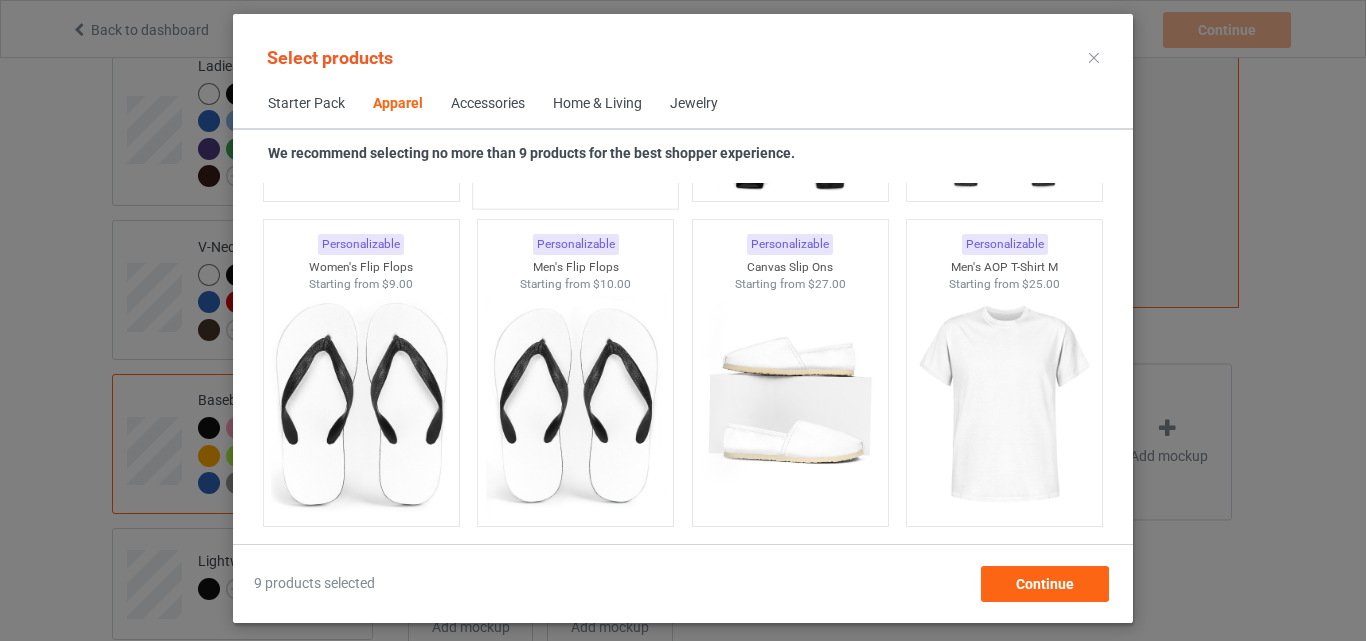 scroll, scrollTop: 3126, scrollLeft: 0, axis: vertical 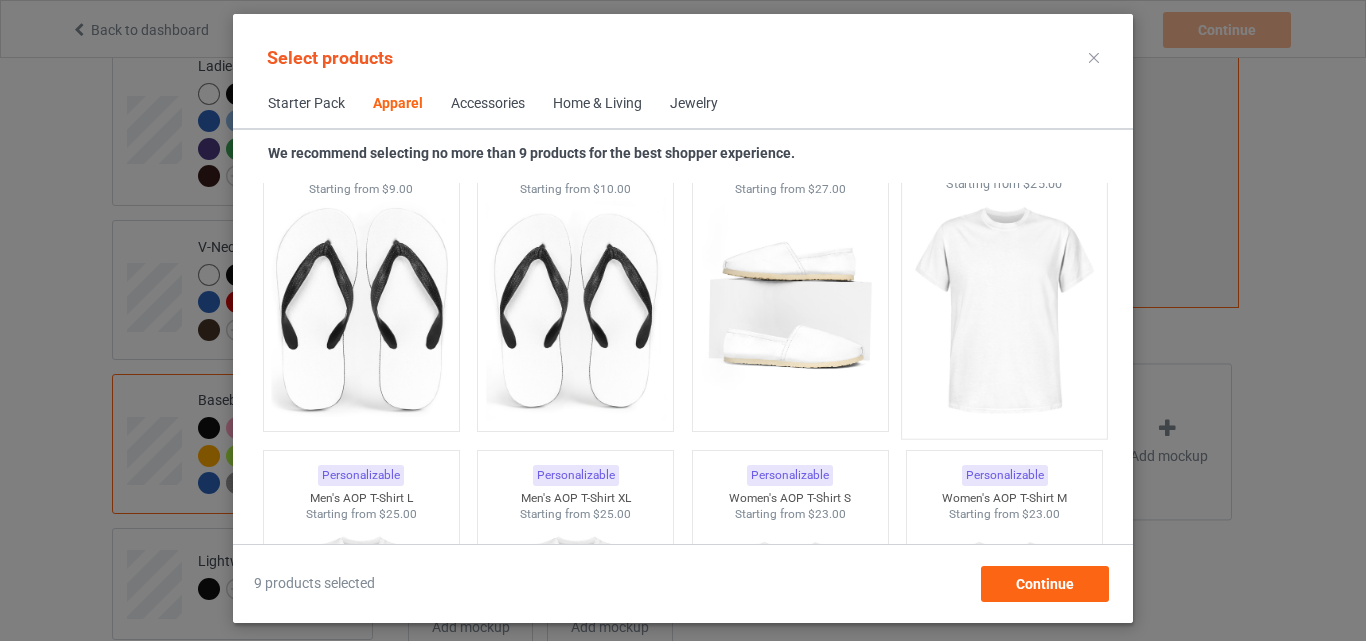click at bounding box center (1005, 310) 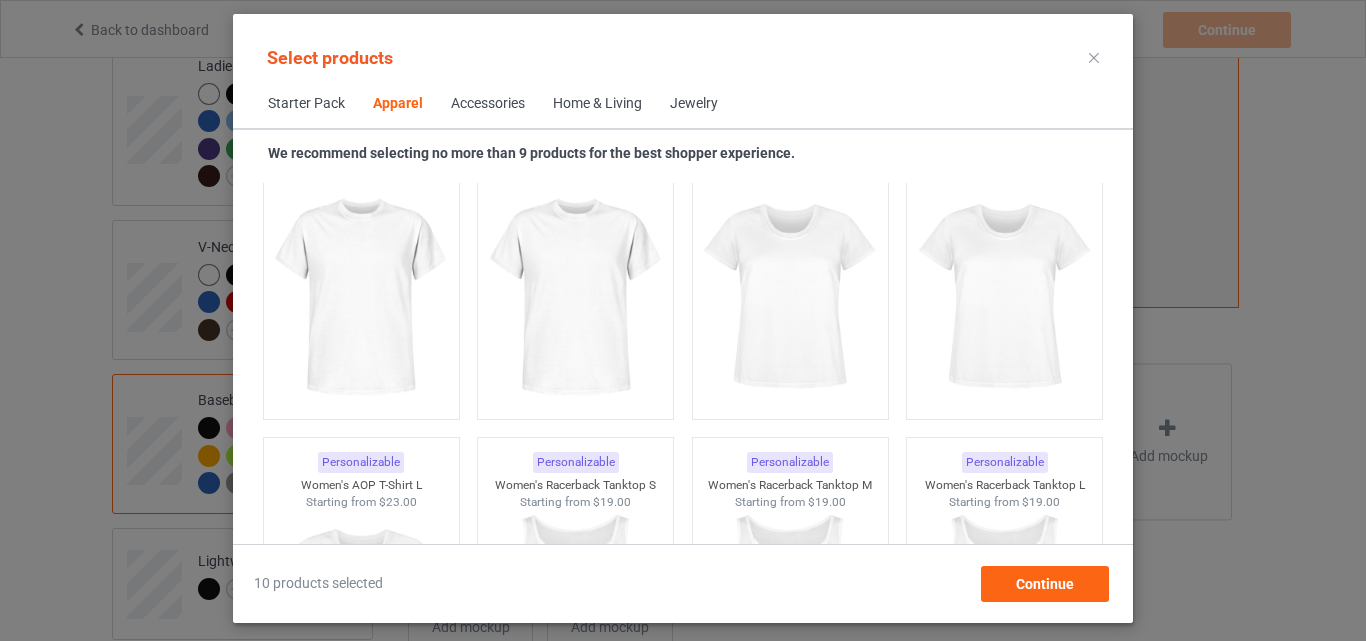 scroll, scrollTop: 3626, scrollLeft: 0, axis: vertical 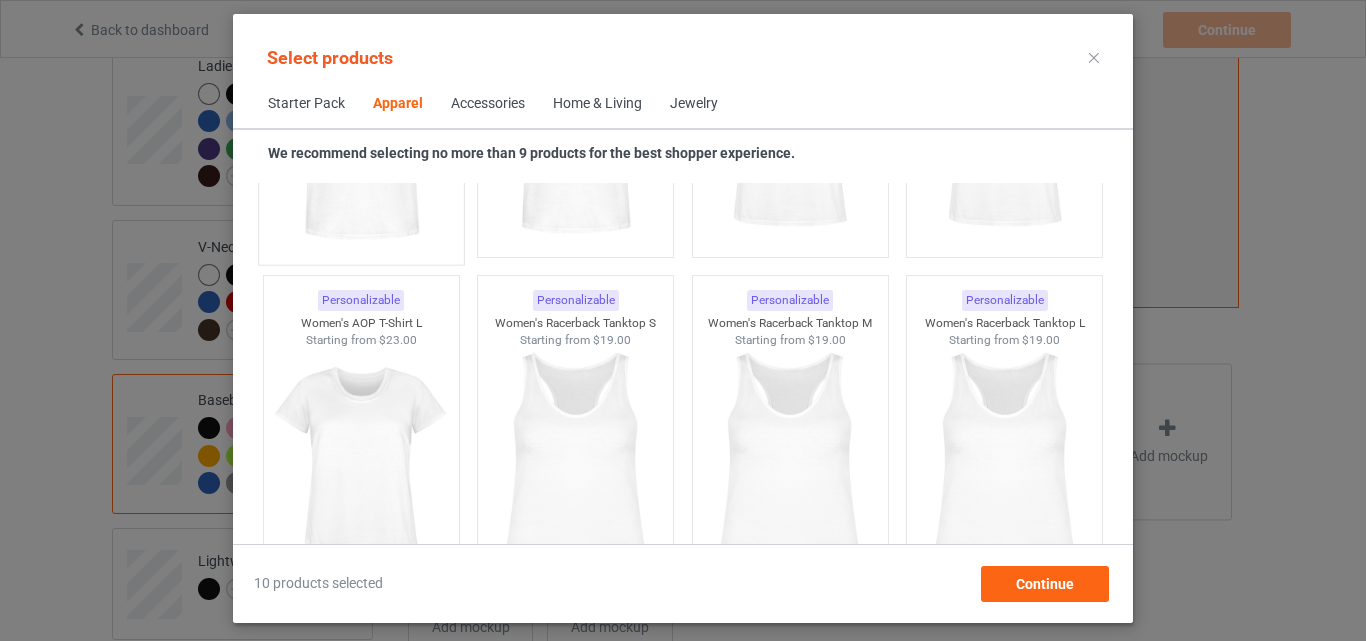 click at bounding box center [361, 136] 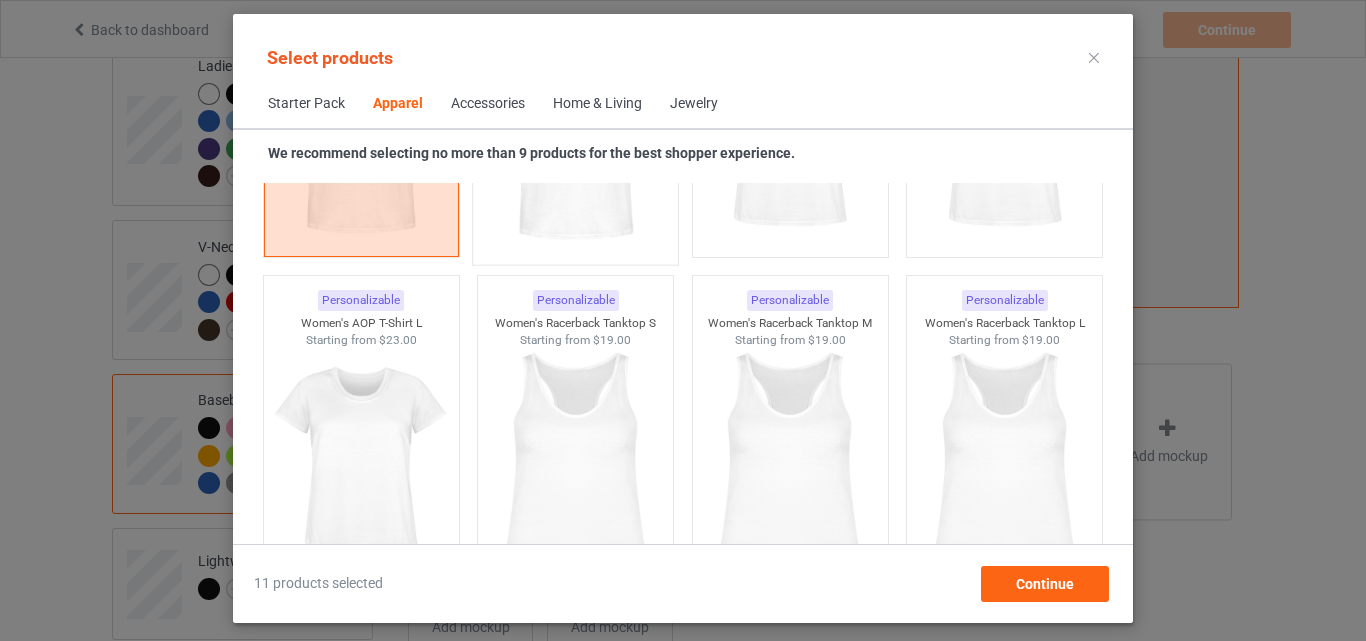 click at bounding box center [576, 136] 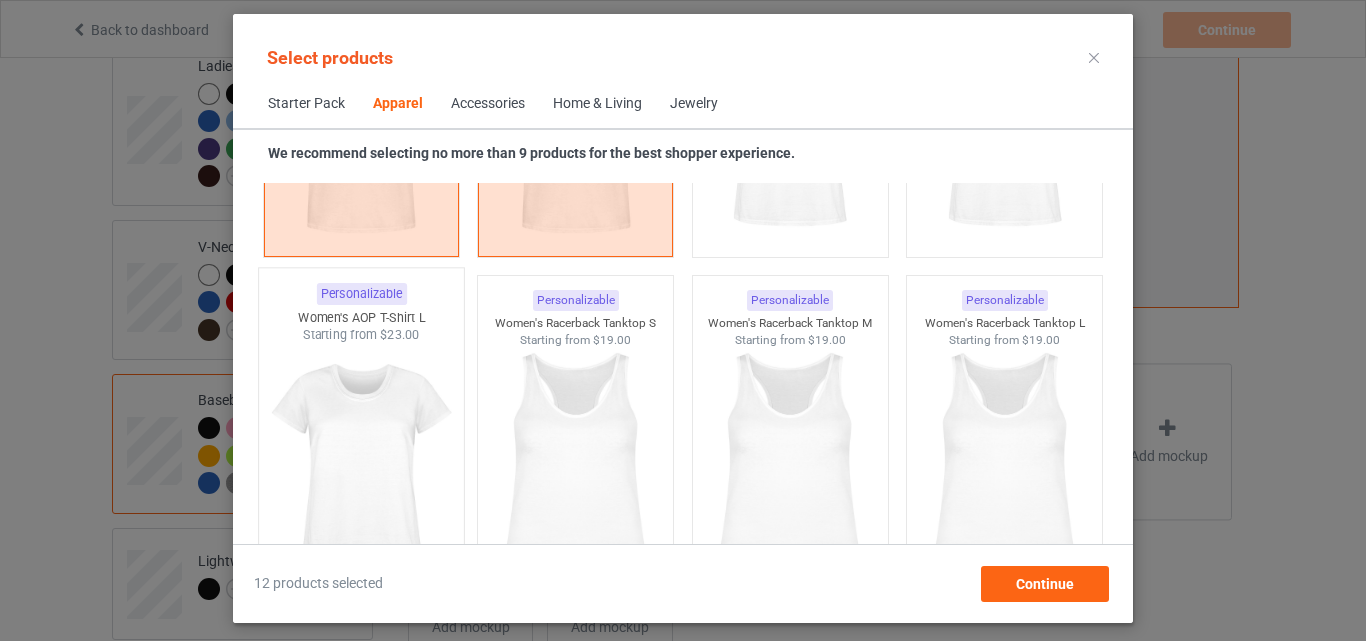 click at bounding box center [361, 461] 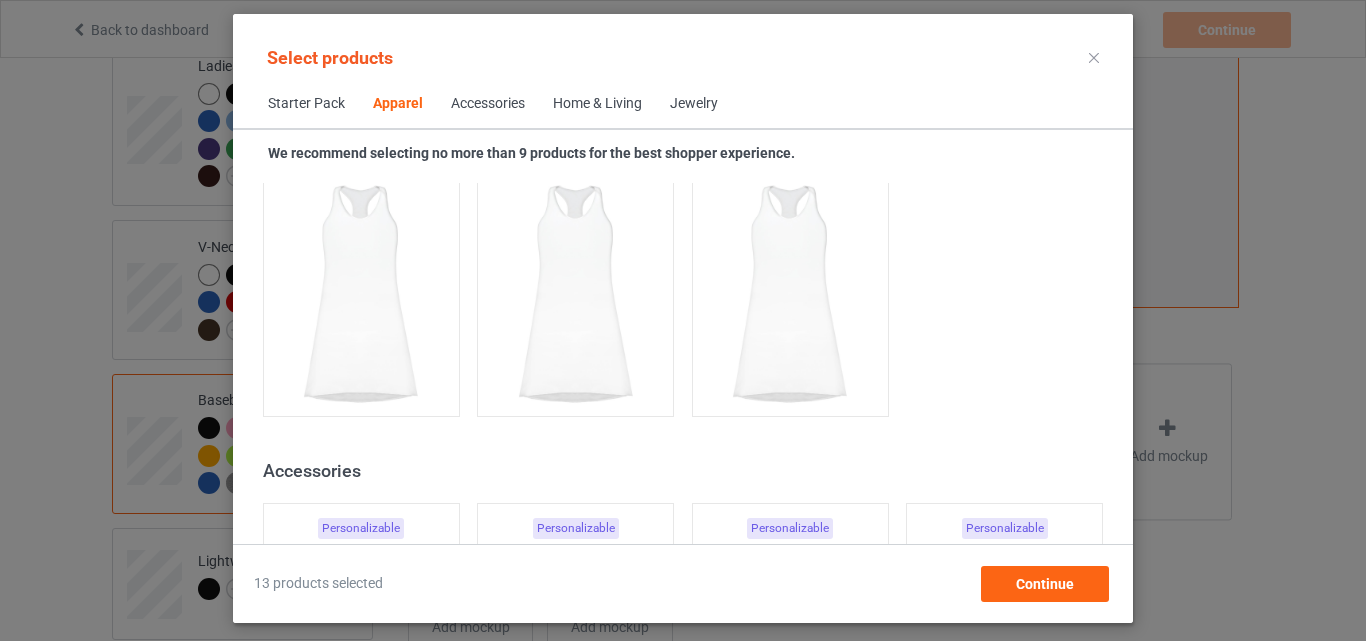 scroll, scrollTop: 4126, scrollLeft: 0, axis: vertical 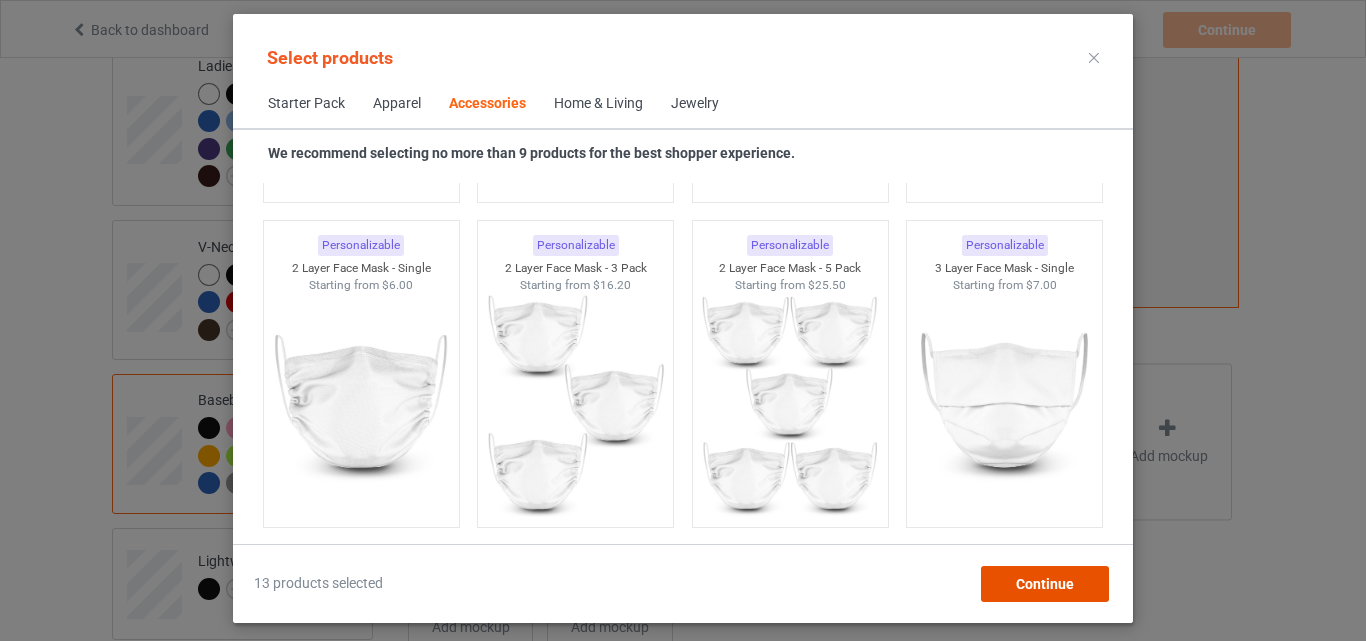 click on "Continue" at bounding box center (1045, 584) 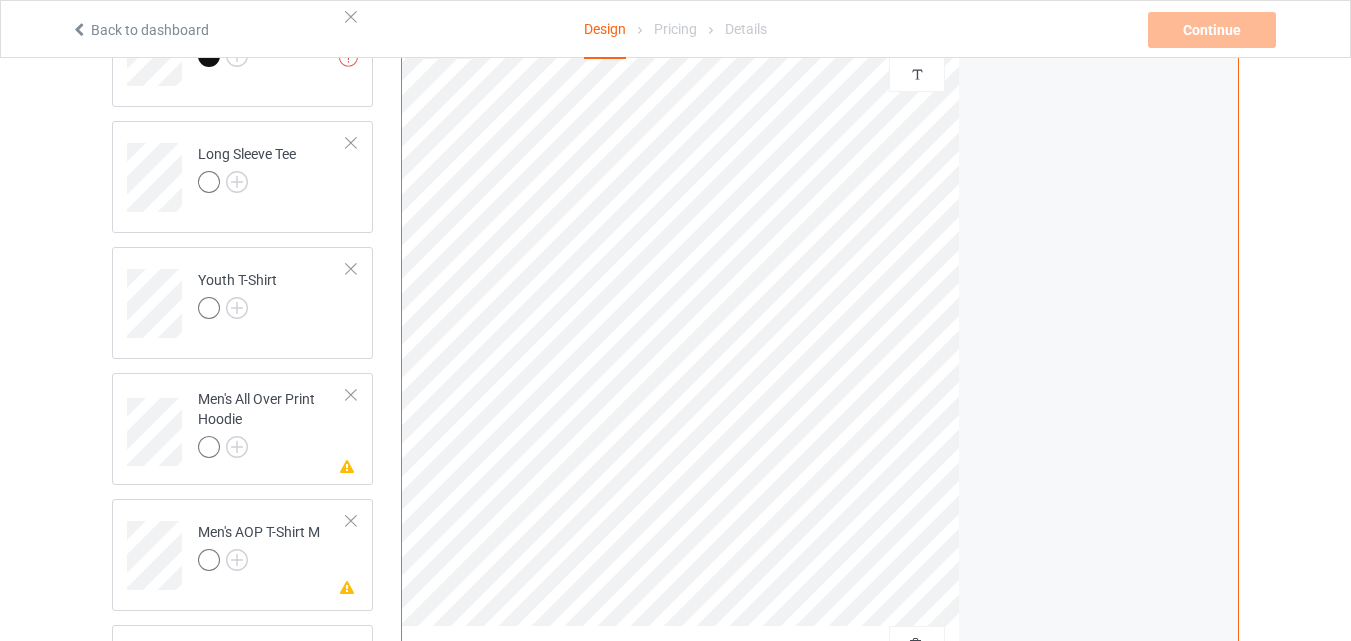 scroll, scrollTop: 1154, scrollLeft: 0, axis: vertical 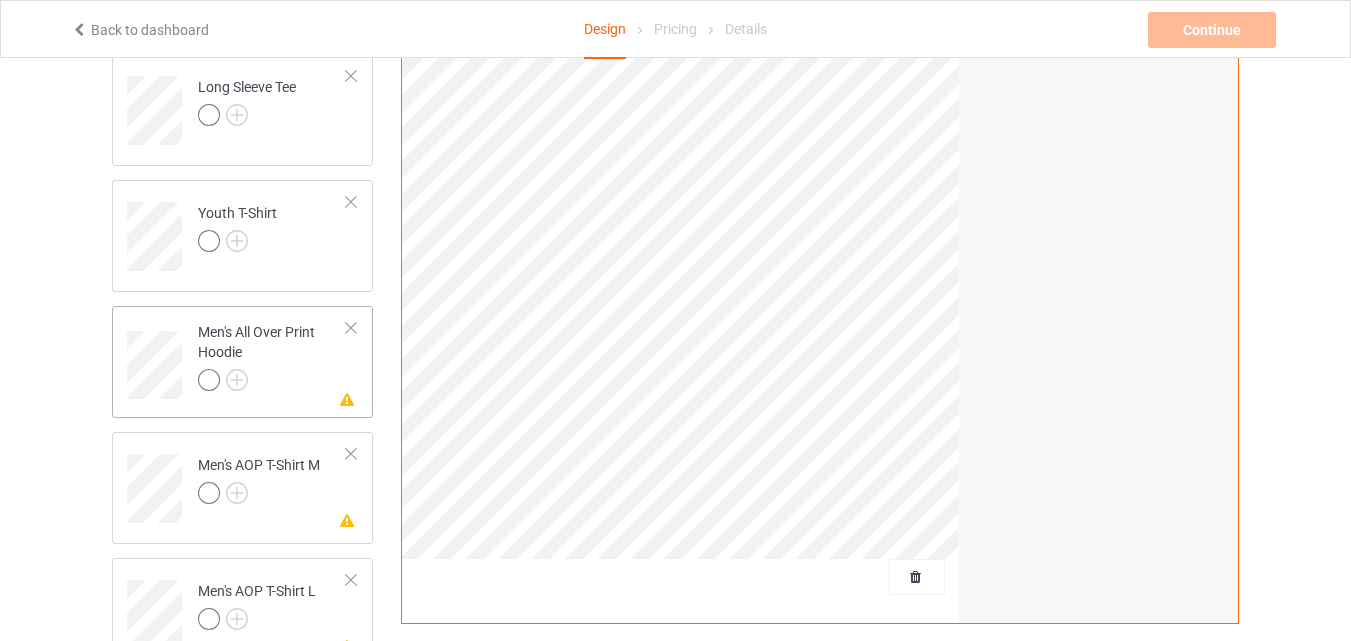 click at bounding box center (351, 328) 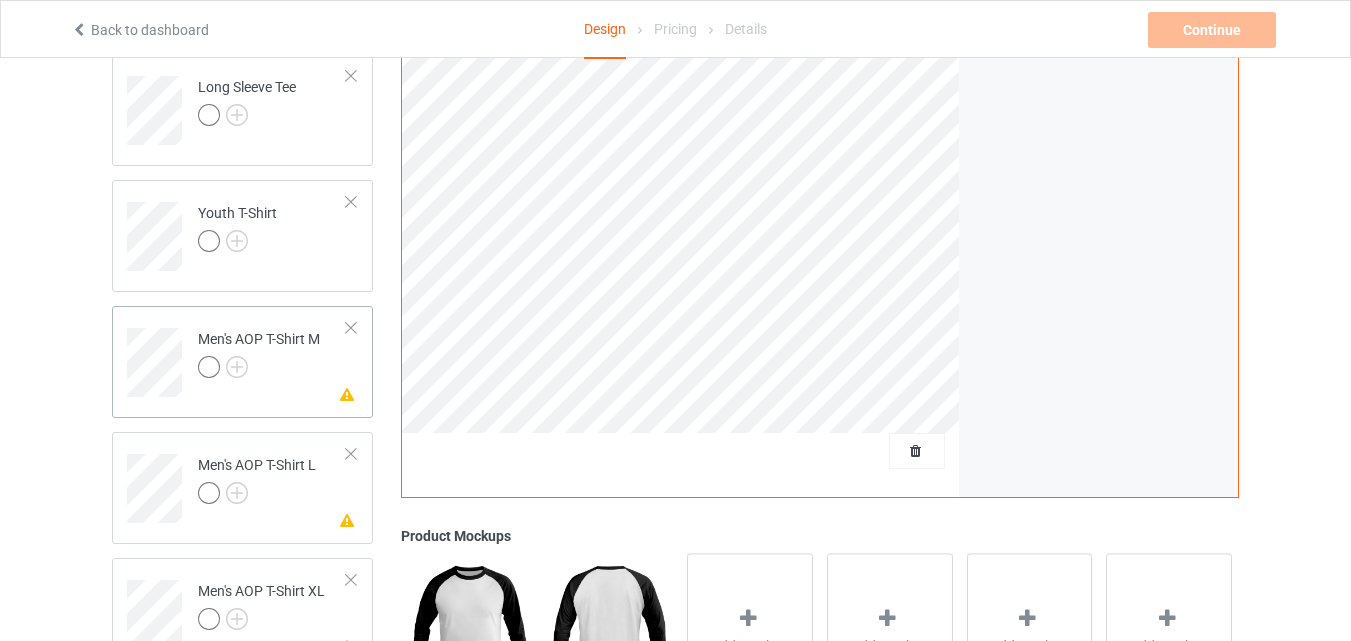 click at bounding box center [351, 328] 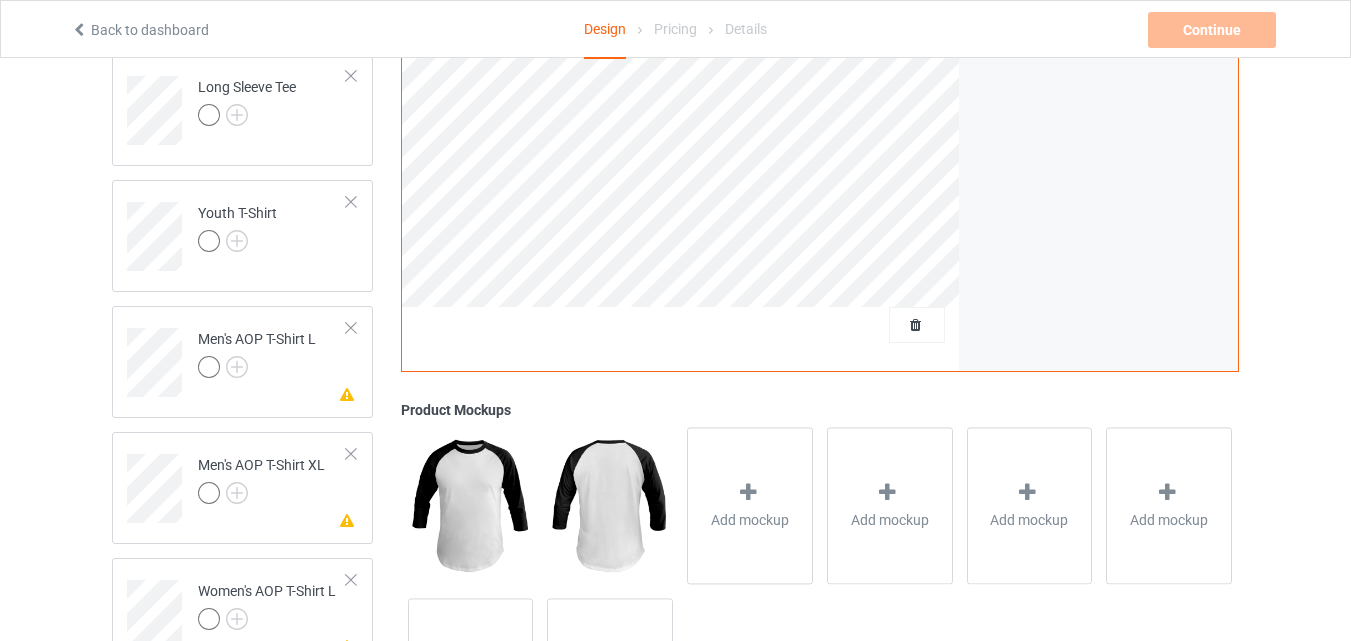 click at bounding box center [351, 328] 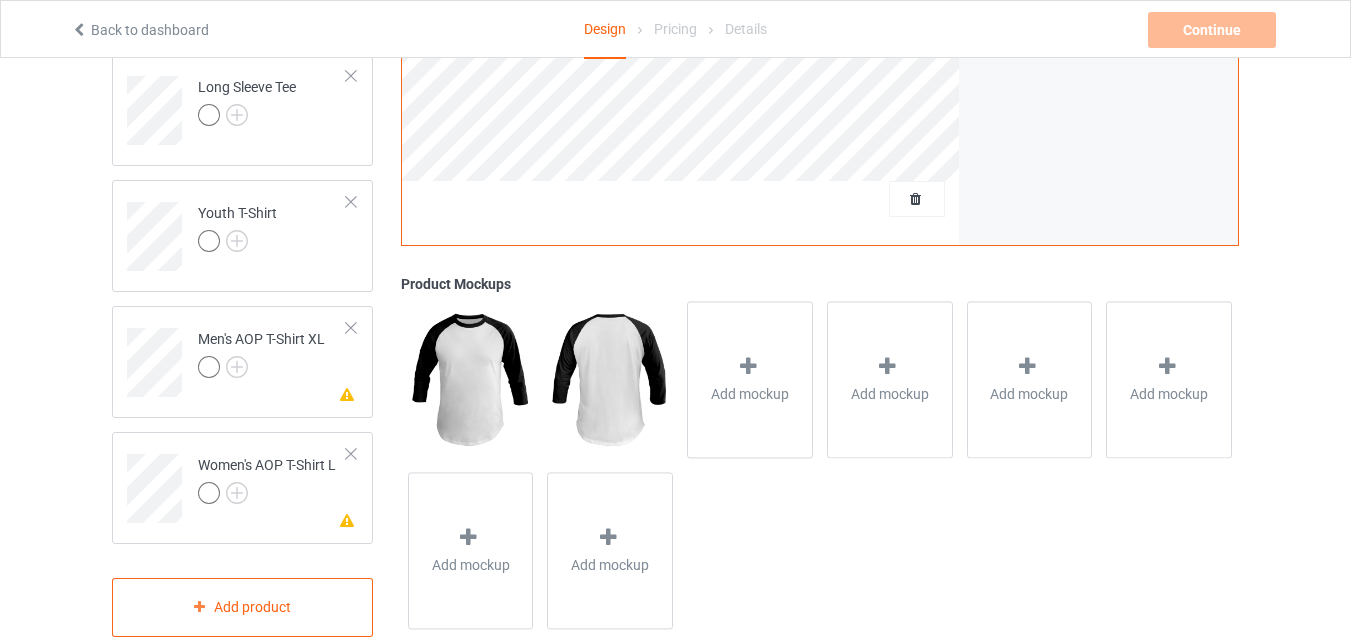 click at bounding box center (351, 328) 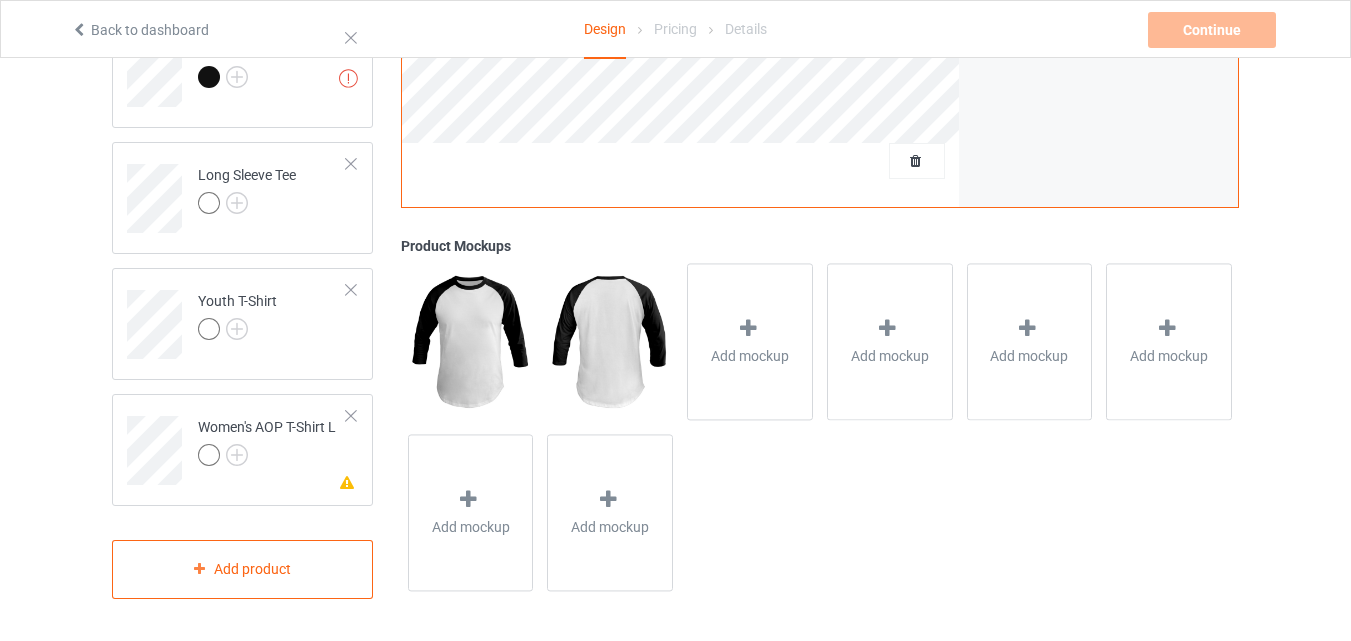 scroll, scrollTop: 1065, scrollLeft: 0, axis: vertical 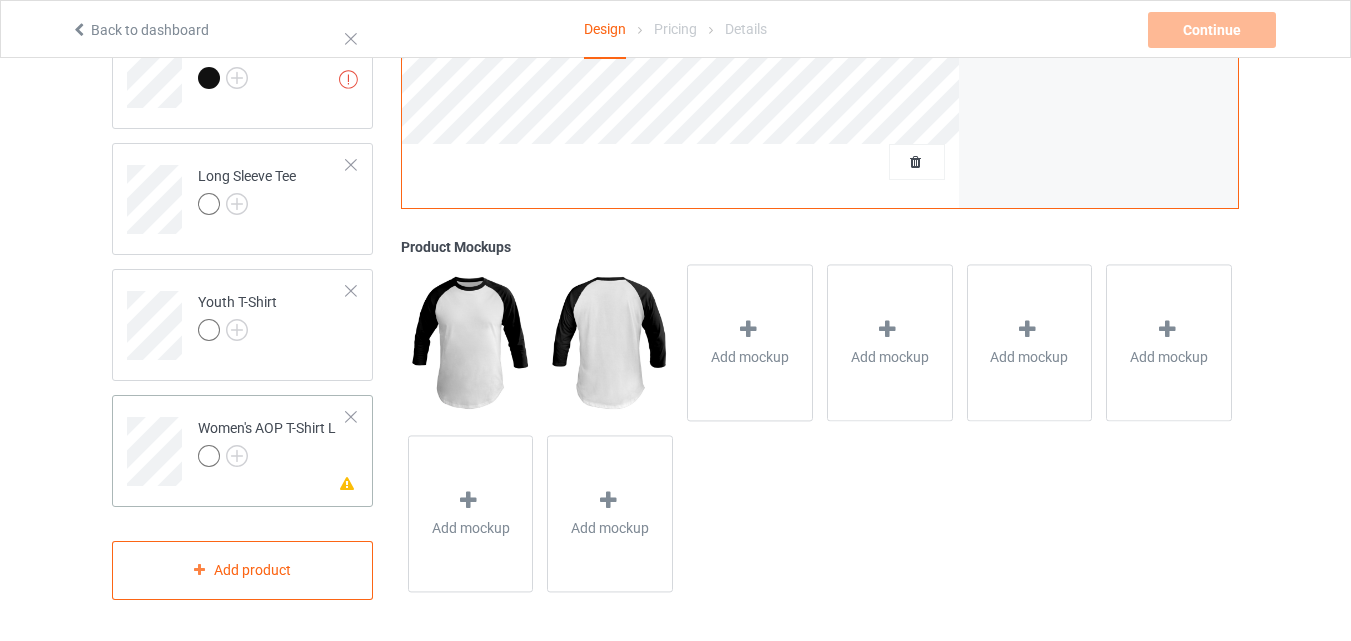 click at bounding box center [351, 417] 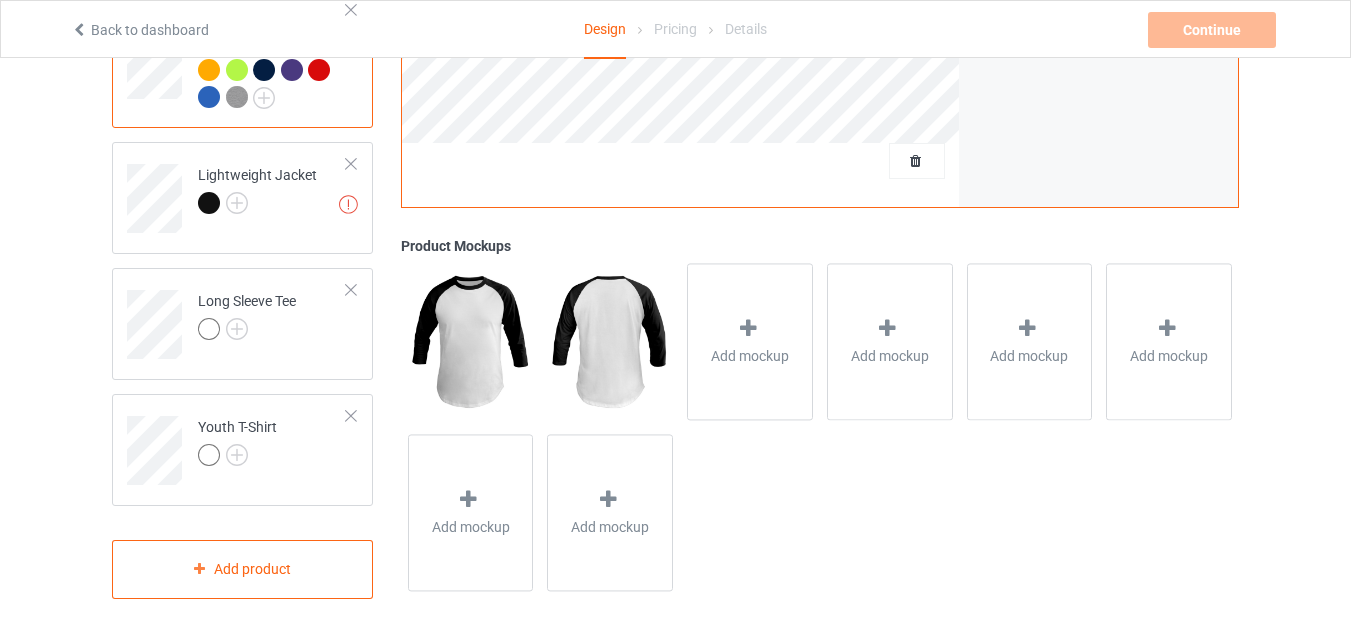 scroll, scrollTop: 939, scrollLeft: 0, axis: vertical 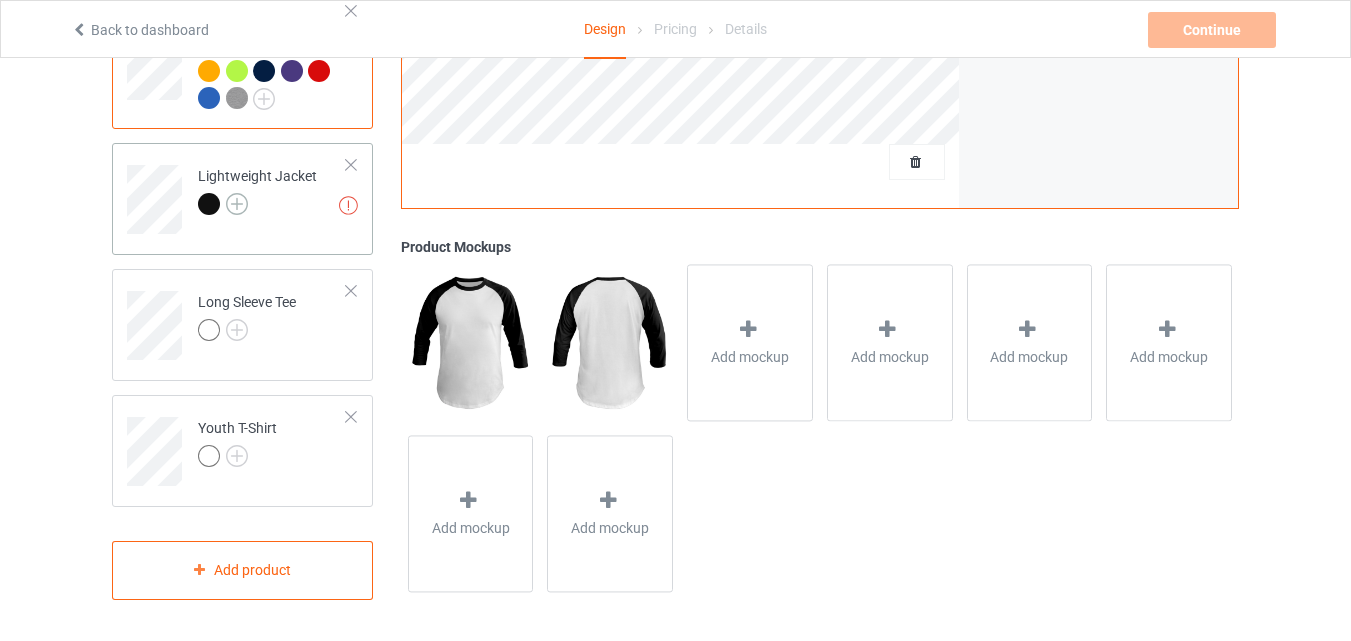 click at bounding box center [237, 204] 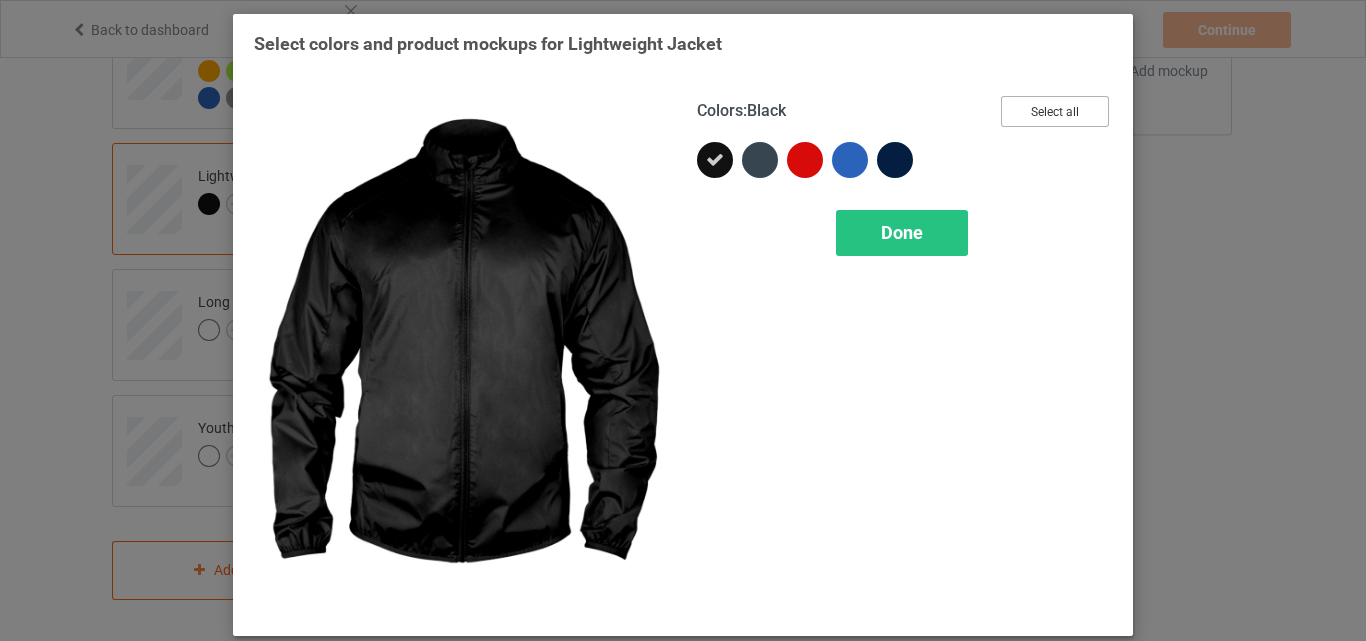 click on "Select all" at bounding box center (1055, 111) 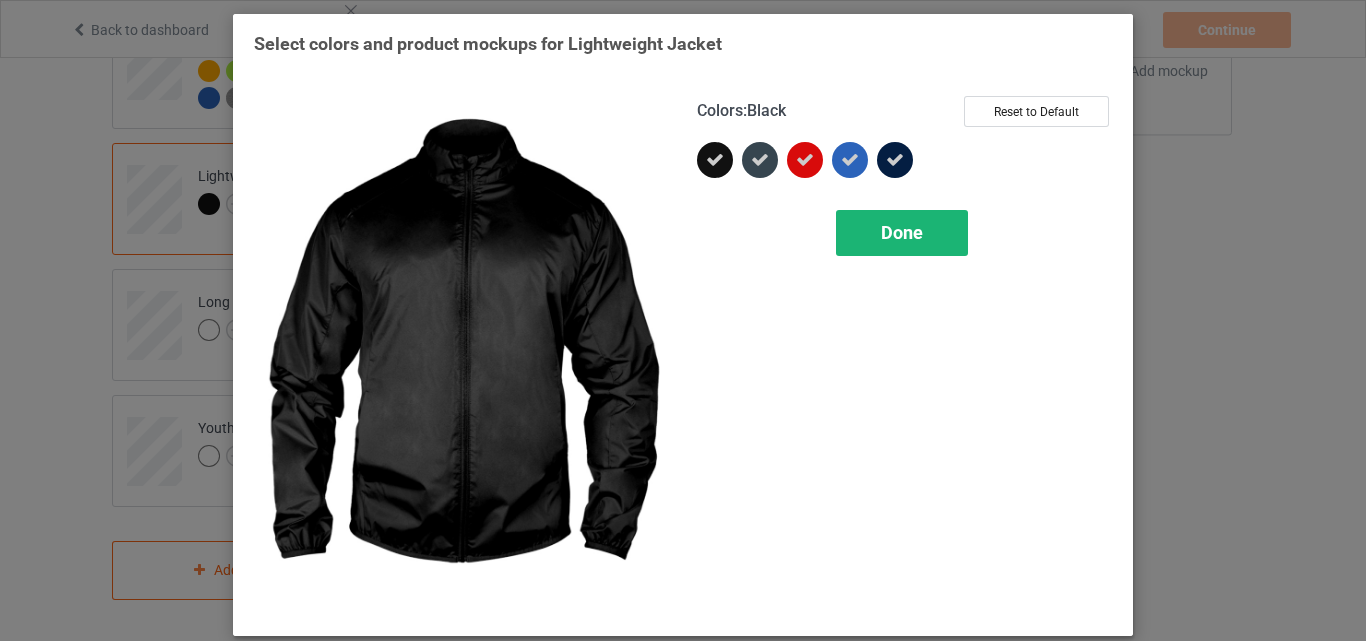 click on "Done" at bounding box center [902, 232] 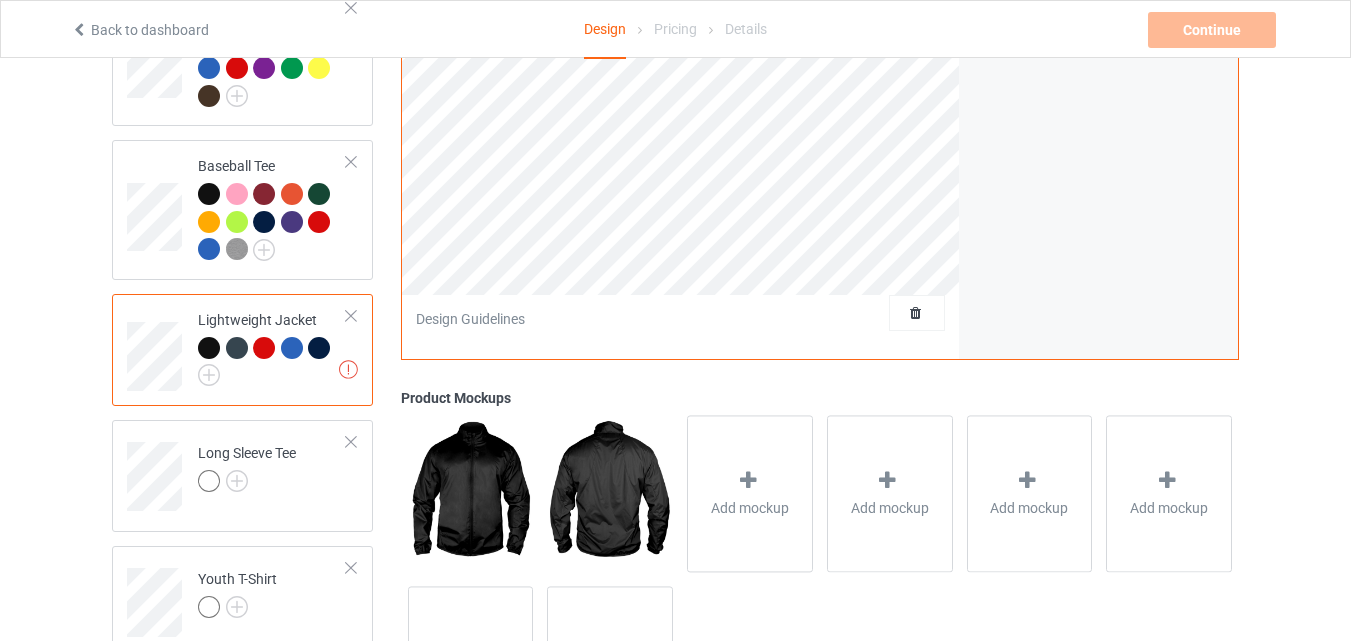 scroll, scrollTop: 839, scrollLeft: 0, axis: vertical 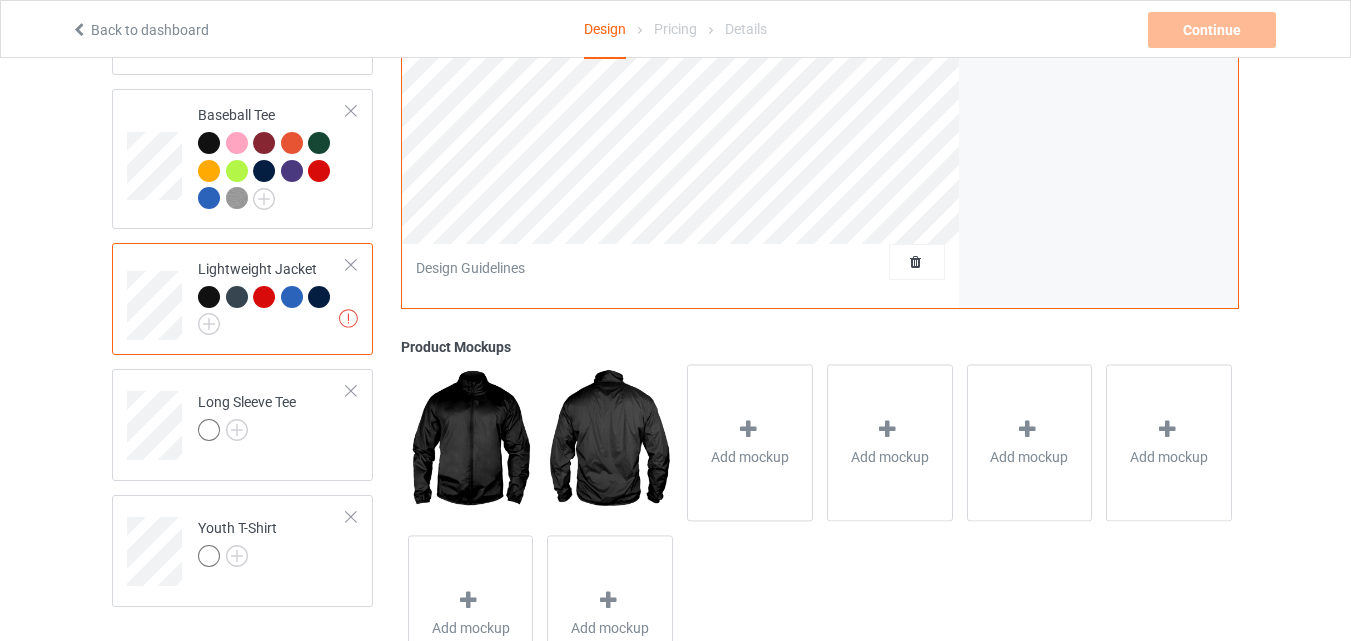 click at bounding box center (351, 265) 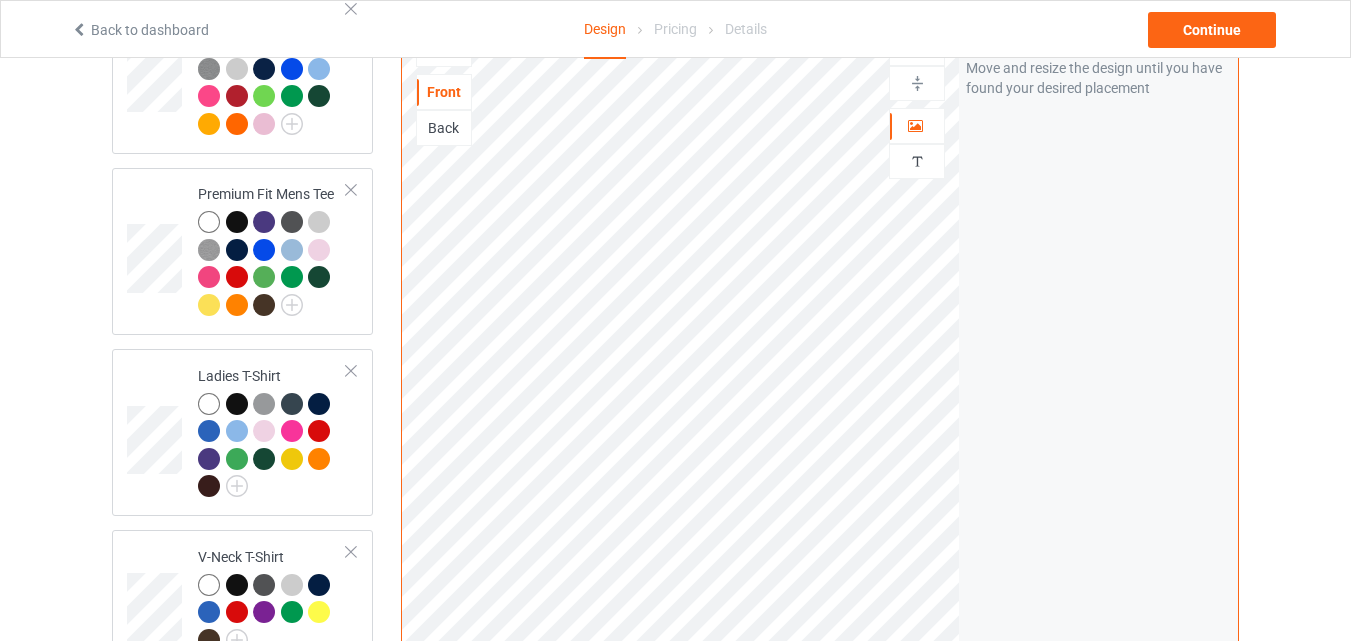 scroll, scrollTop: 213, scrollLeft: 0, axis: vertical 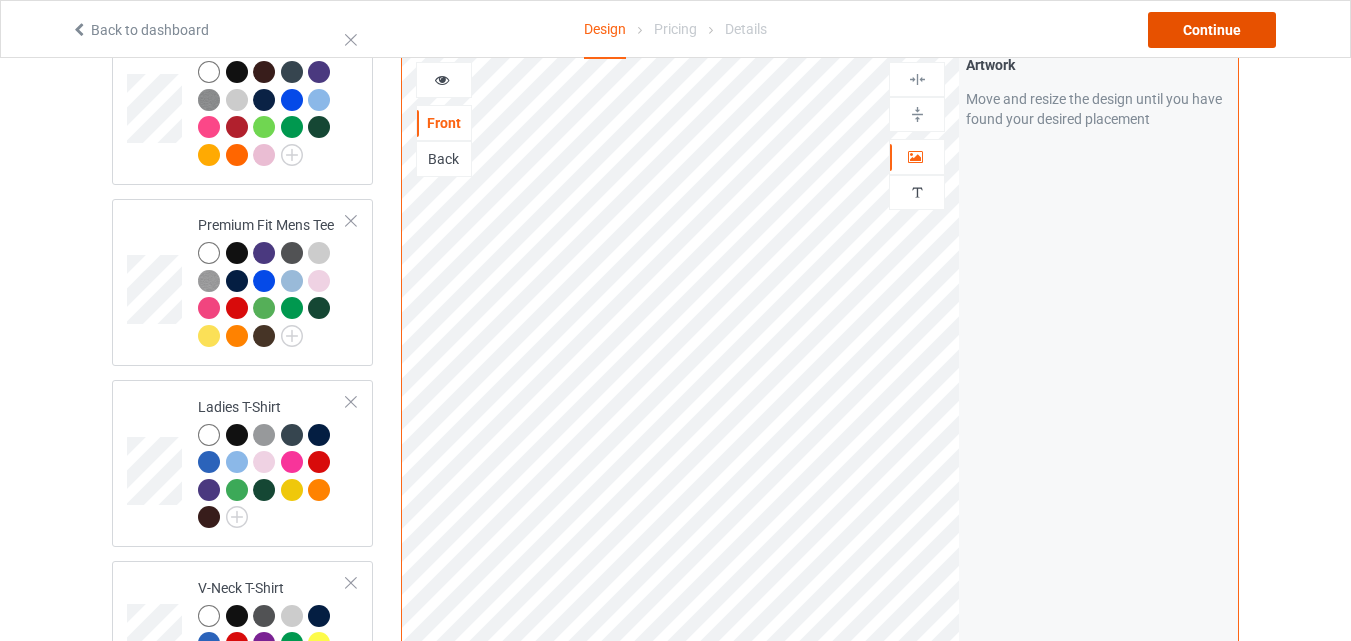 click on "Continue" at bounding box center (1212, 30) 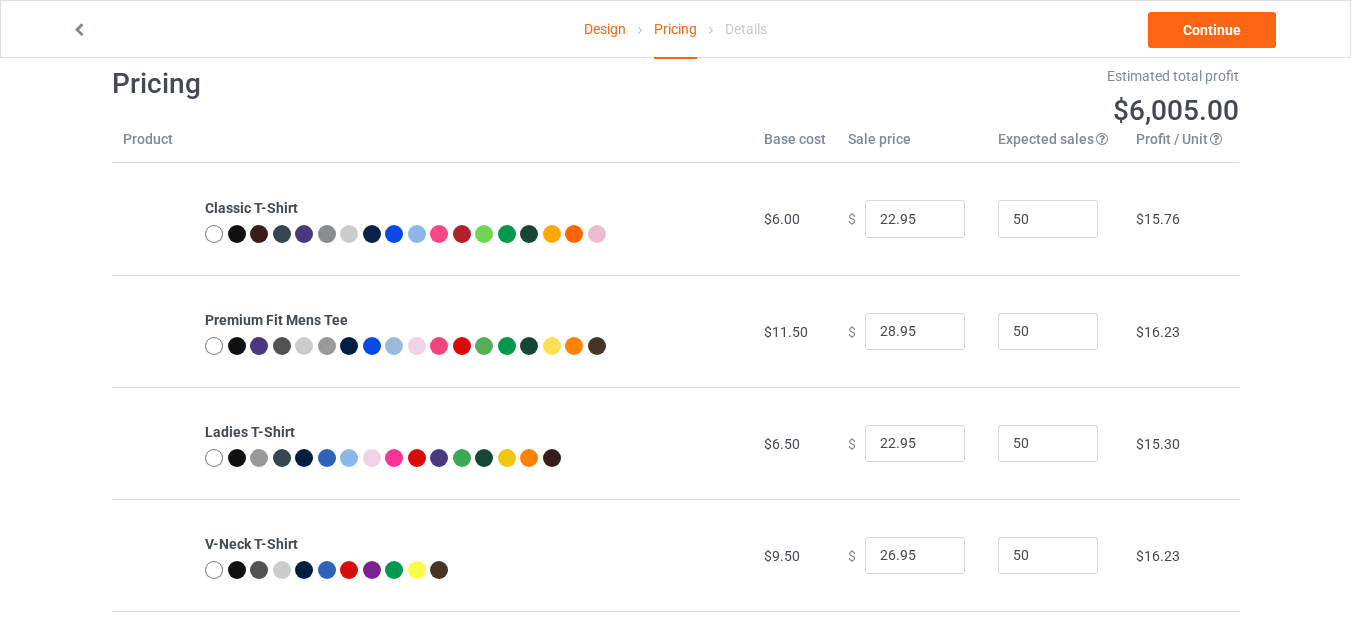 scroll, scrollTop: 0, scrollLeft: 0, axis: both 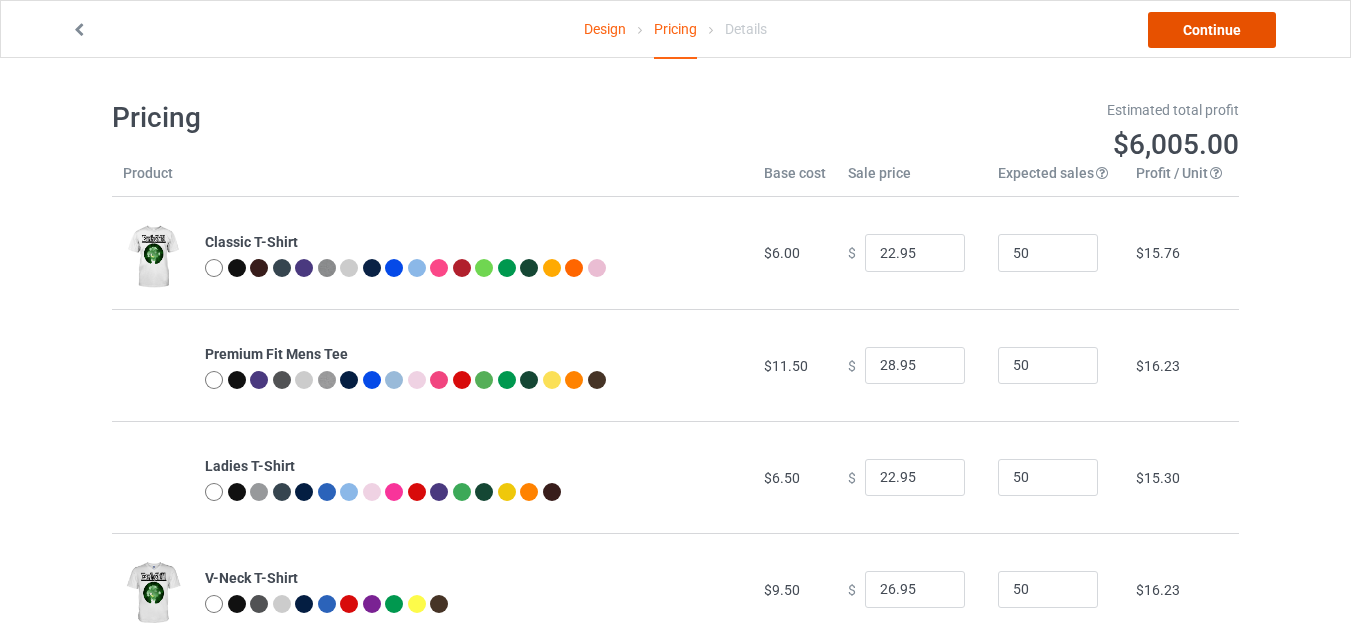 click on "Continue" at bounding box center (1212, 30) 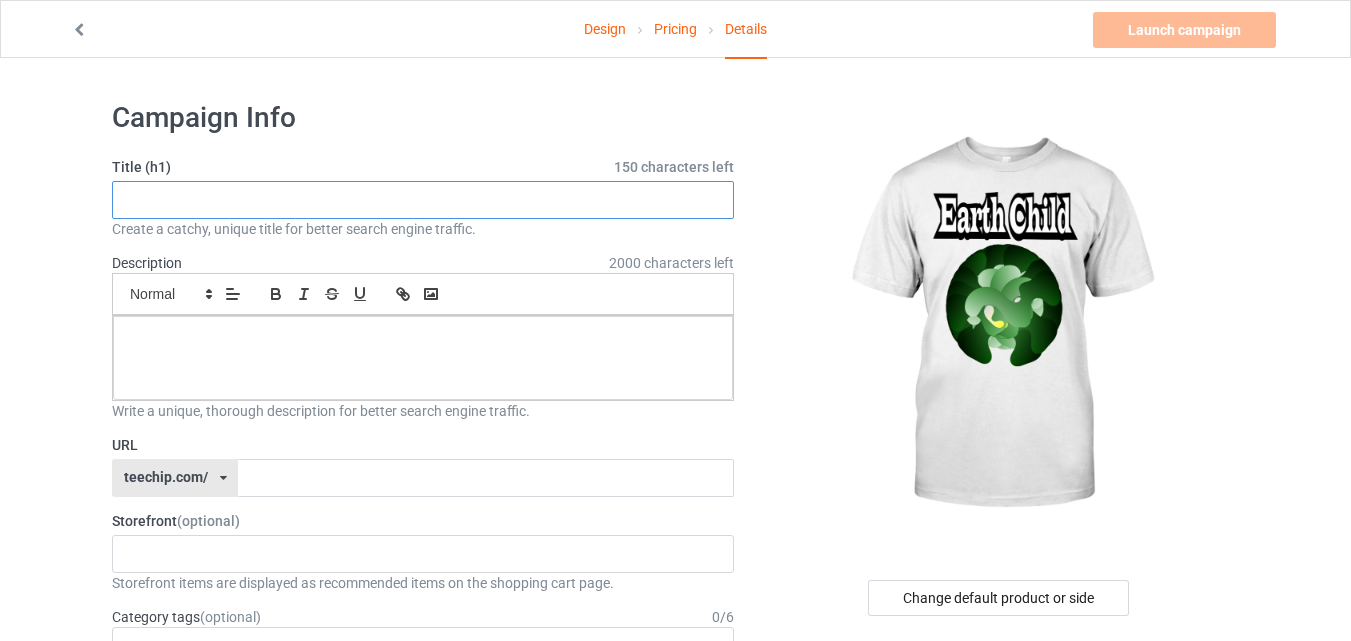 click at bounding box center (423, 200) 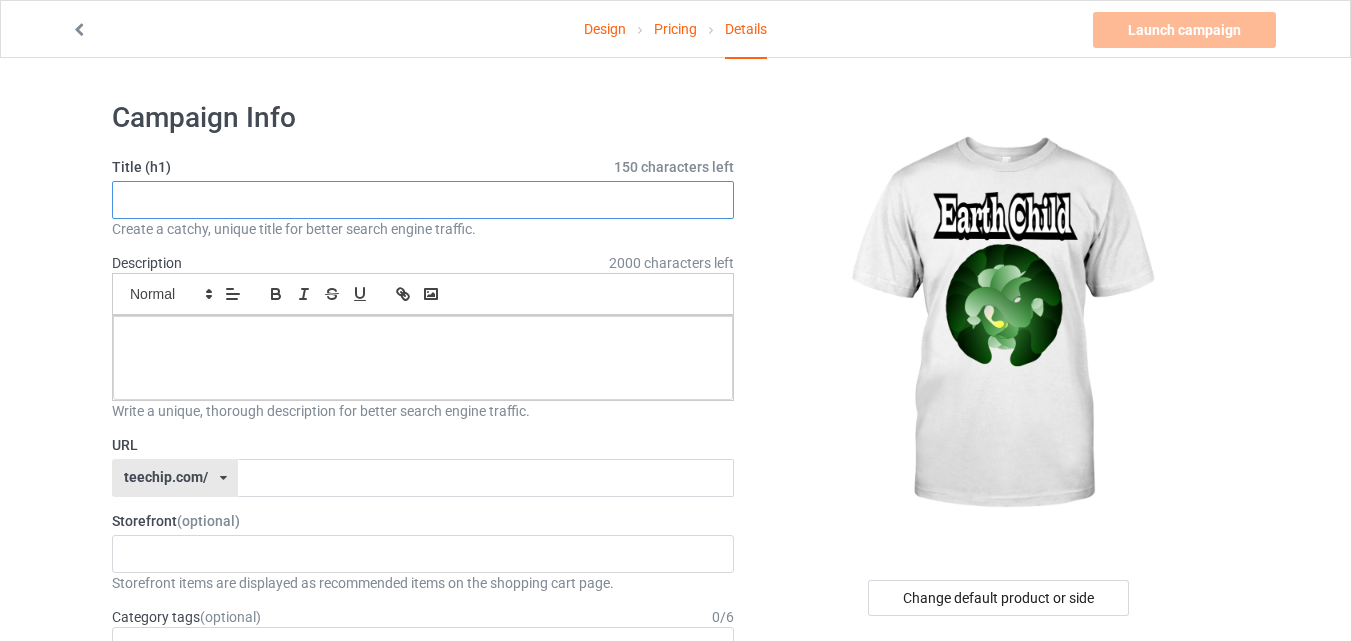 paste on "Earth Child – Nature’s Spirit in Abstract Form" 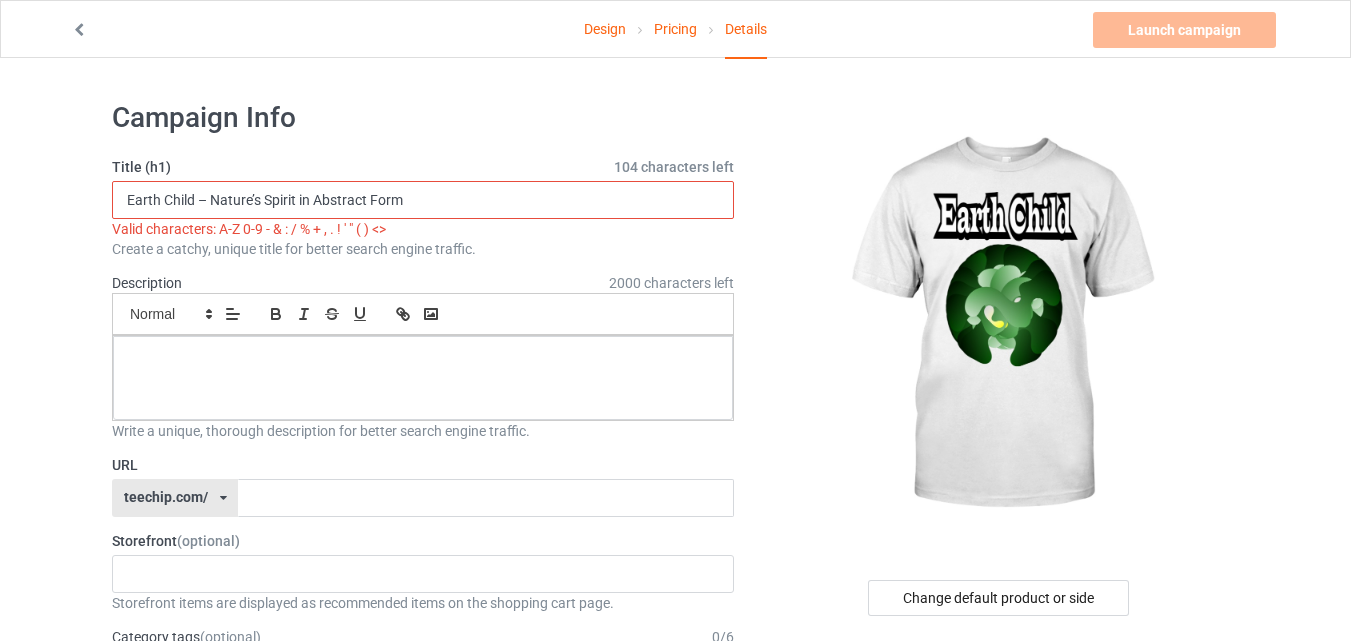 click on "Earth Child – Nature’s Spirit in Abstract Form" at bounding box center (423, 200) 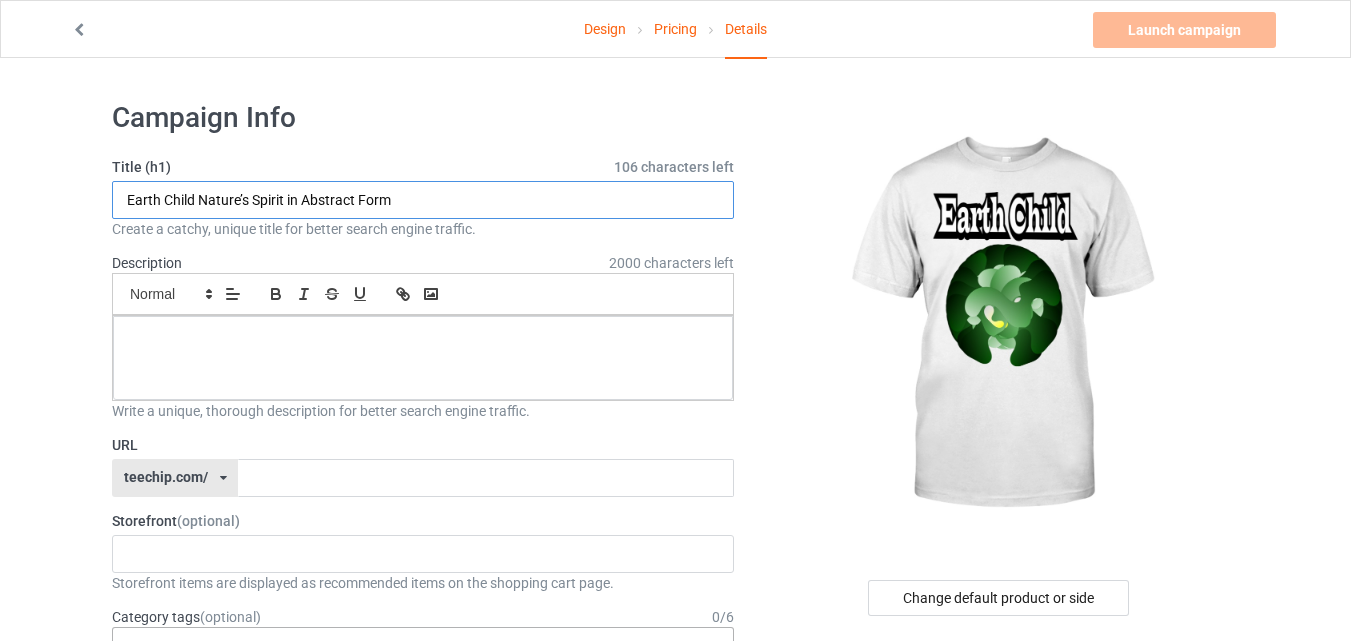 type on "Earth Child Nature’s Spirit in Abstract Form" 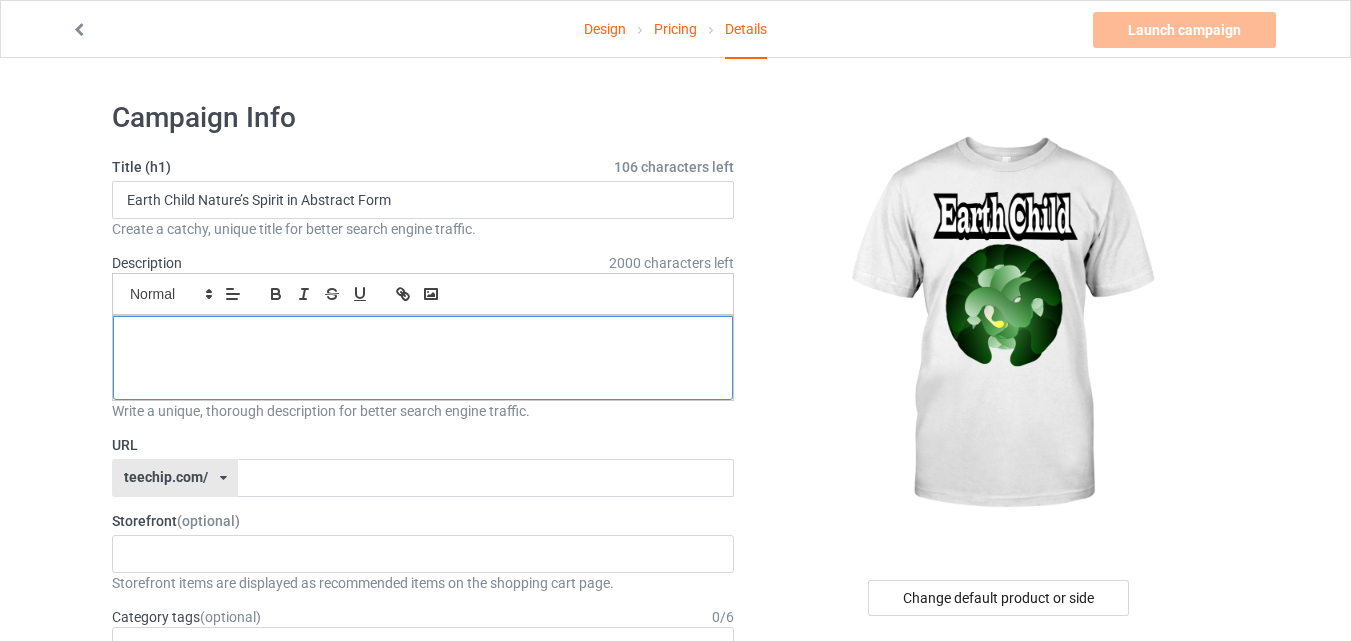 click at bounding box center [423, 338] 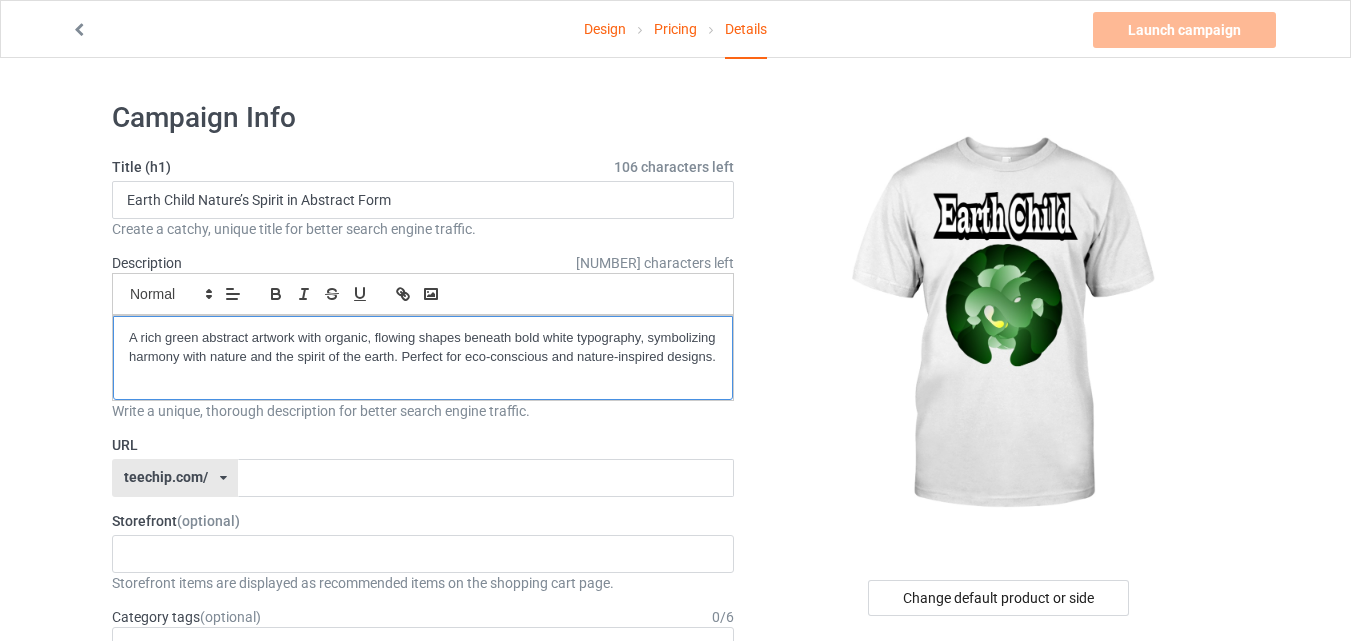scroll, scrollTop: 0, scrollLeft: 0, axis: both 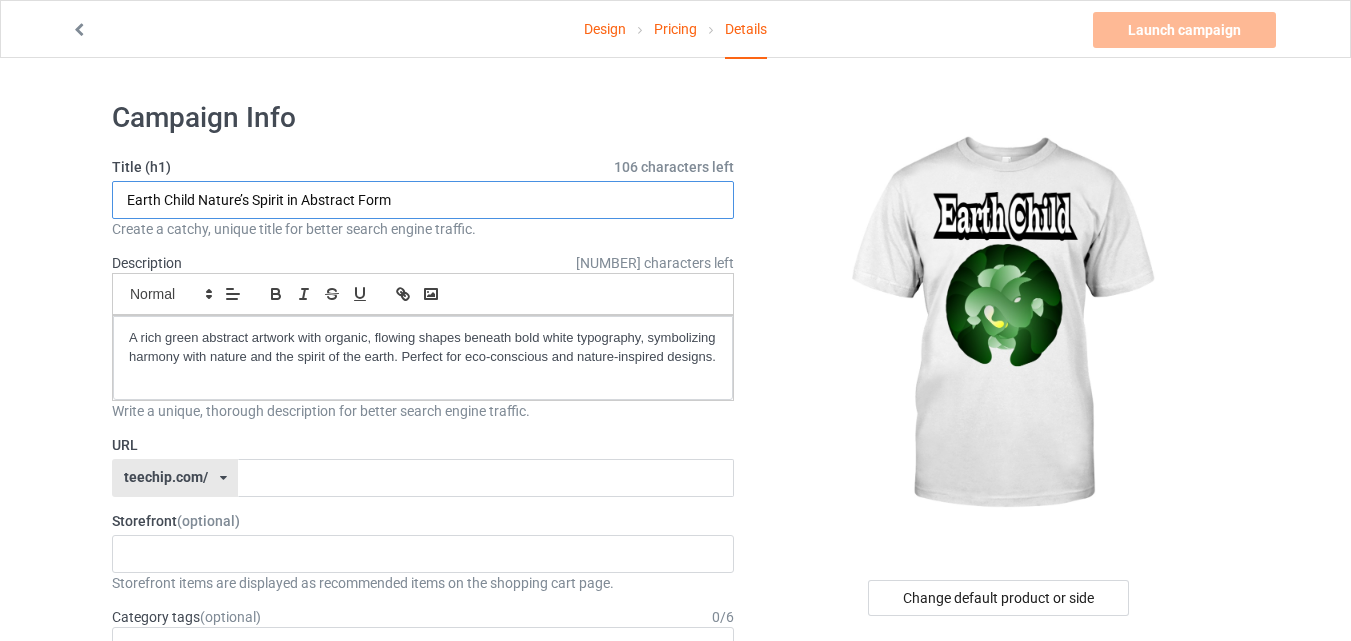 click on "Earth Child Nature’s Spirit in Abstract Form" at bounding box center [423, 200] 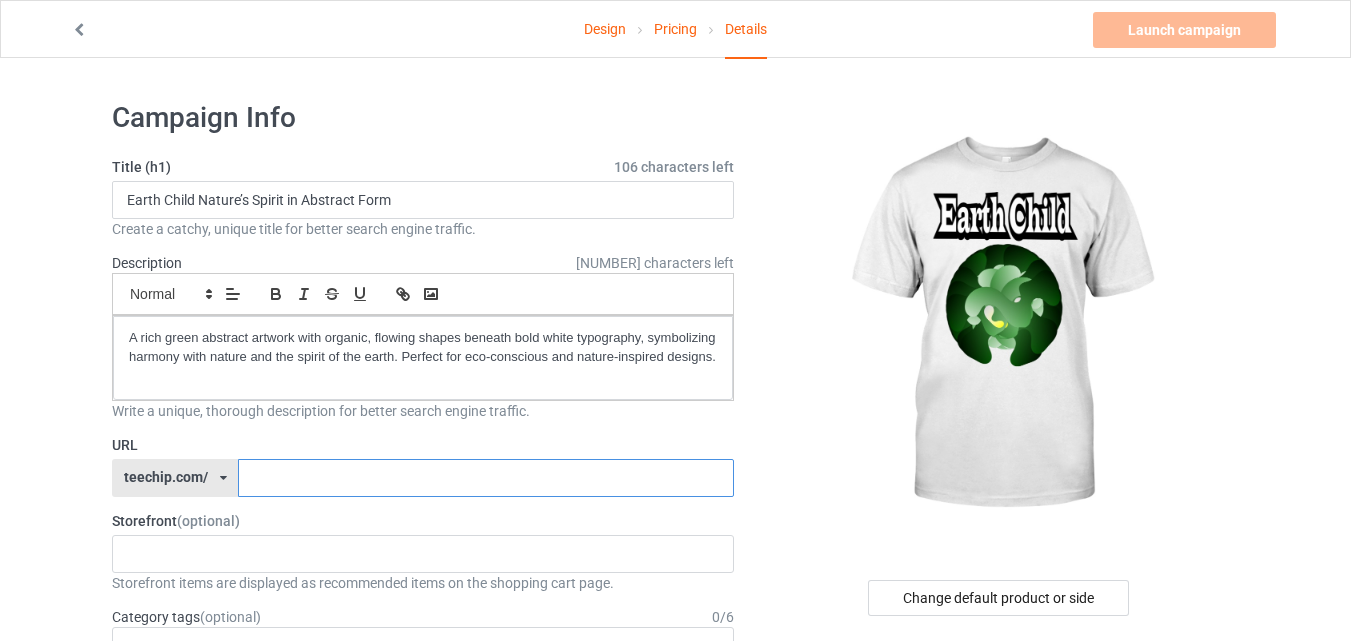click at bounding box center (485, 478) 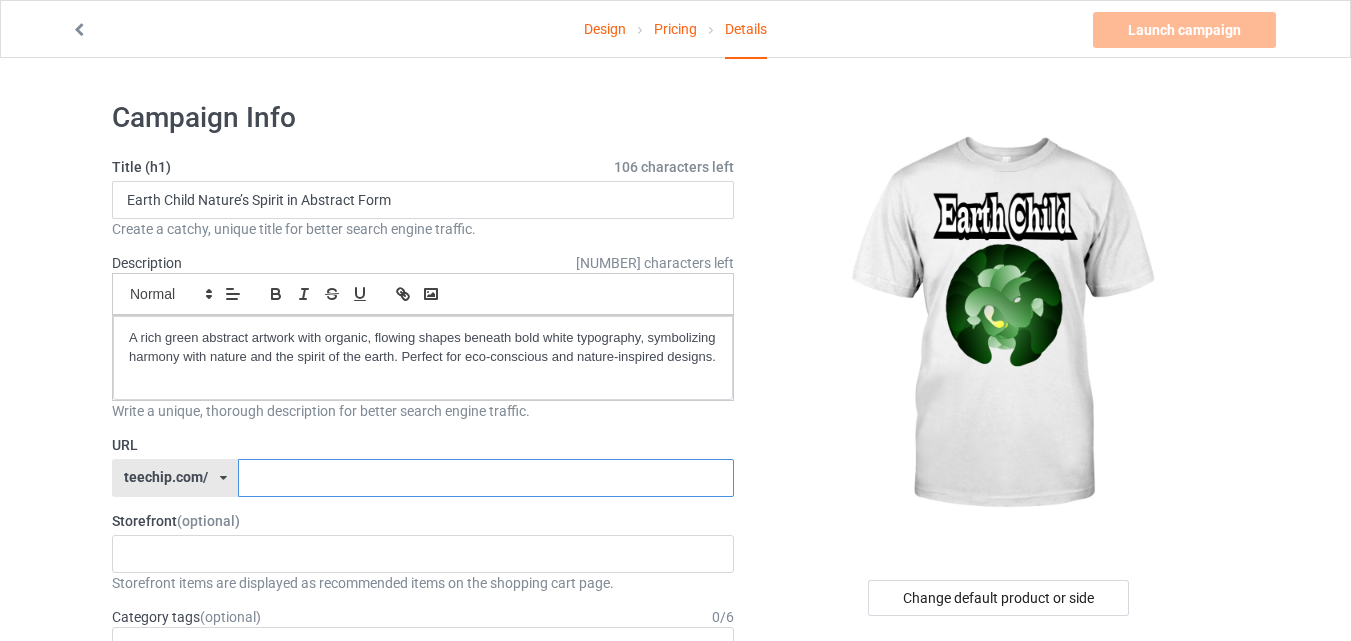 paste on "[PLANET]" 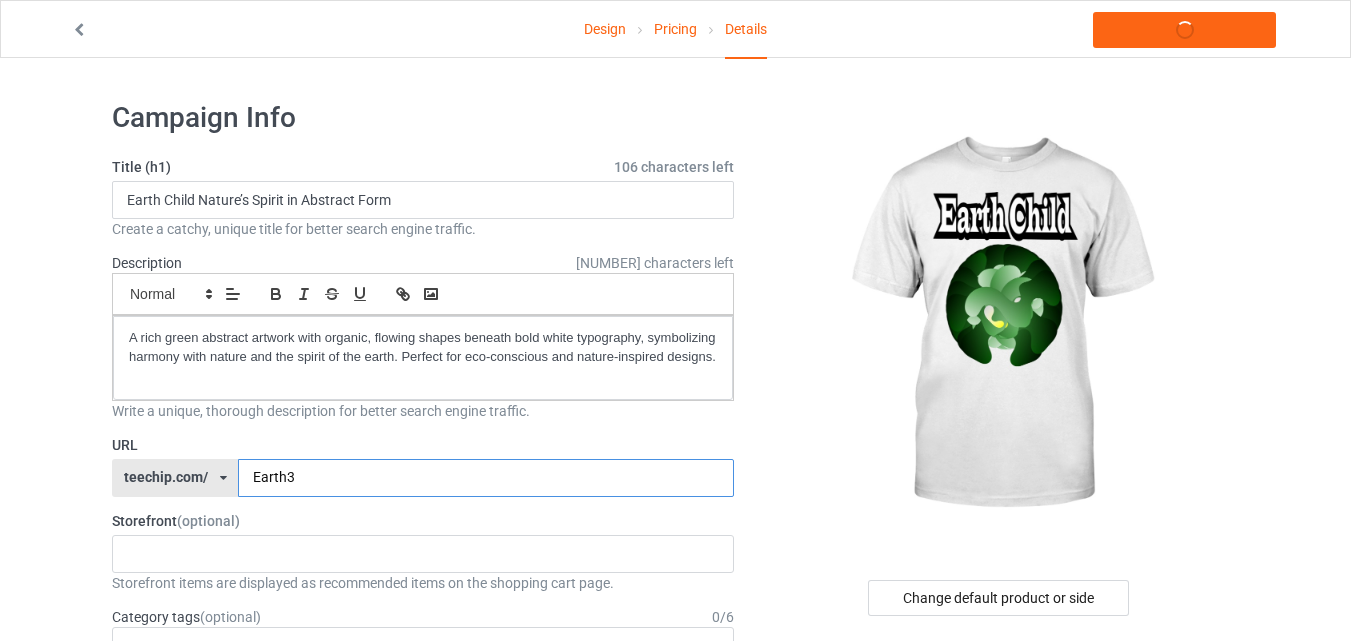 type on "[WORD][NUMBER]" 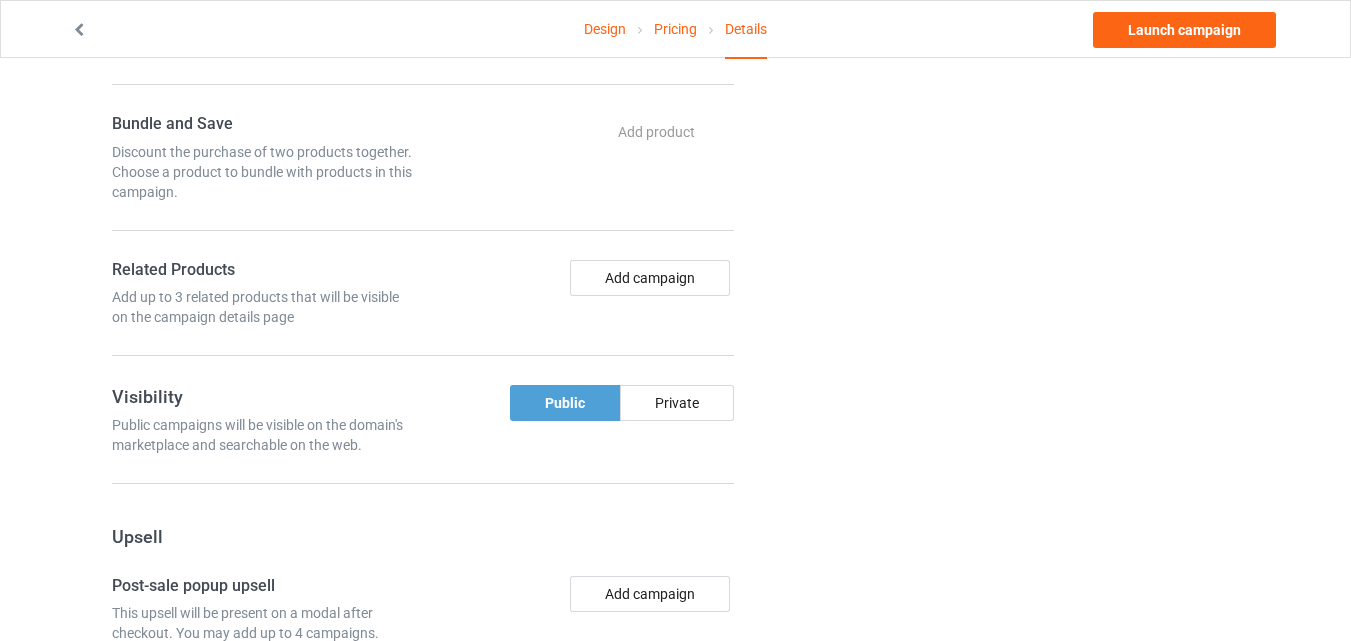 scroll, scrollTop: 1100, scrollLeft: 0, axis: vertical 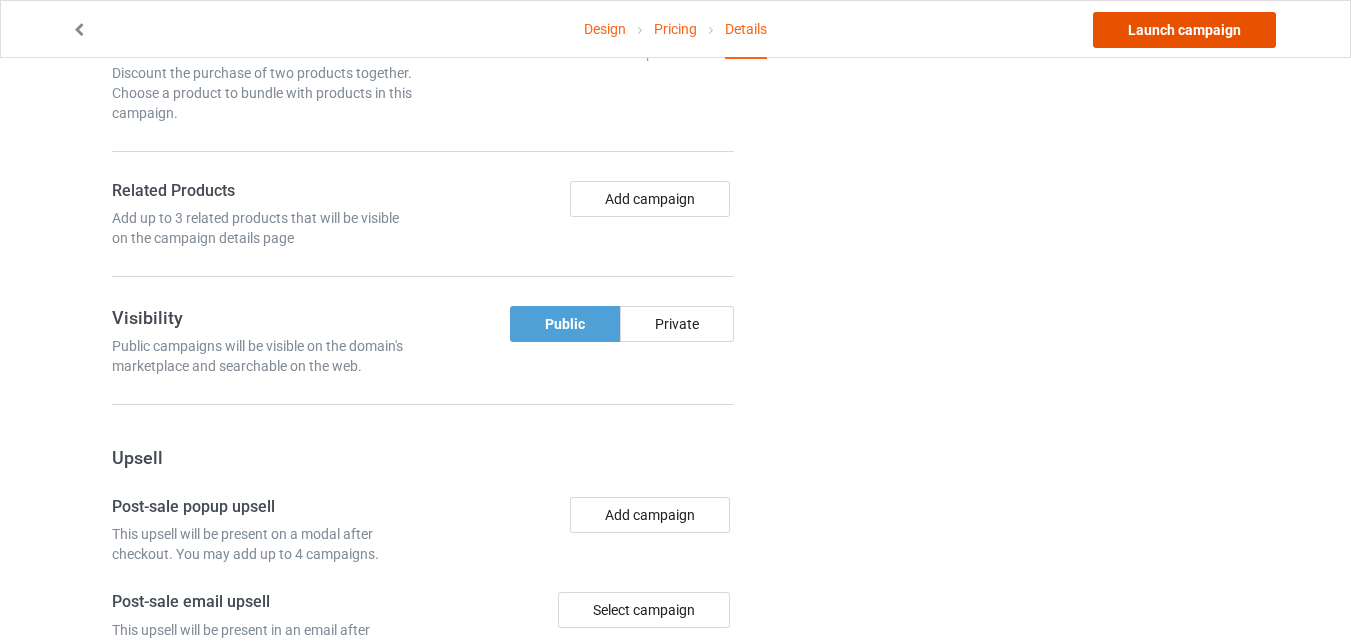 click on "Launch campaign" at bounding box center (1184, 30) 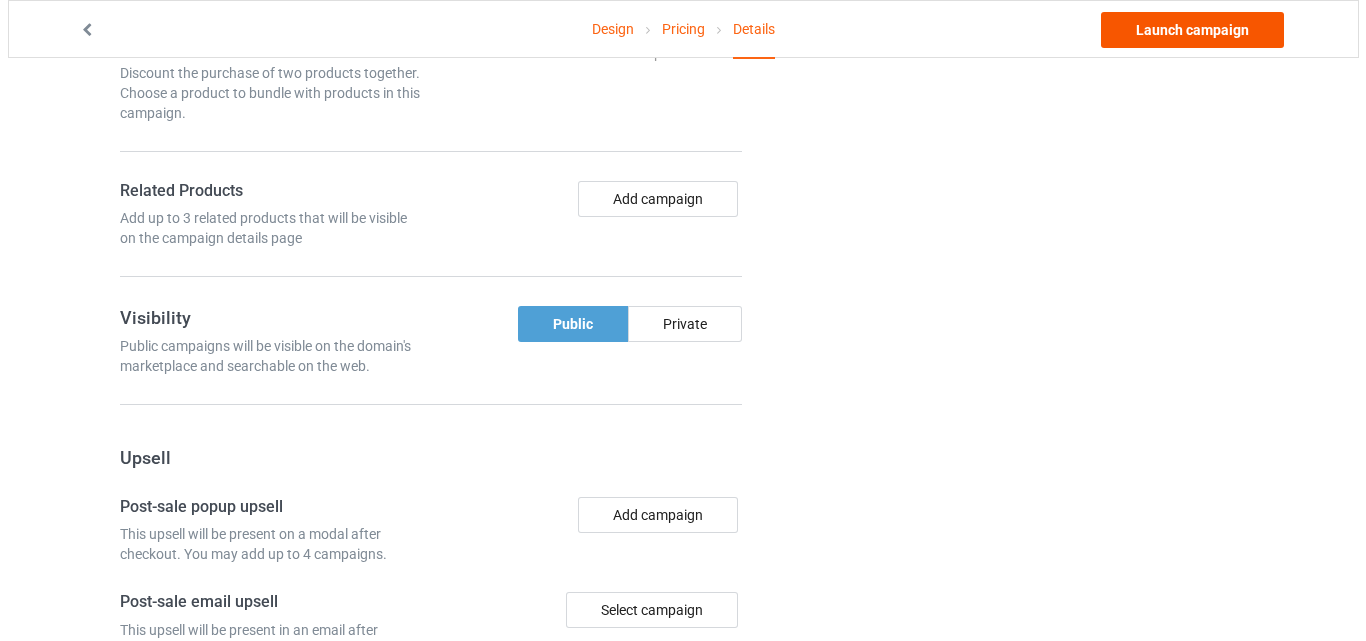 scroll, scrollTop: 0, scrollLeft: 0, axis: both 